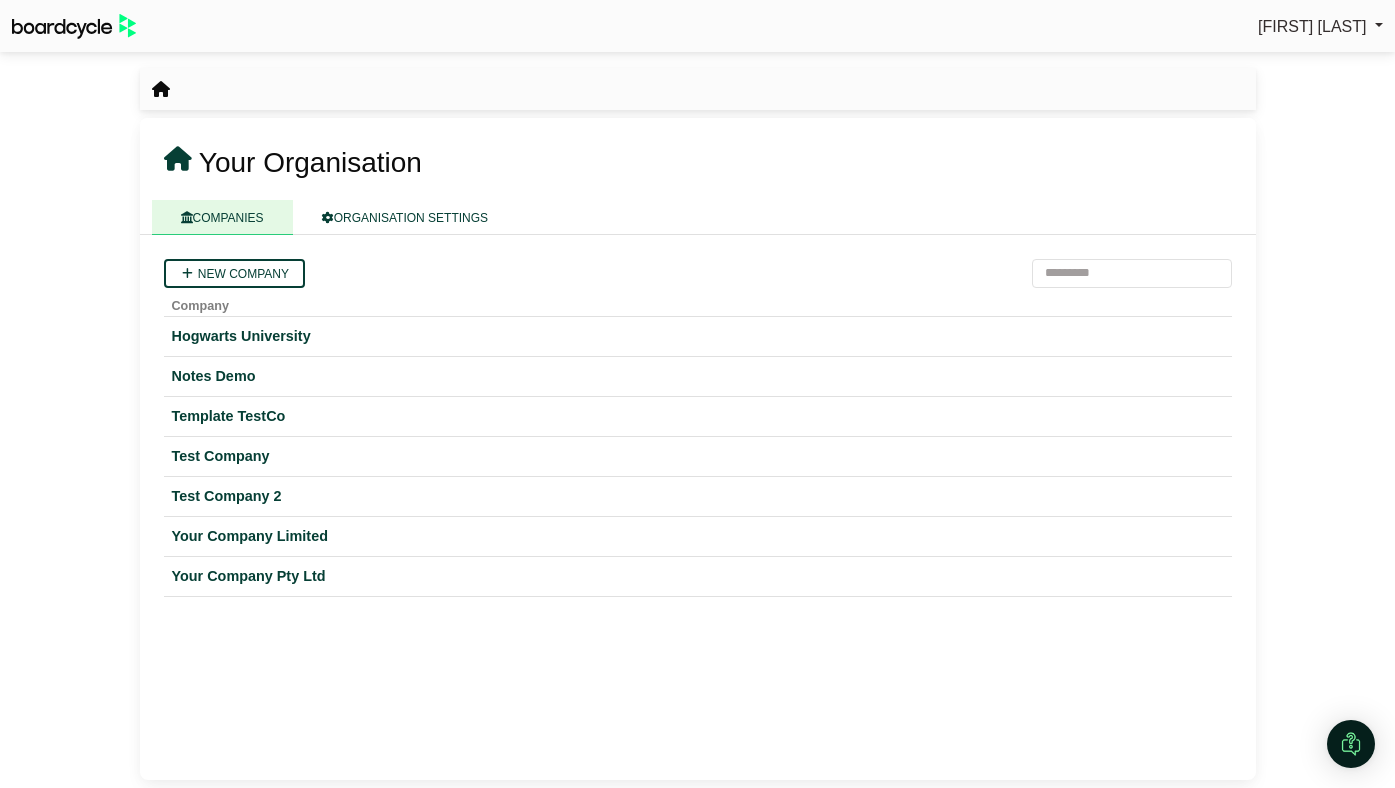 scroll, scrollTop: 0, scrollLeft: 0, axis: both 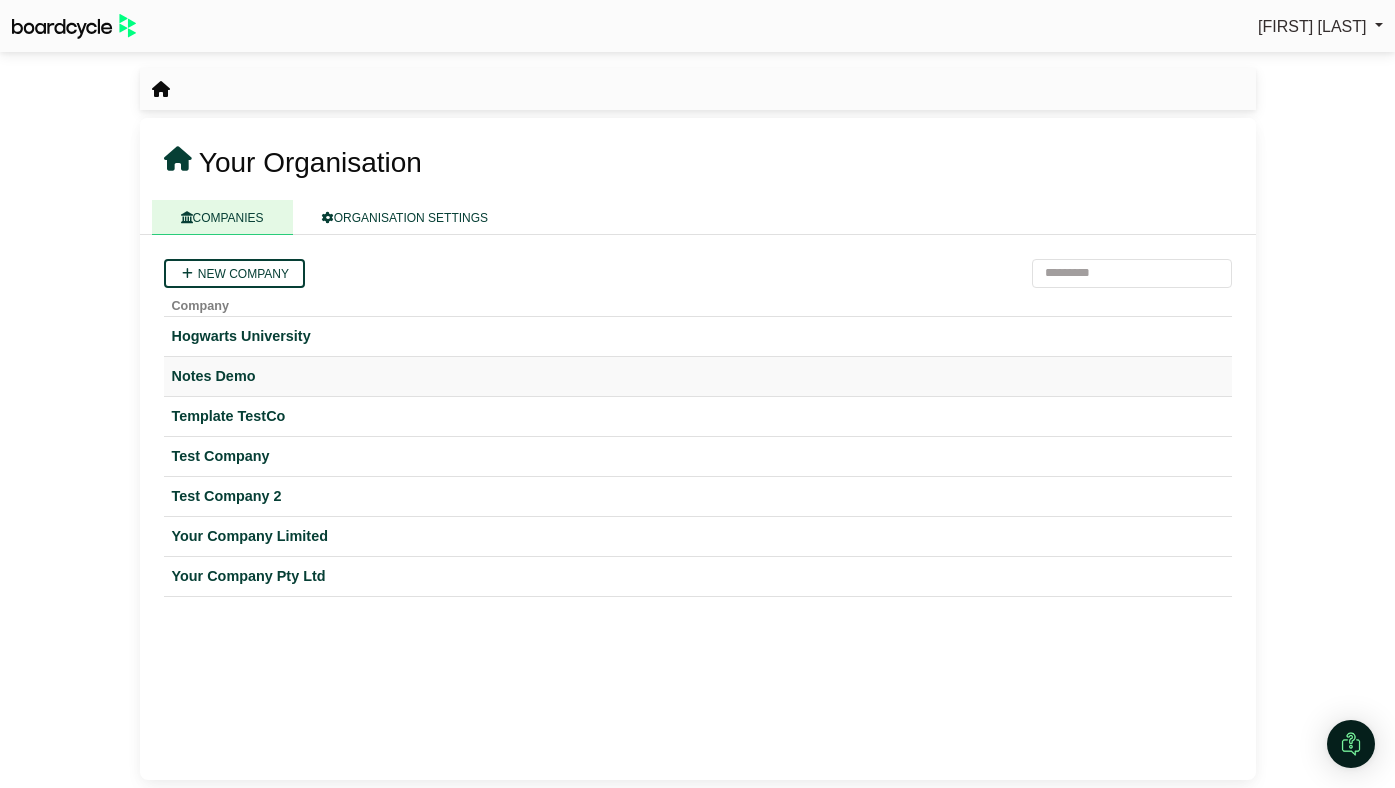 click on "Notes Demo" at bounding box center [698, 376] 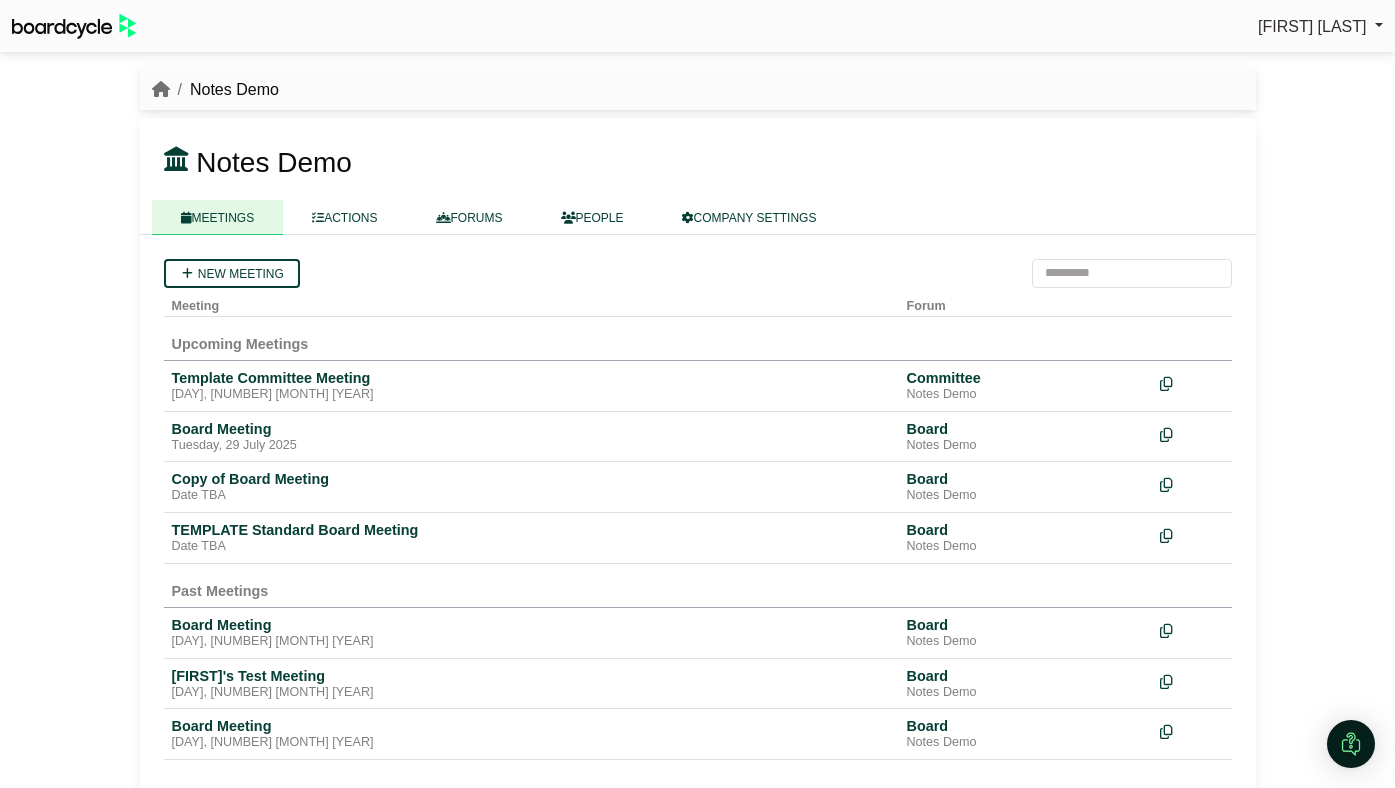 scroll, scrollTop: 0, scrollLeft: 0, axis: both 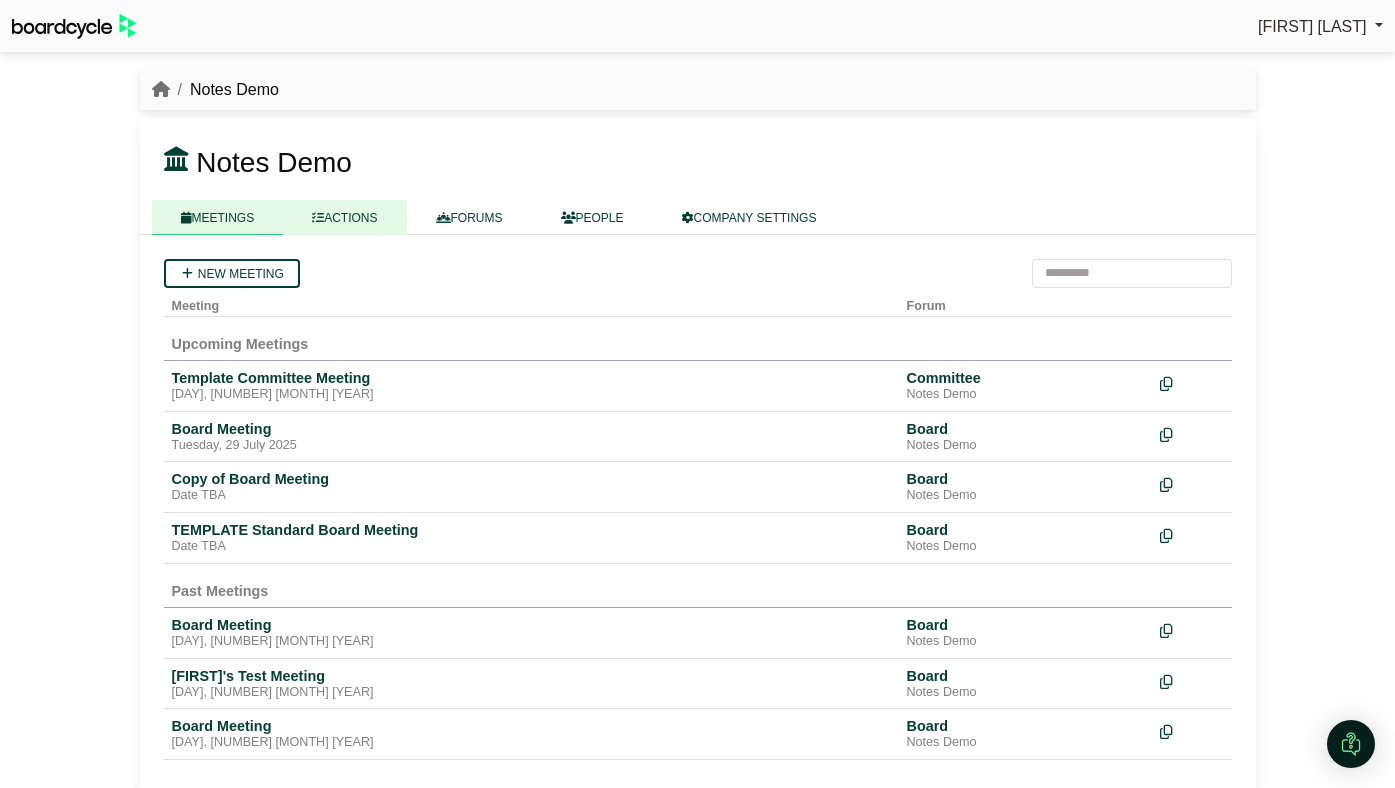 click on "ACTIONS" at bounding box center [344, 217] 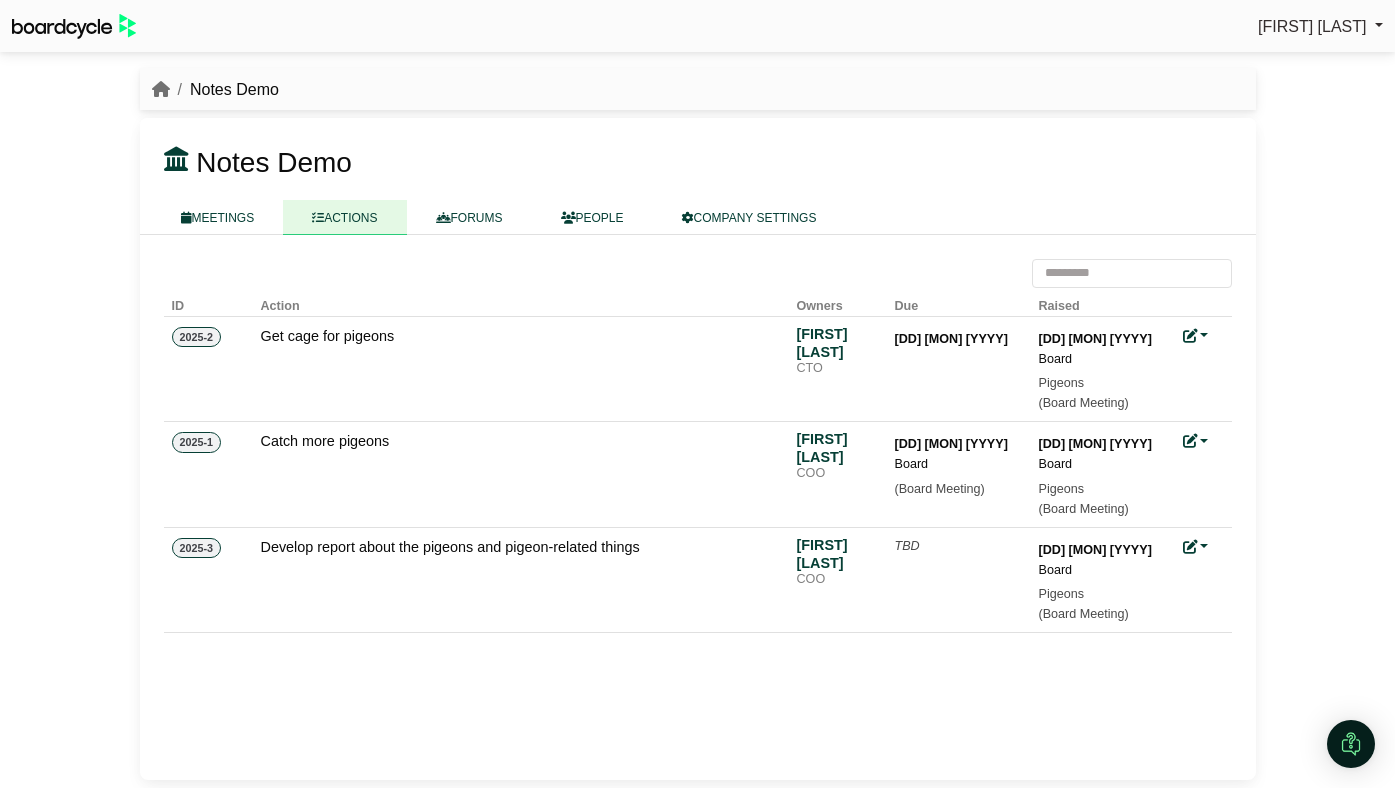 scroll, scrollTop: 0, scrollLeft: 0, axis: both 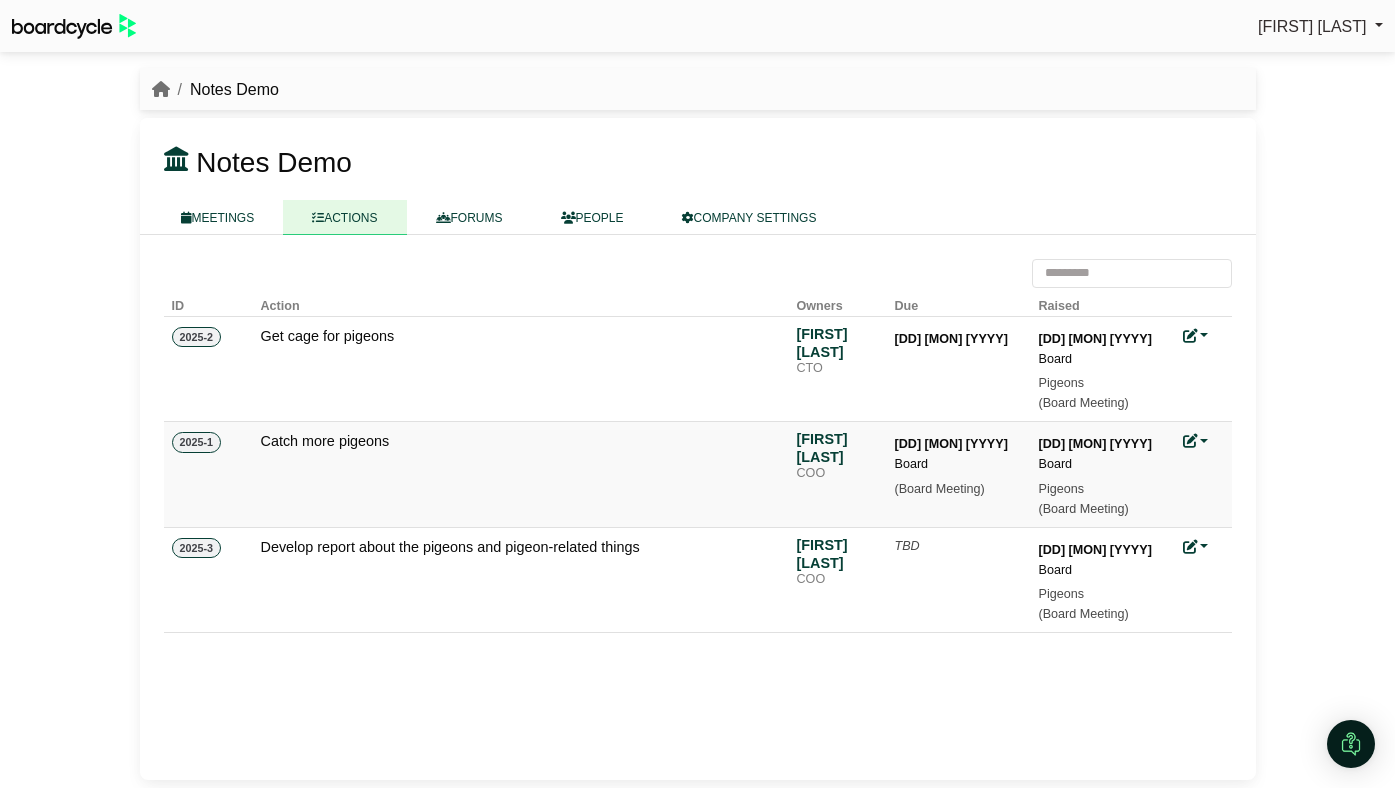 click on "(Board Meeting)" at bounding box center [959, 489] 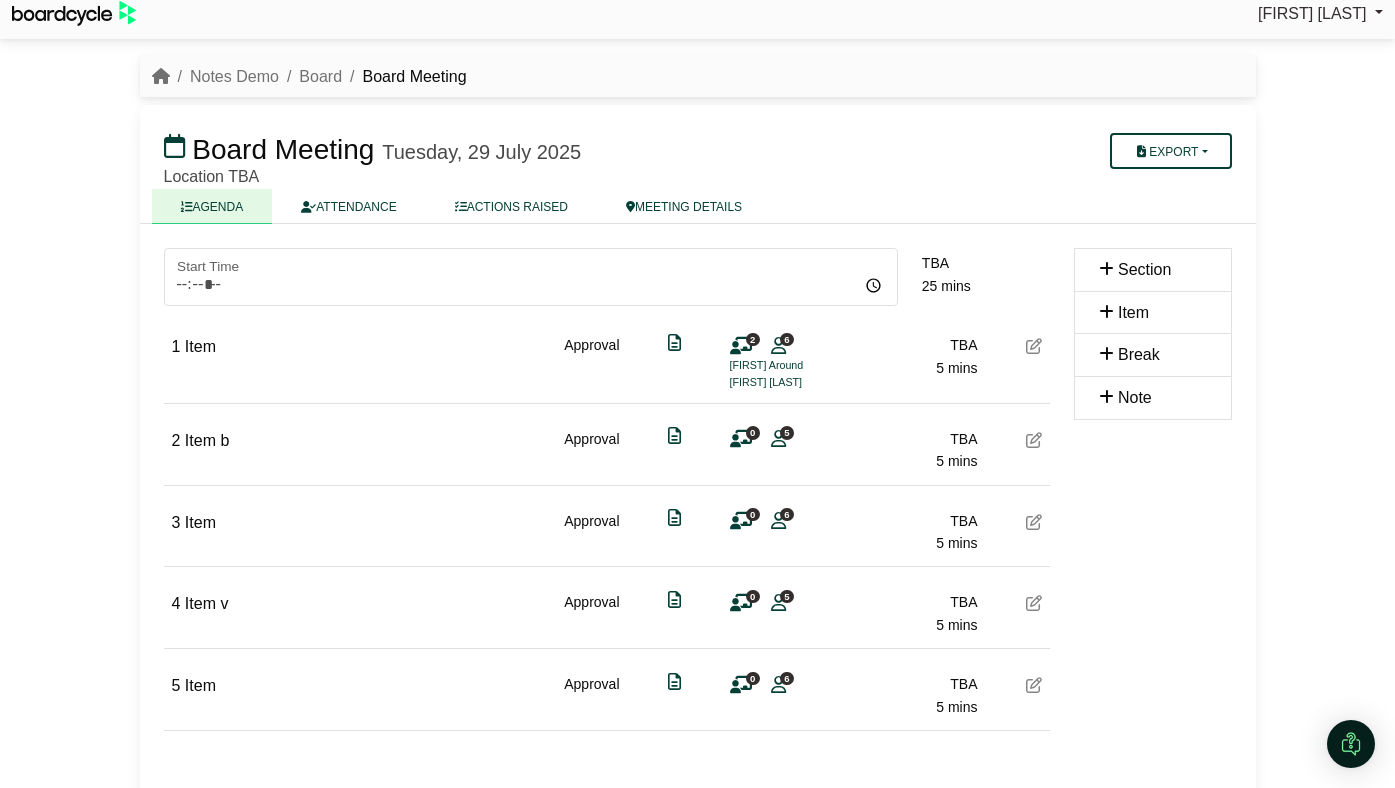 scroll, scrollTop: 66, scrollLeft: 0, axis: vertical 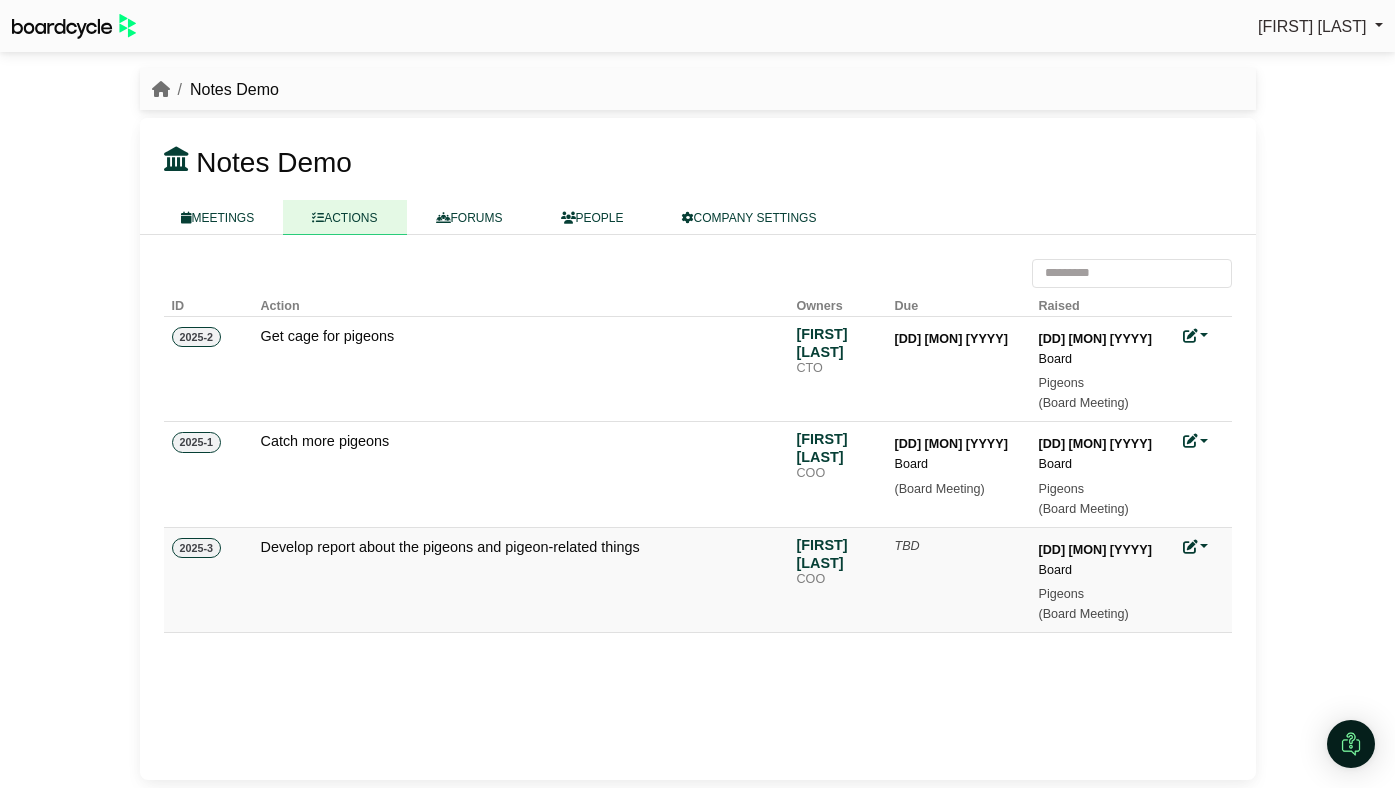 click at bounding box center (1190, 547) 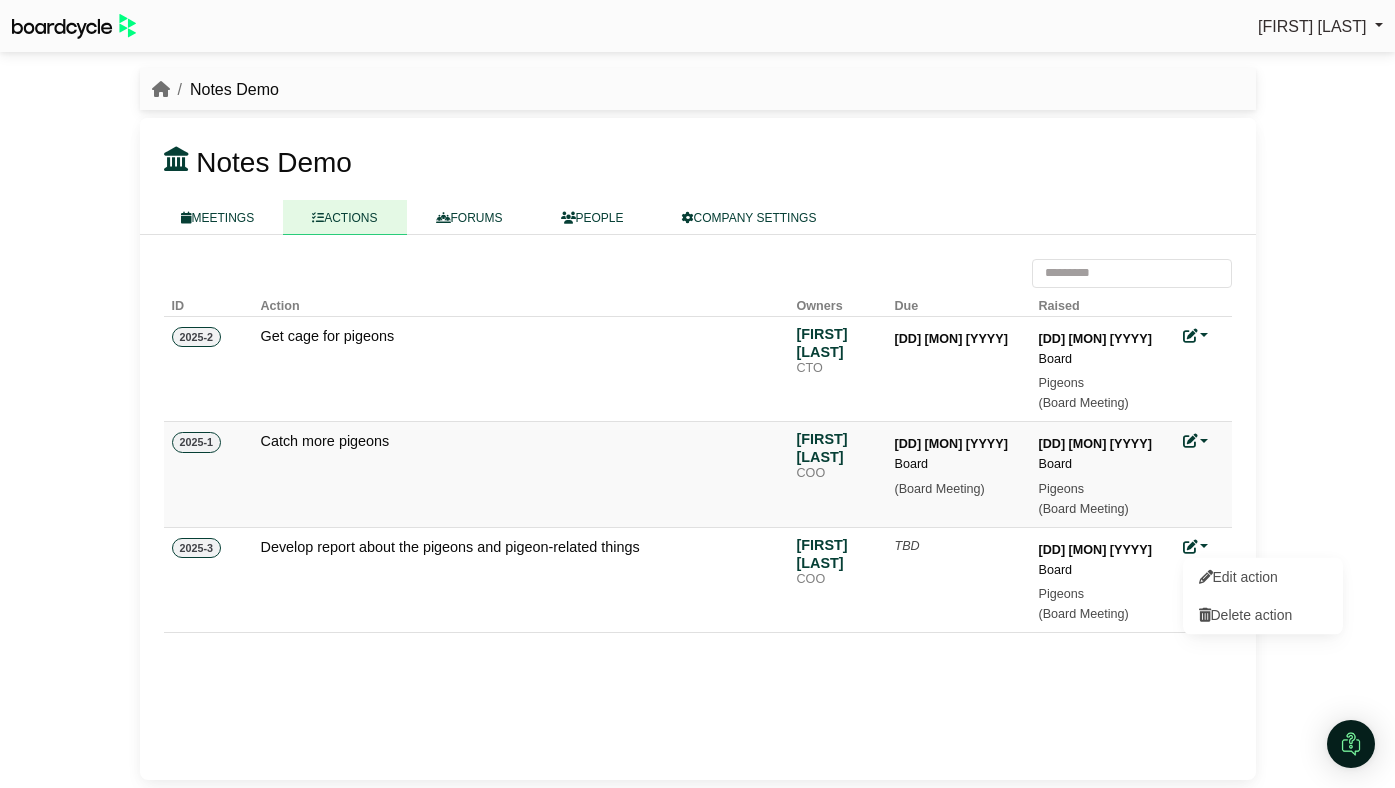 click at bounding box center [1190, 441] 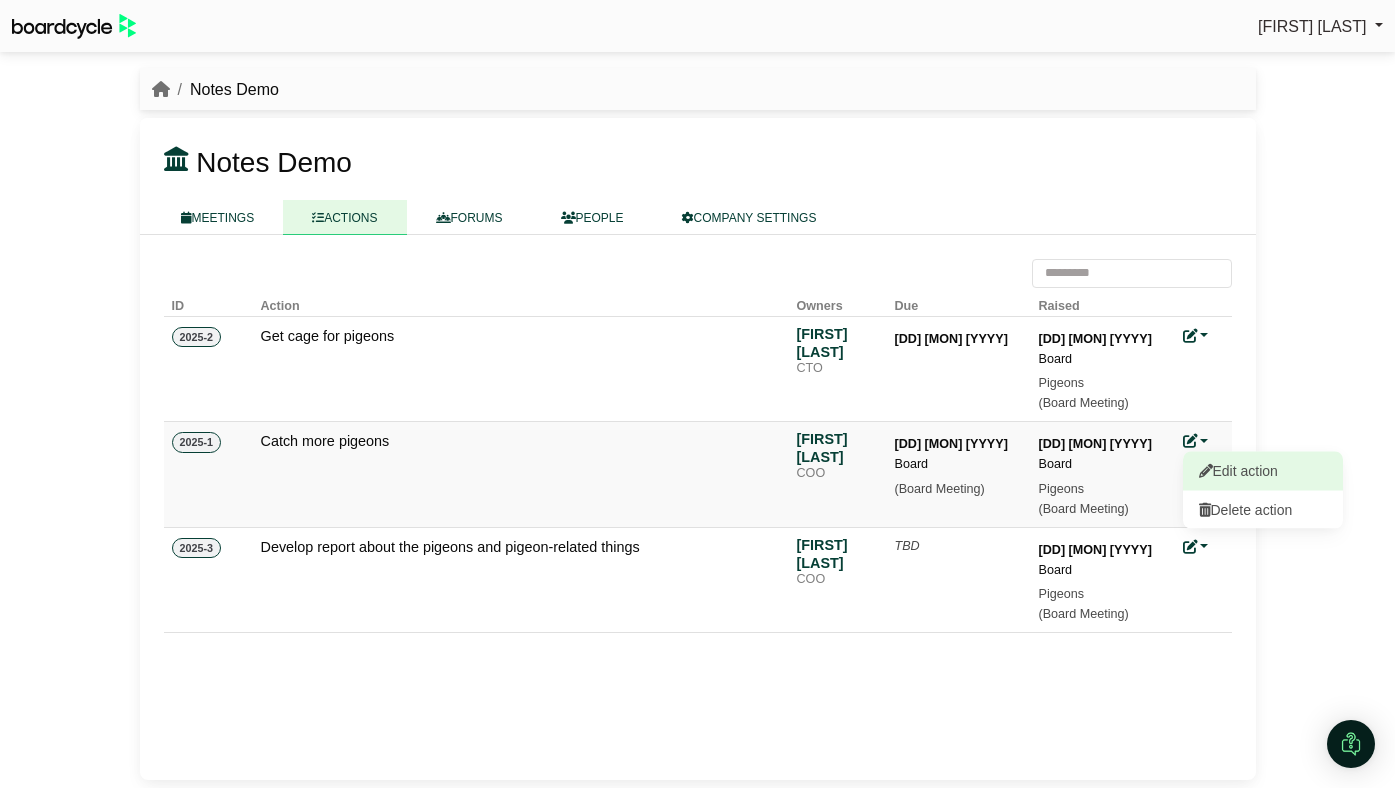 click on "Edit action" at bounding box center [1263, 471] 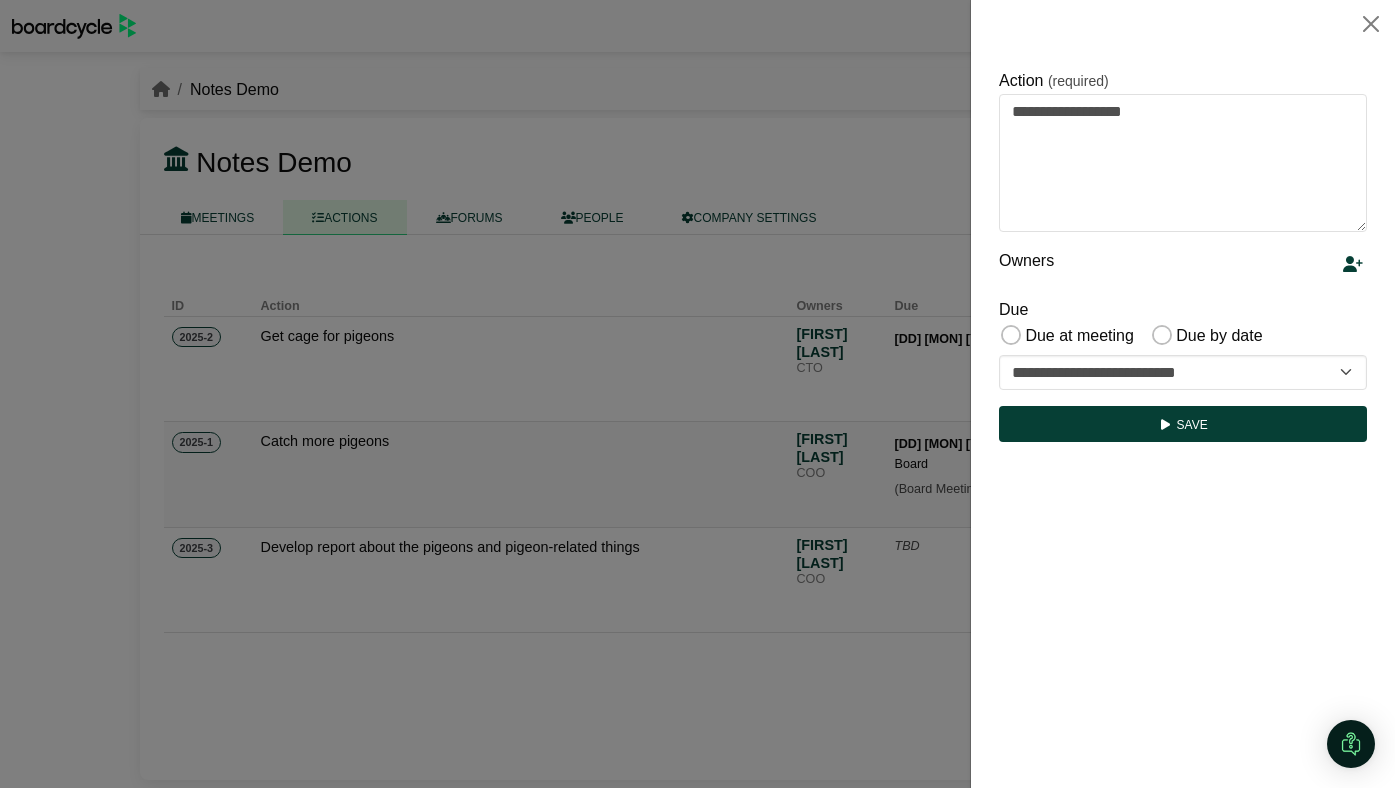 scroll, scrollTop: 0, scrollLeft: 0, axis: both 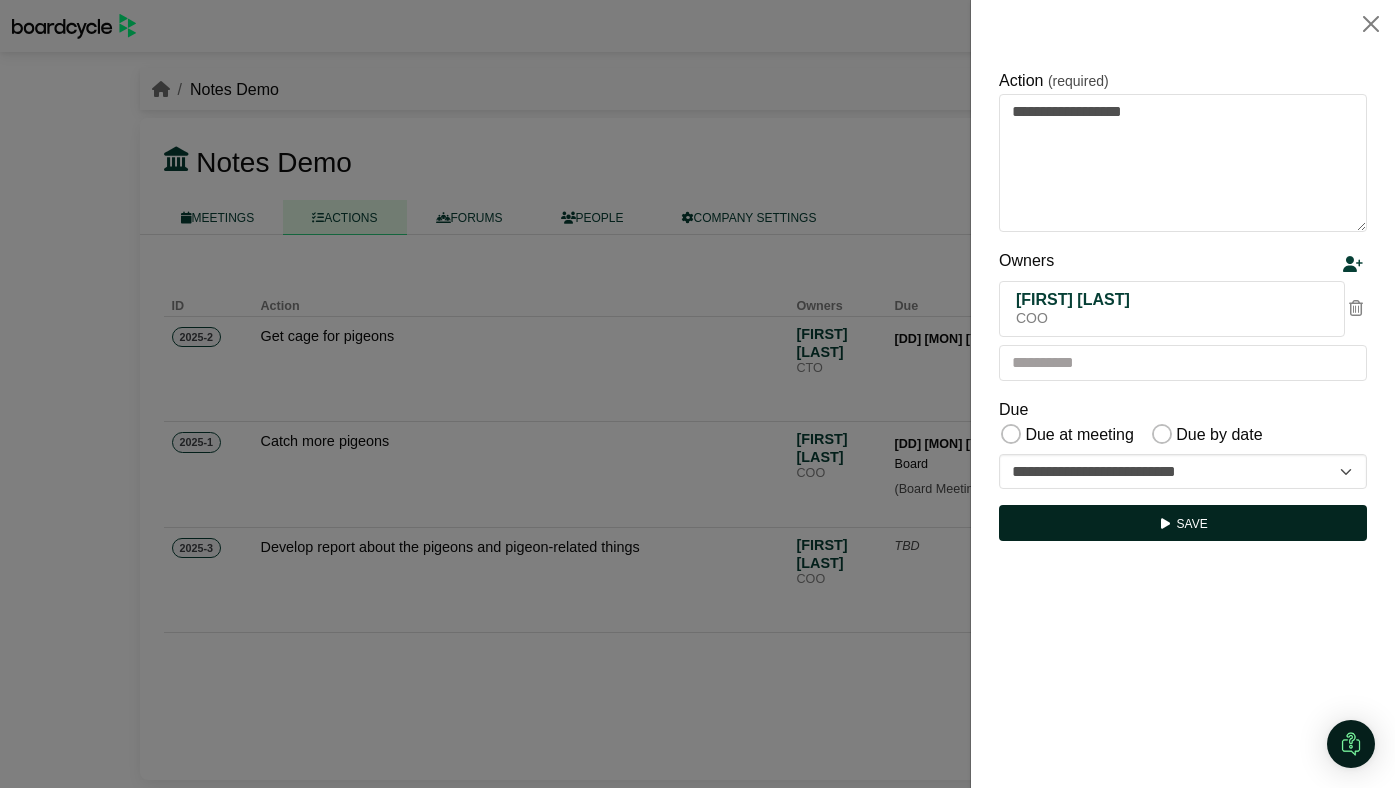 click on "Save" at bounding box center [1183, 523] 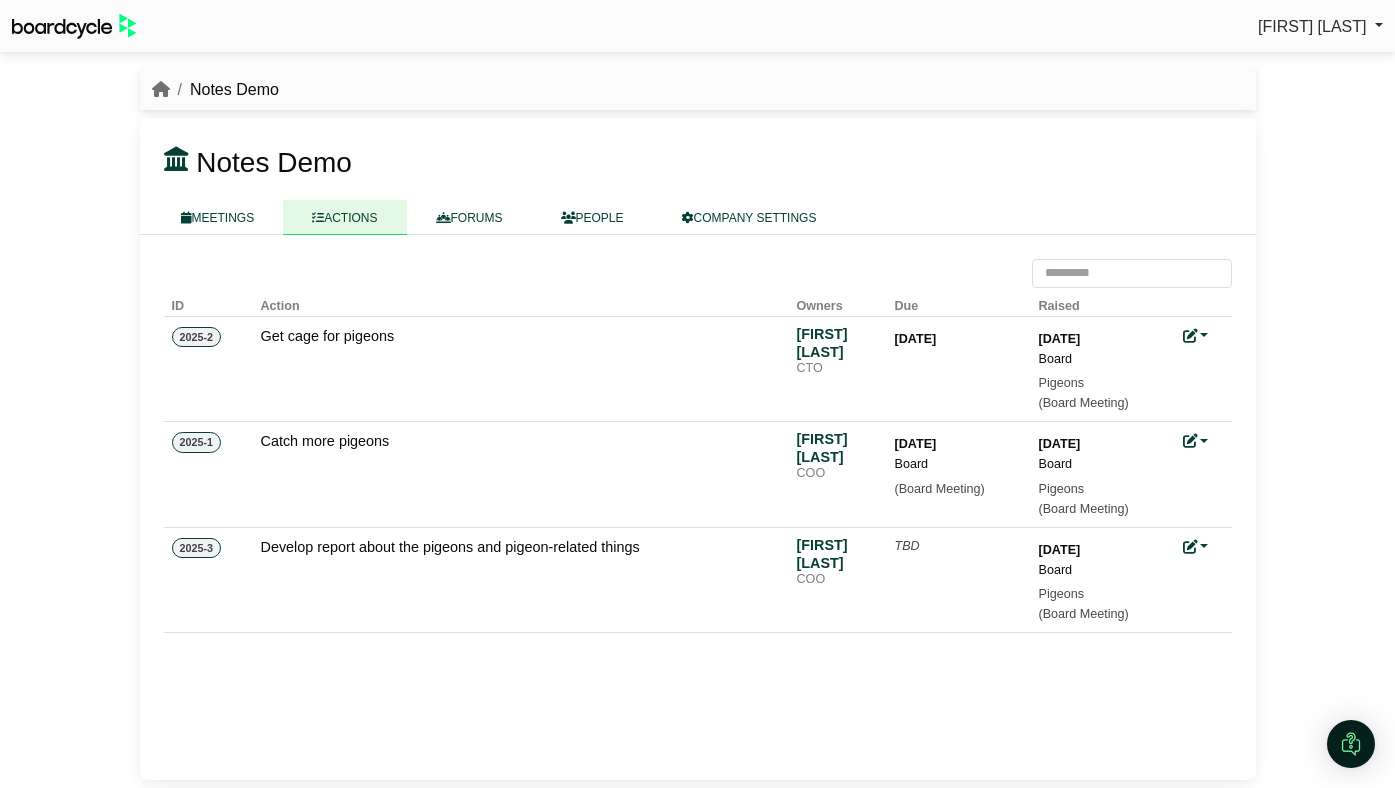 scroll, scrollTop: 0, scrollLeft: 0, axis: both 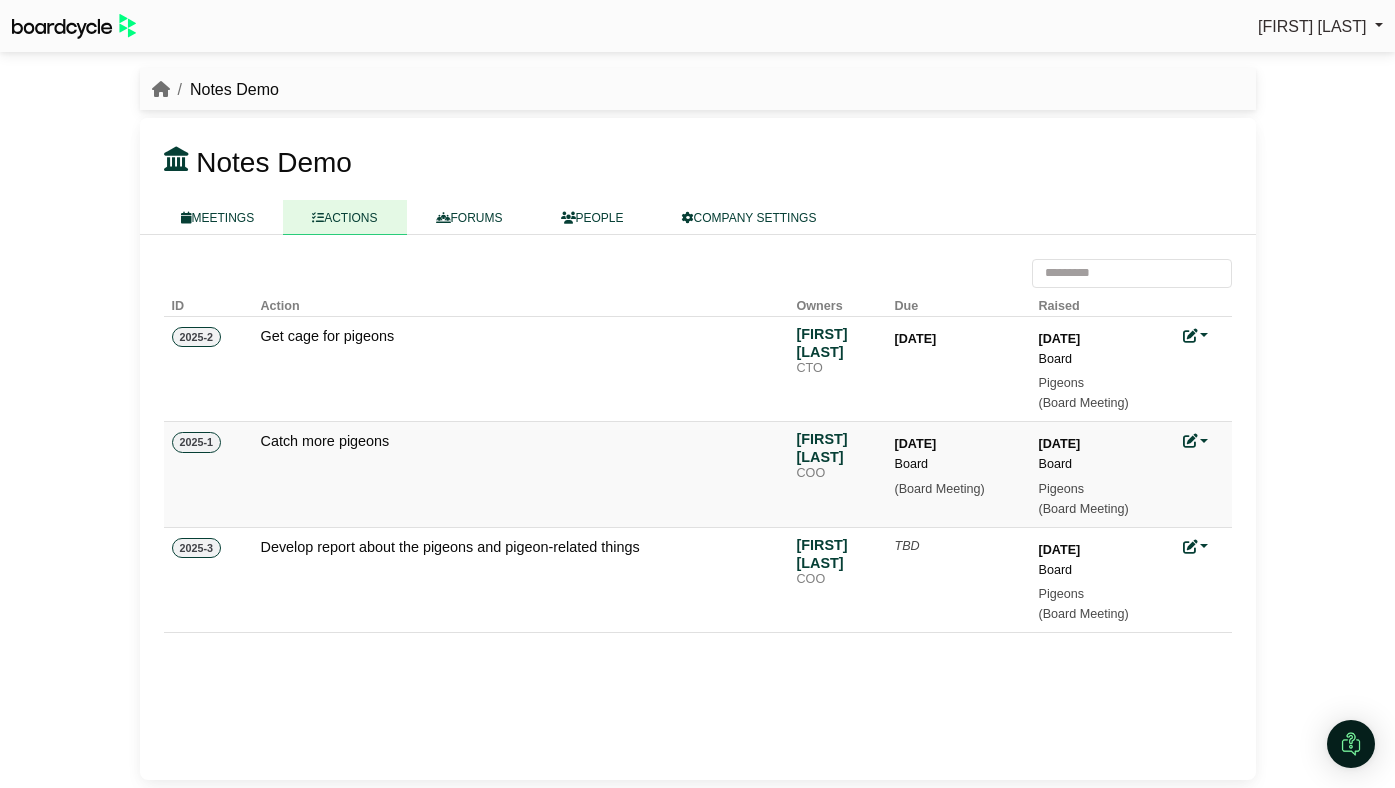 click on "(Board Meeting)" at bounding box center (959, 489) 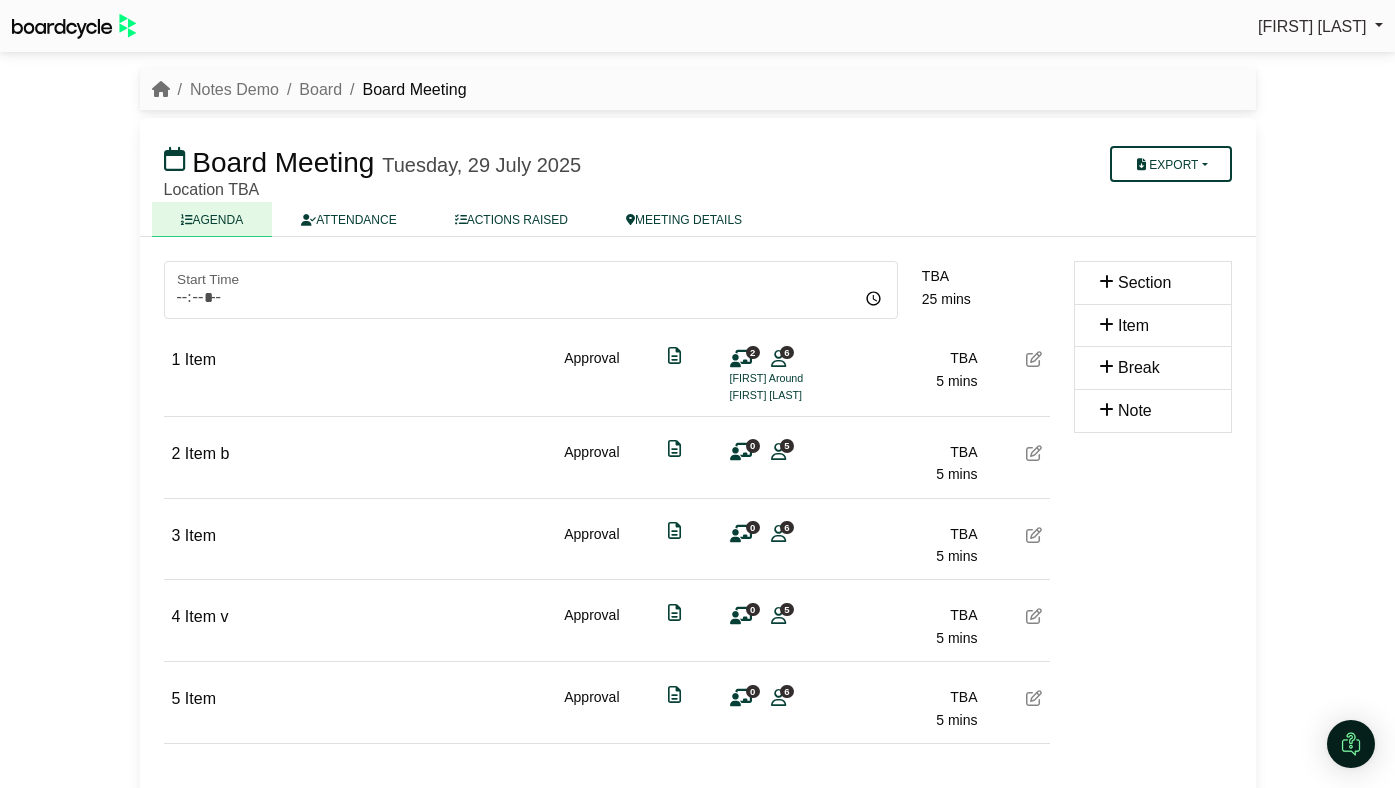 scroll, scrollTop: 0, scrollLeft: 0, axis: both 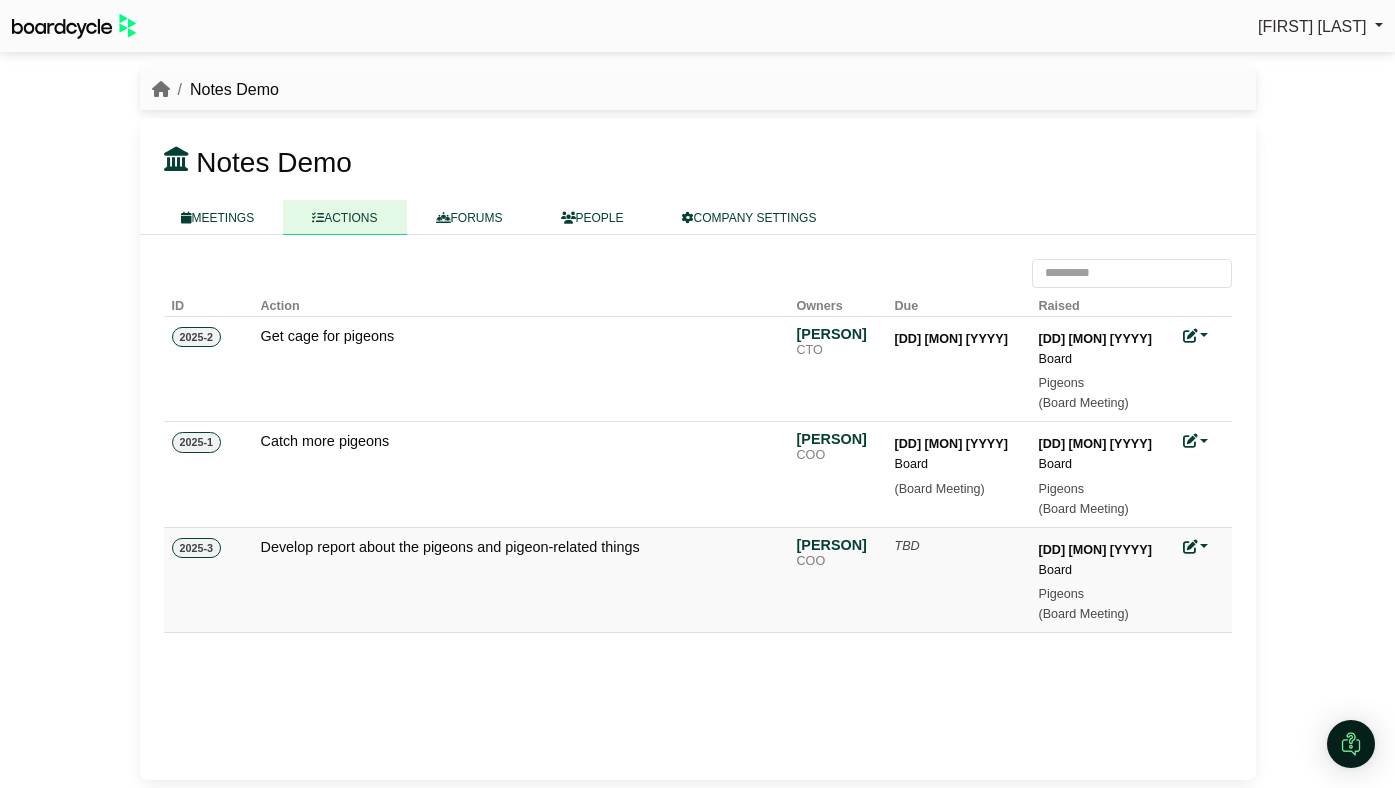 click at bounding box center (1190, 547) 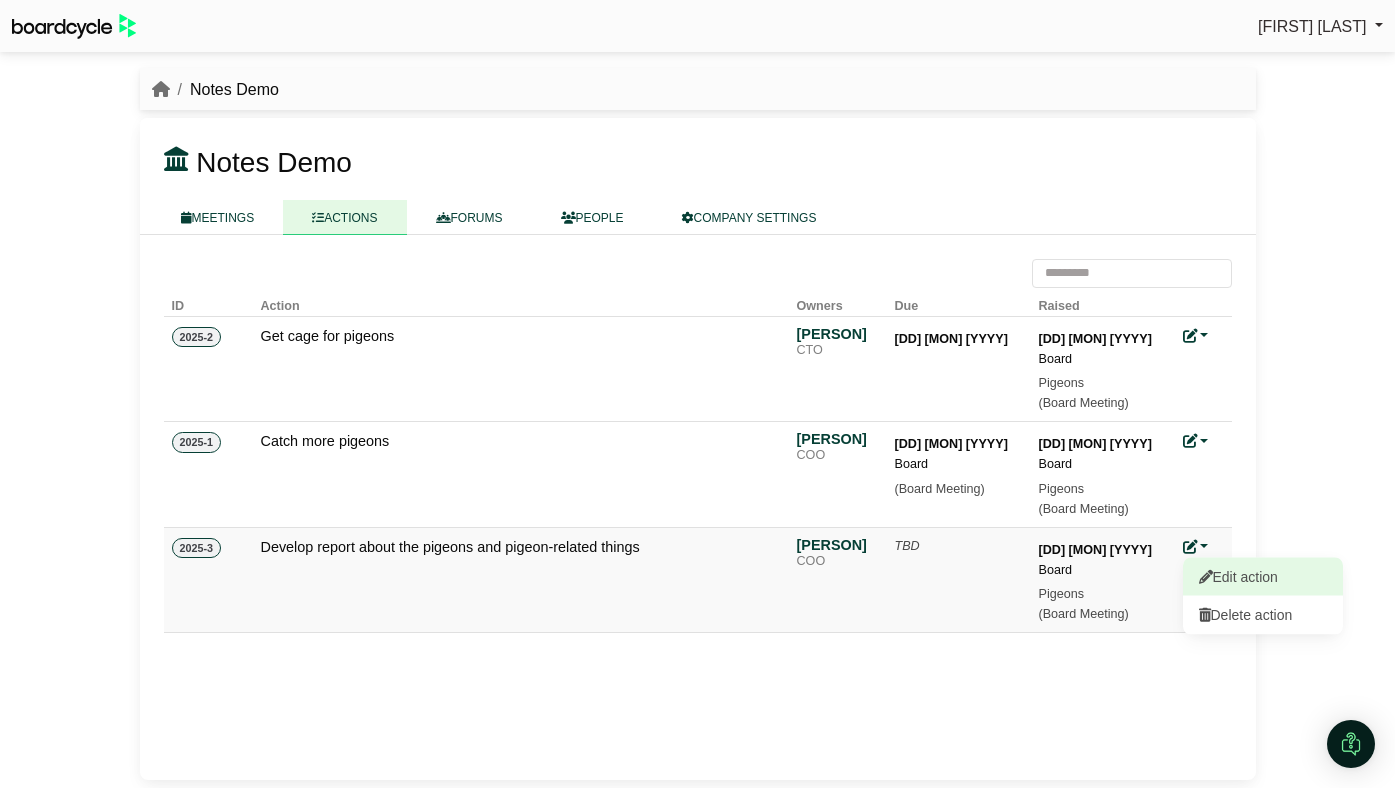 click at bounding box center (1206, 576) 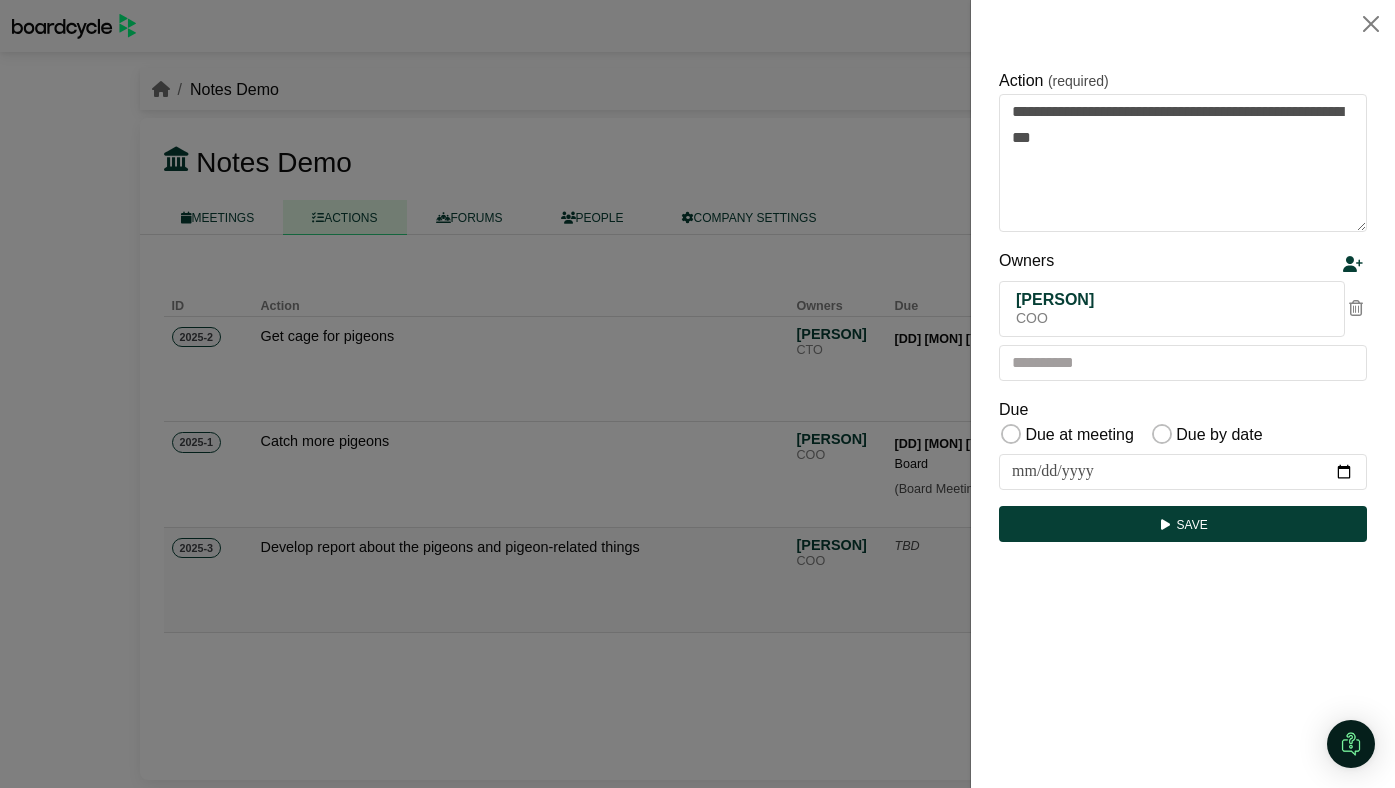 scroll, scrollTop: 0, scrollLeft: 0, axis: both 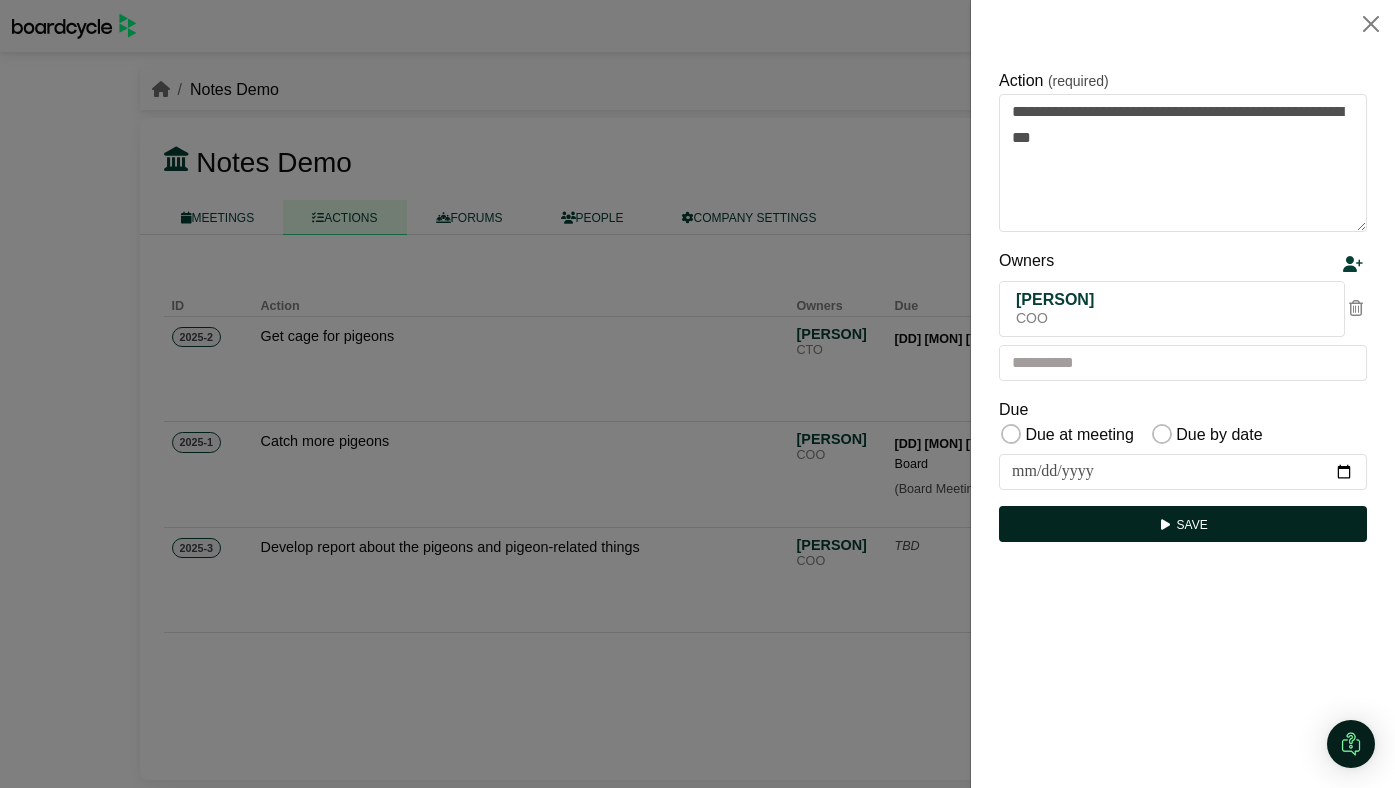 click on "Save" at bounding box center (1183, 524) 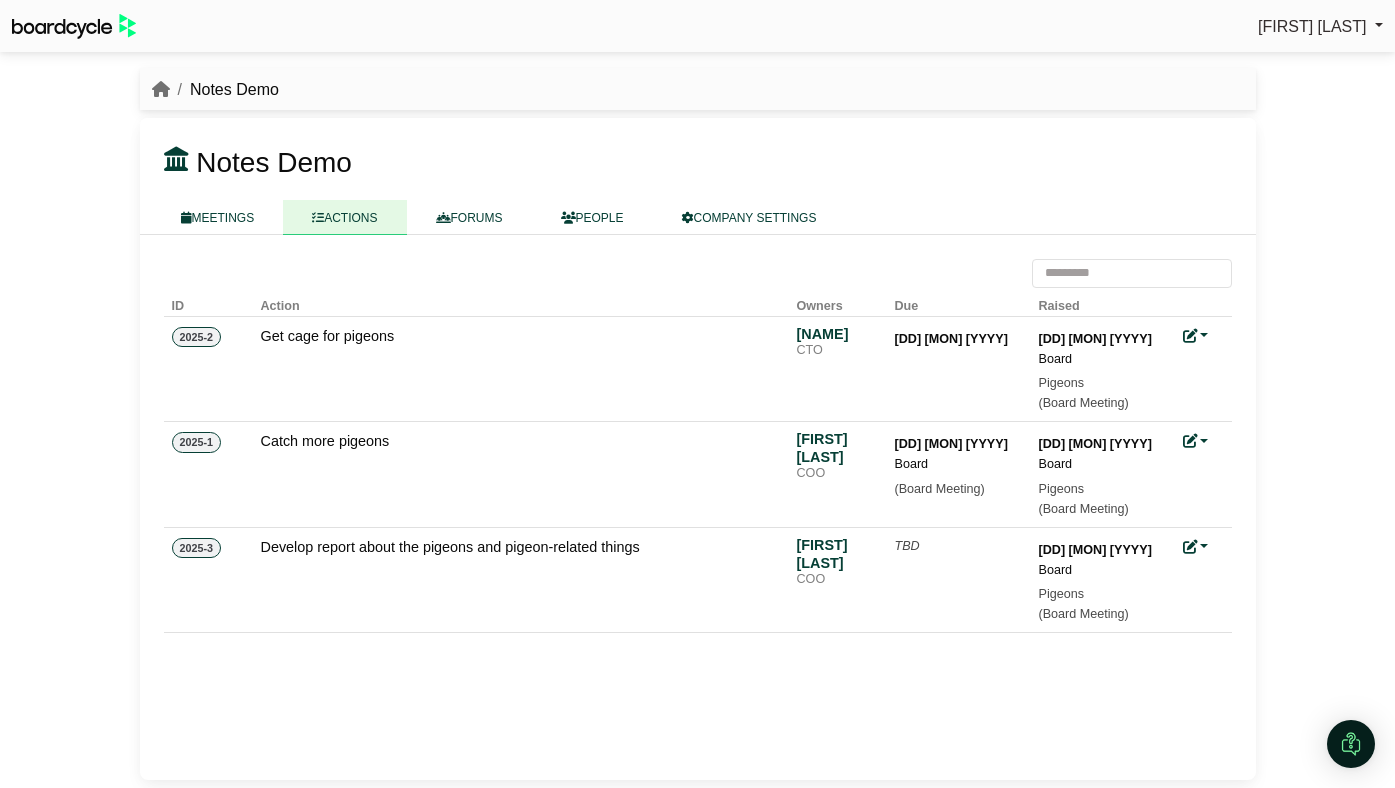 scroll, scrollTop: 0, scrollLeft: 0, axis: both 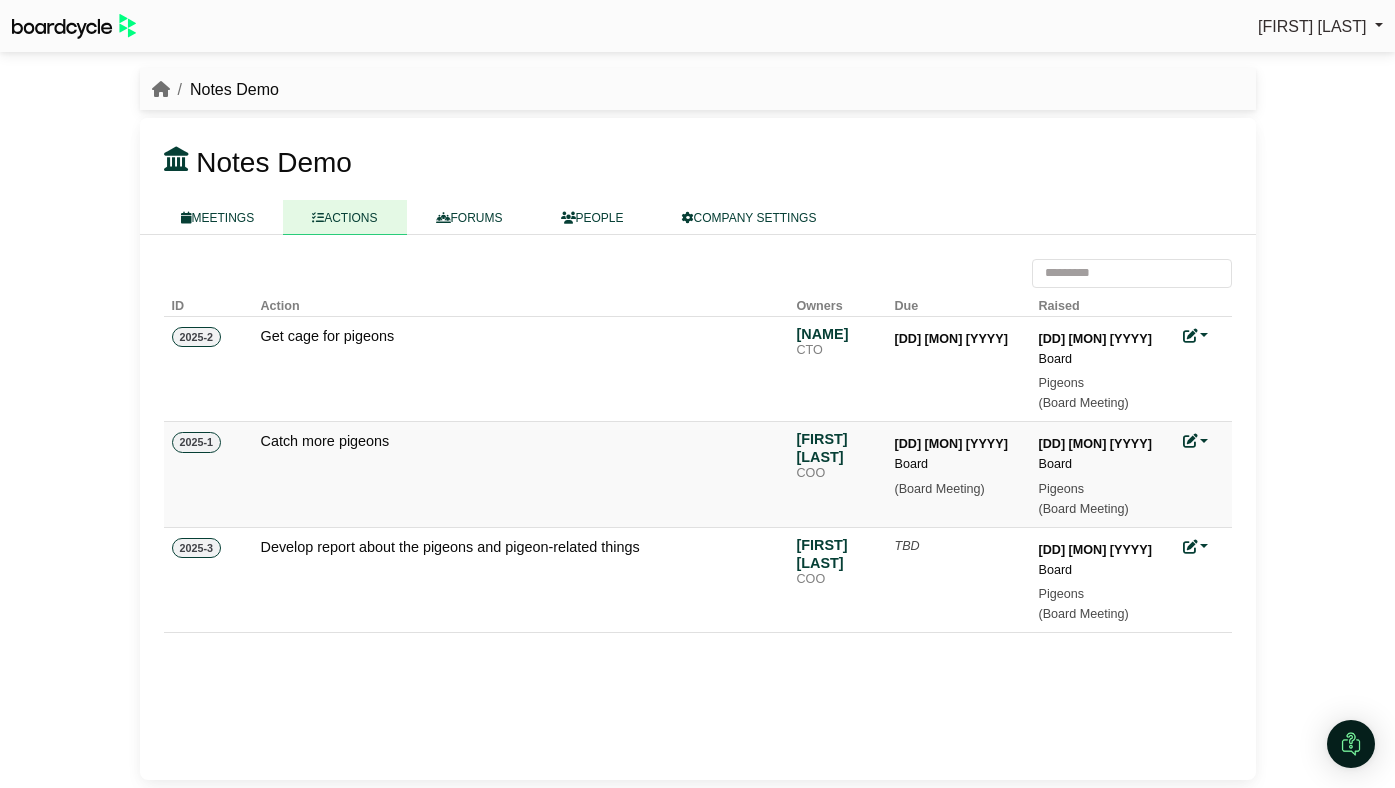 click at bounding box center (1190, 441) 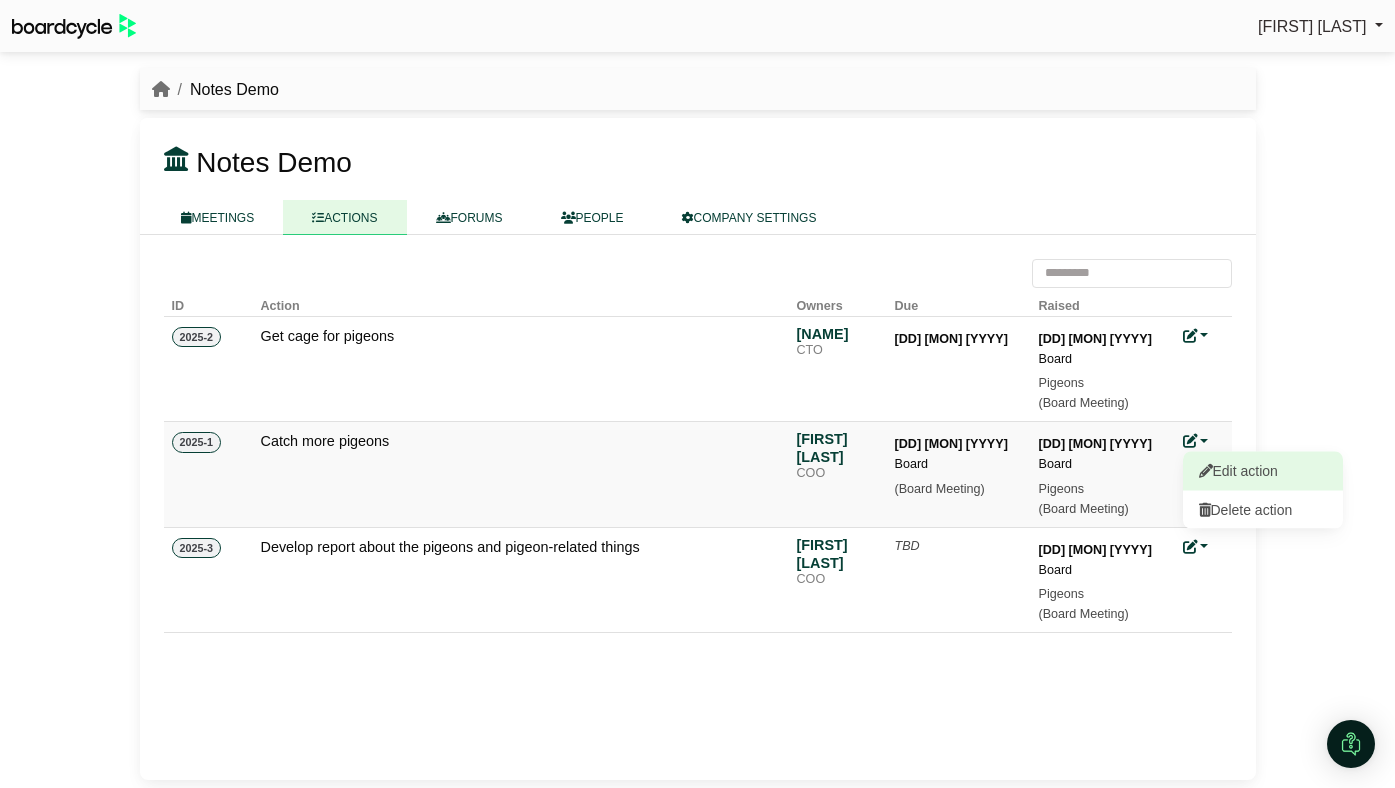 click on "Edit action" at bounding box center (1263, 471) 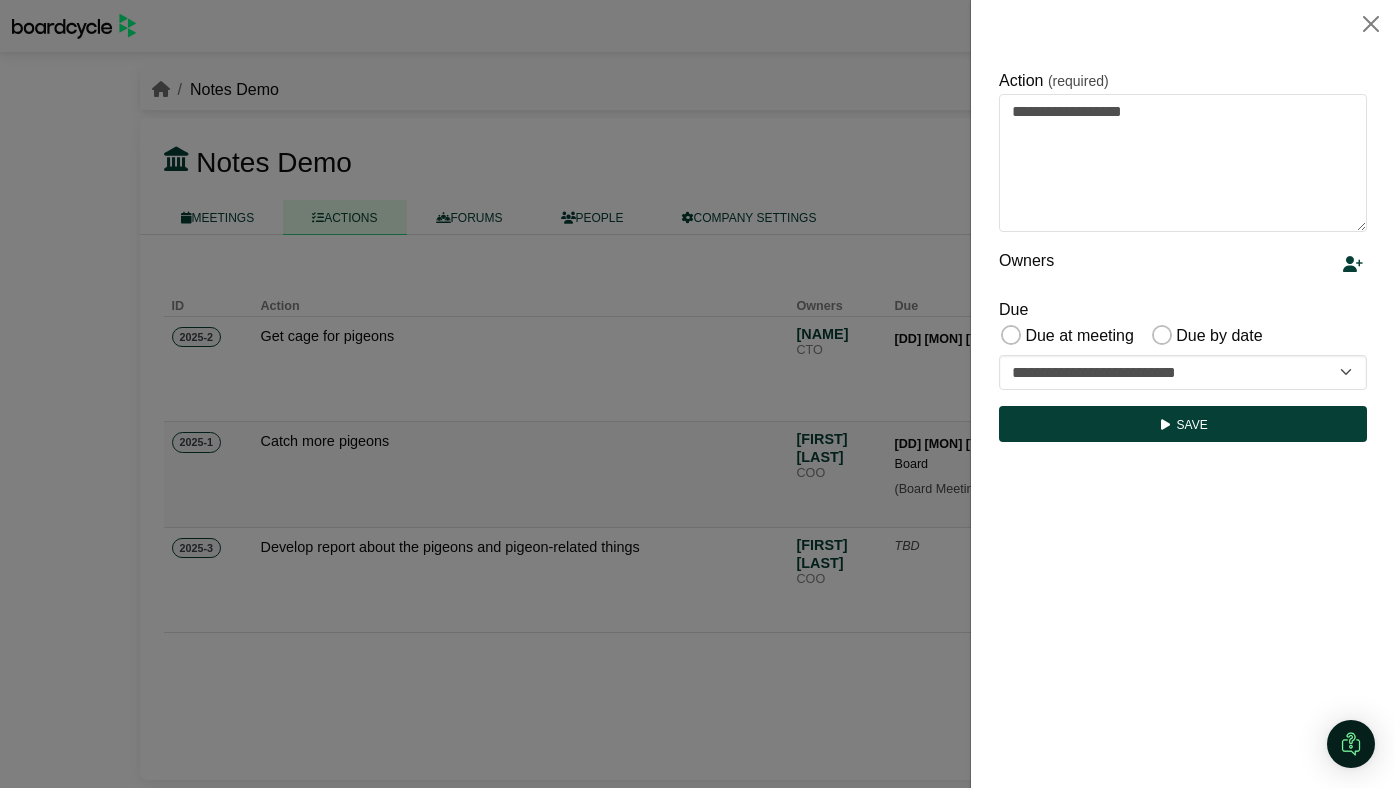 scroll, scrollTop: 0, scrollLeft: 0, axis: both 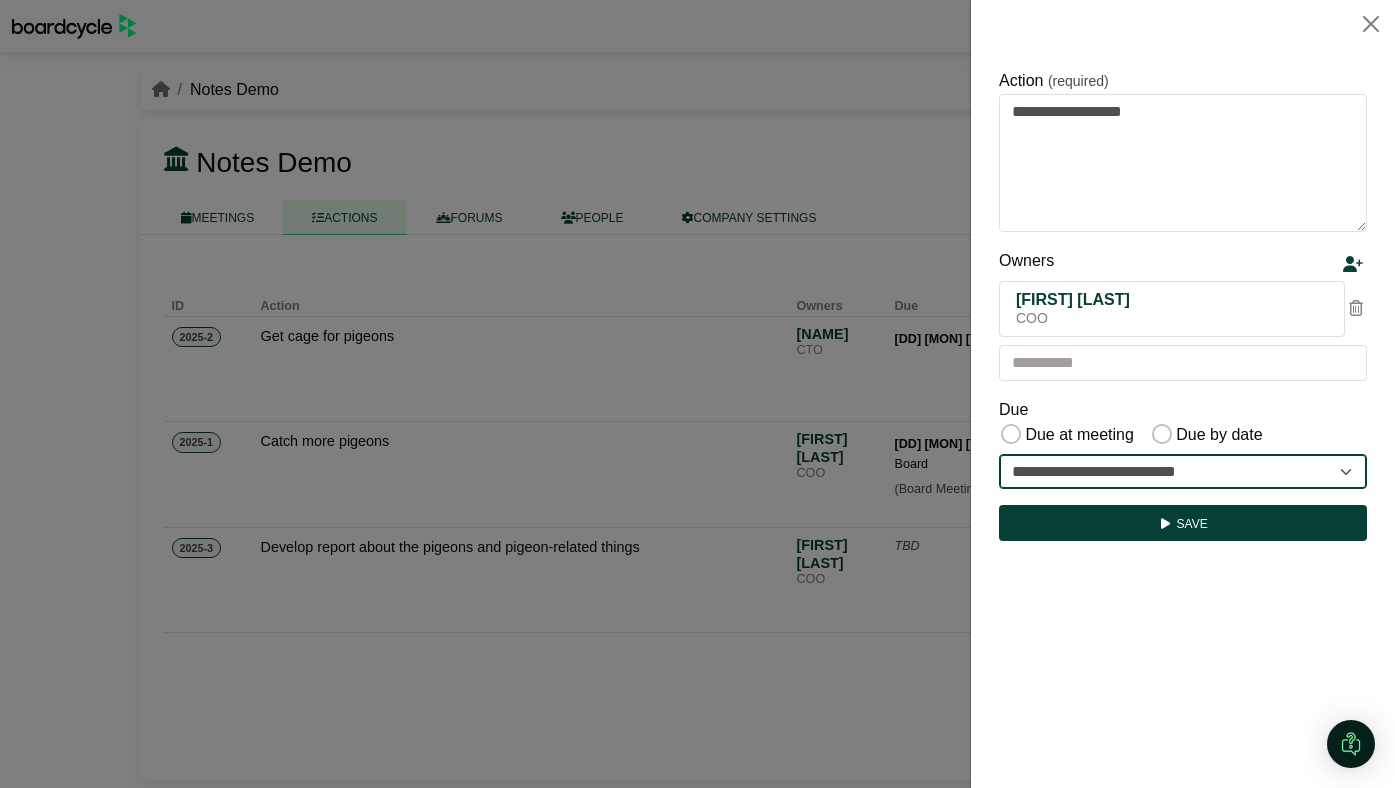 click on "**********" at bounding box center [1183, 472] 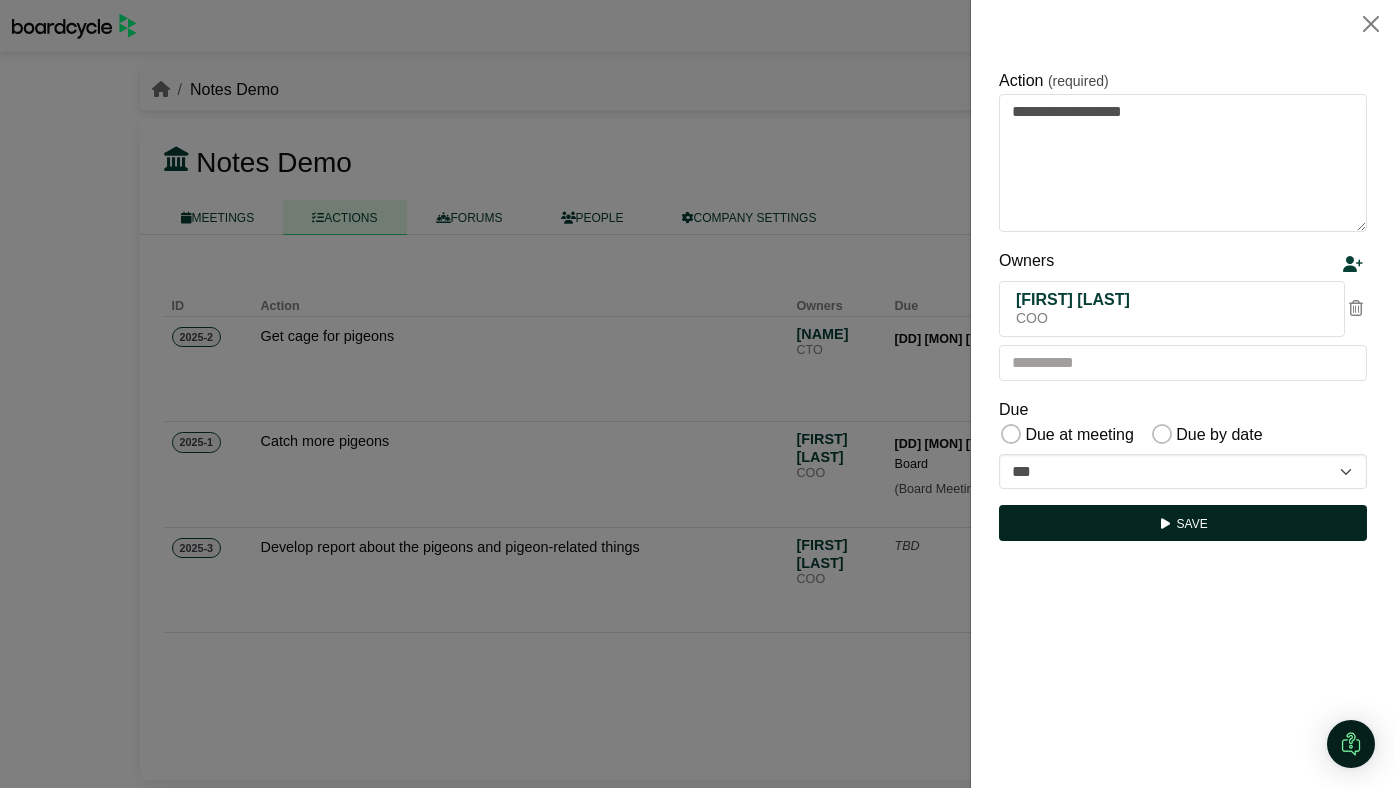 click on "Save" at bounding box center (1183, 523) 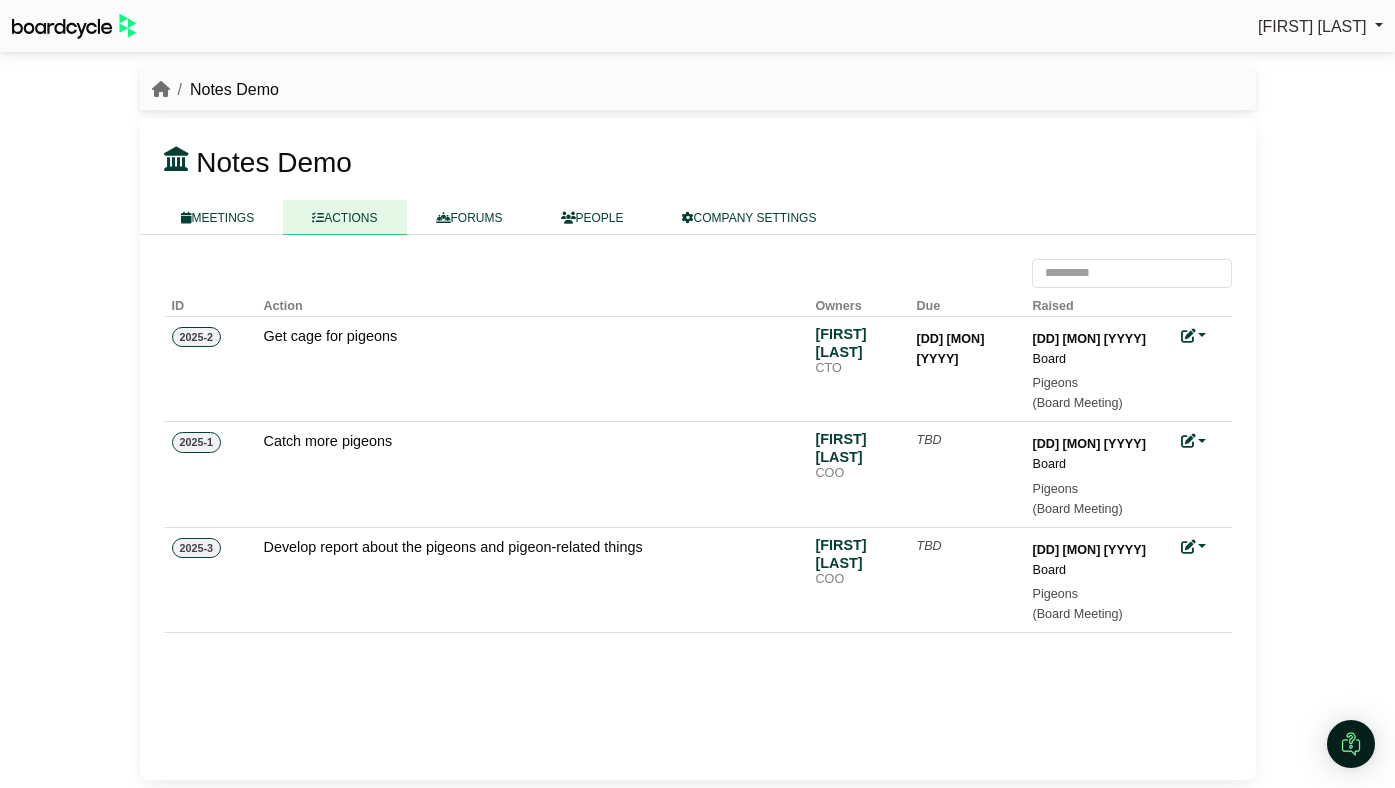scroll, scrollTop: 0, scrollLeft: 0, axis: both 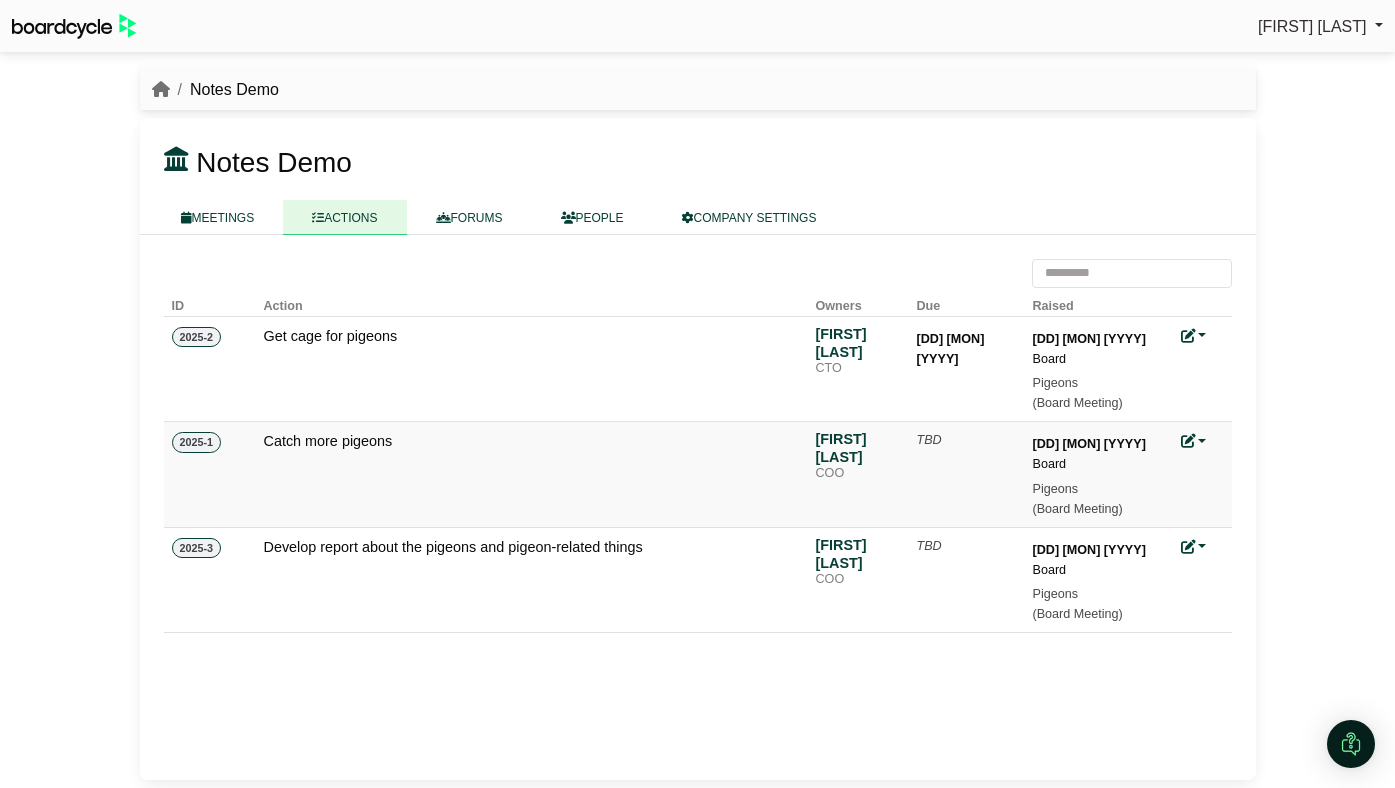 click at bounding box center (1188, 441) 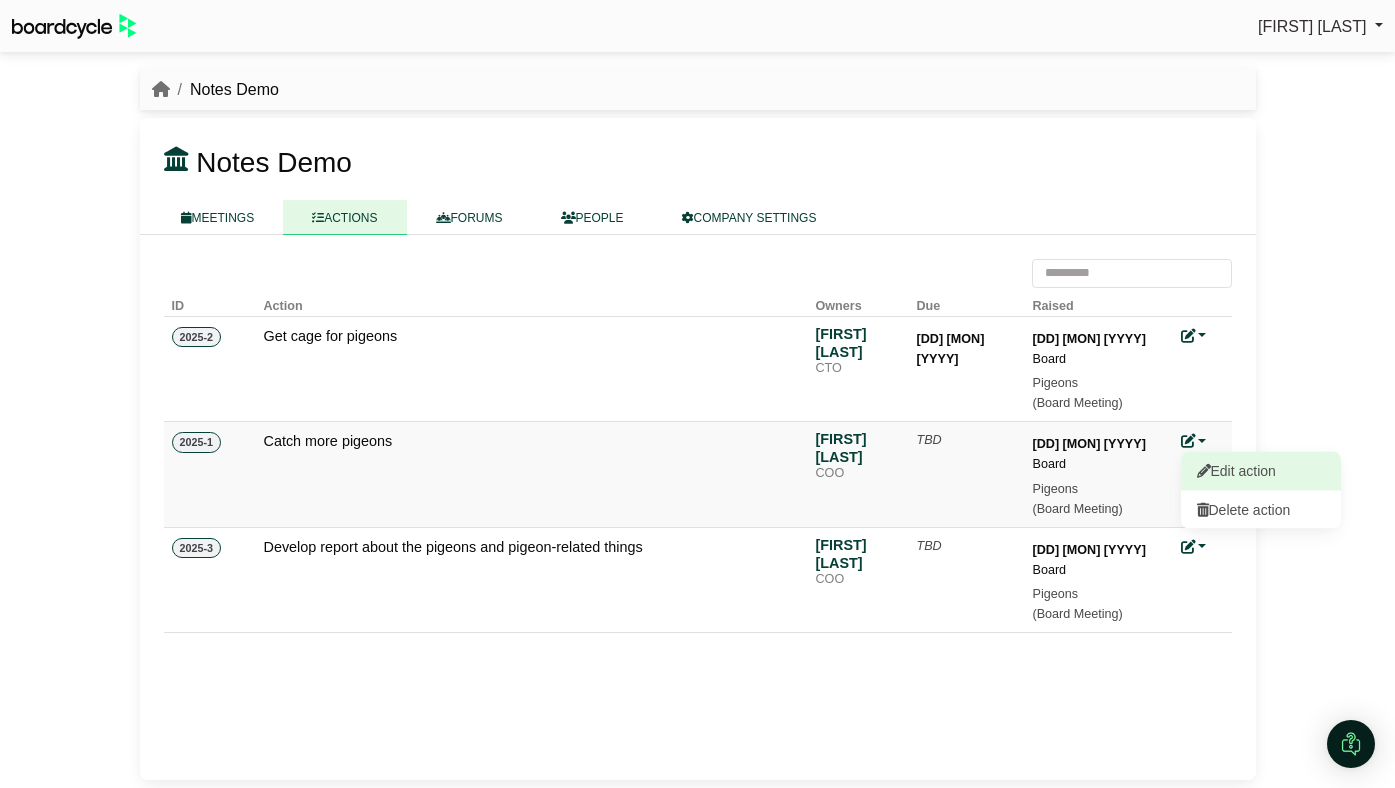 click at bounding box center [1204, 471] 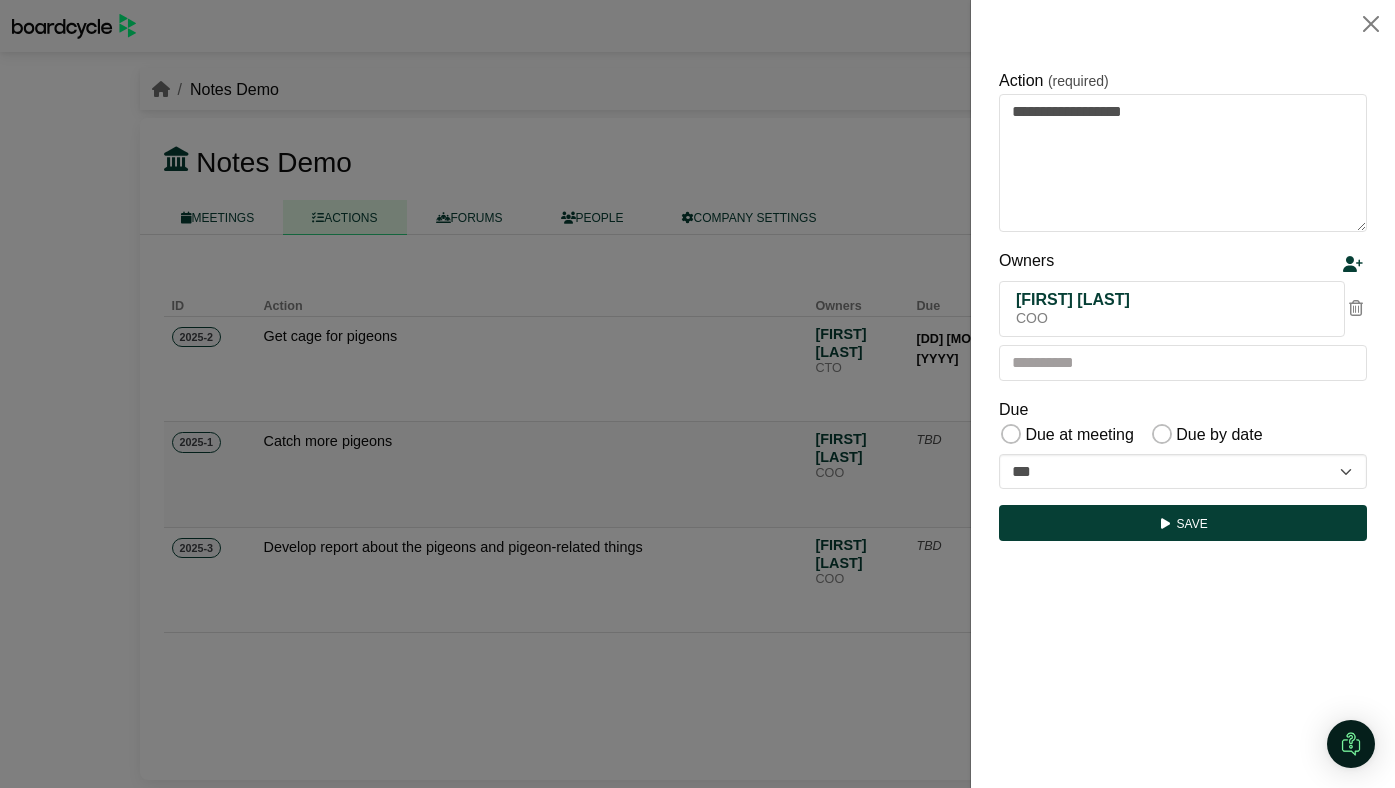 scroll, scrollTop: 0, scrollLeft: 0, axis: both 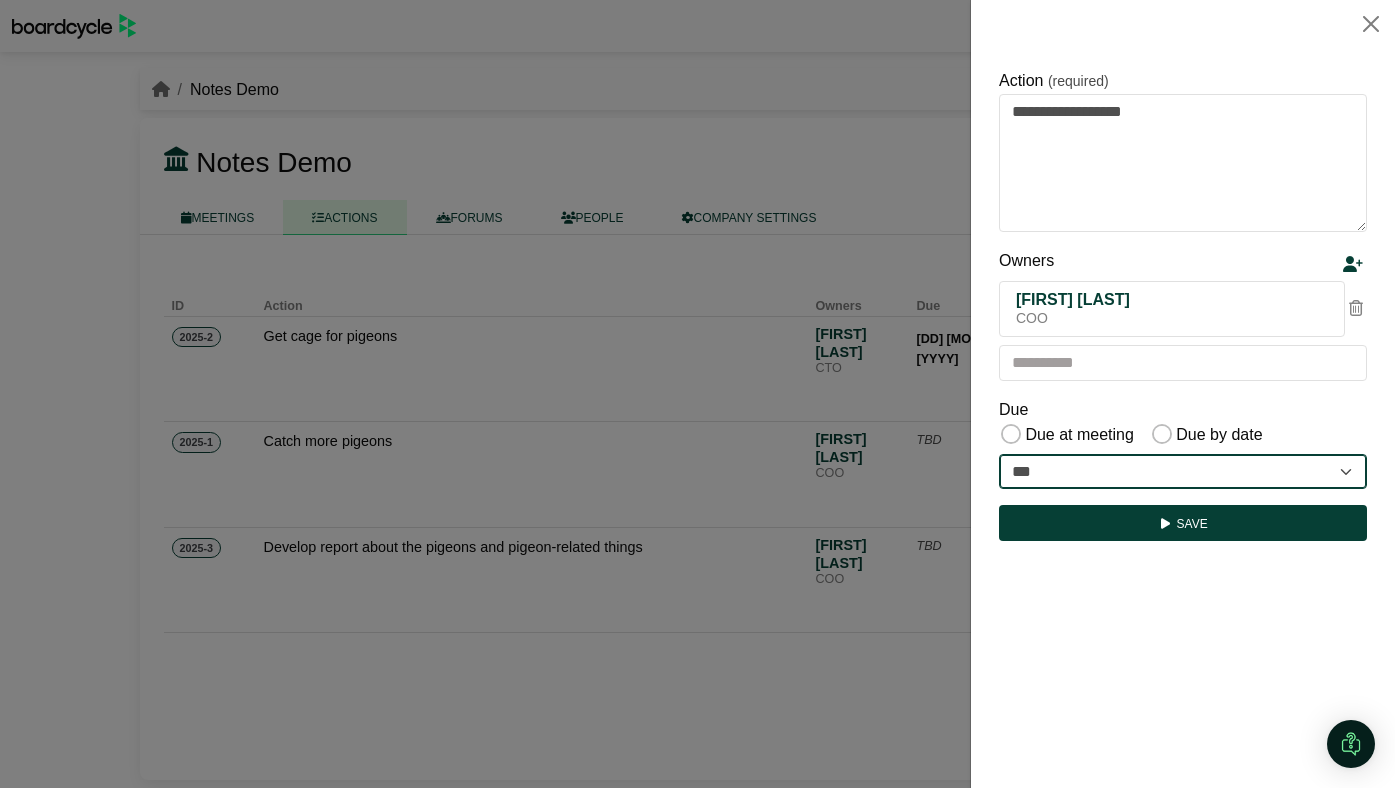 click on "**********" at bounding box center [1183, 472] 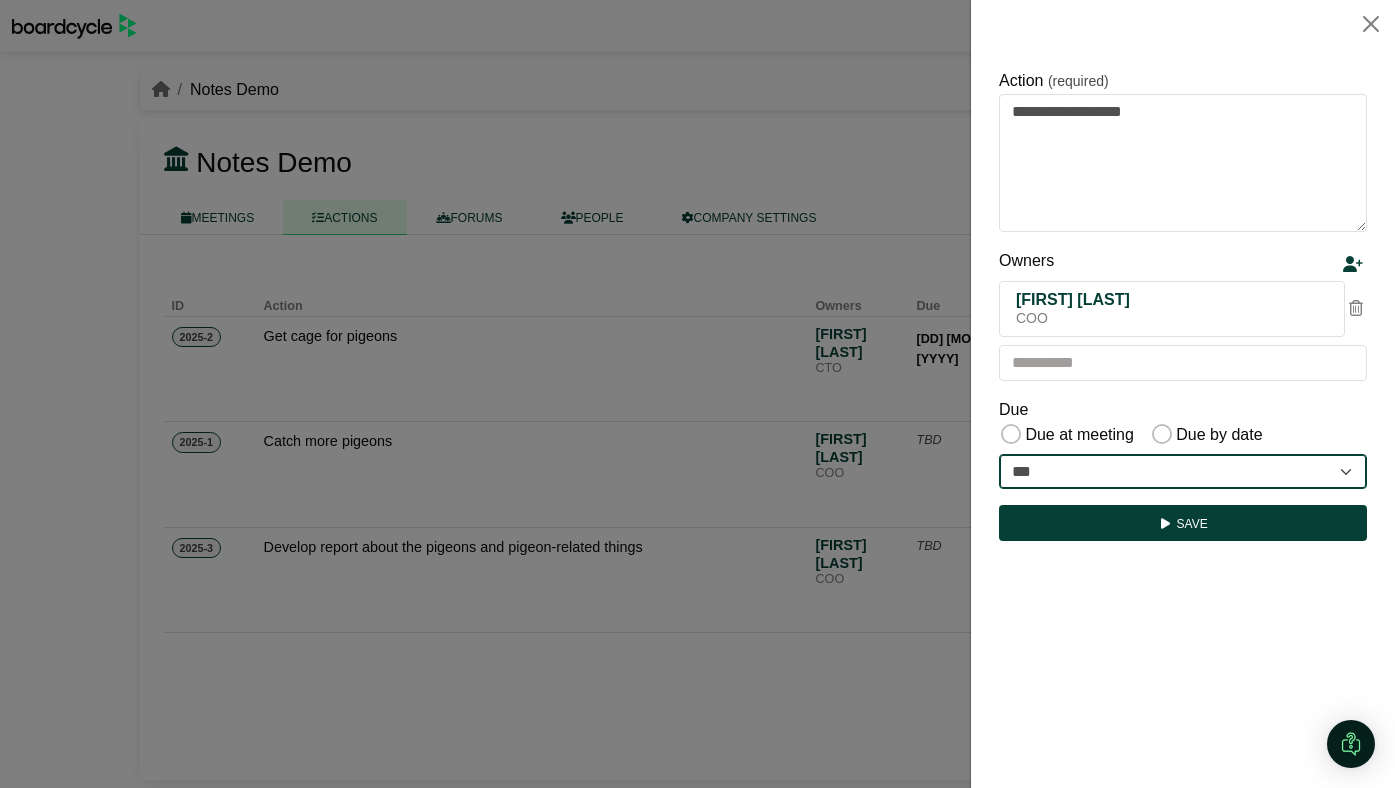 select on "**********" 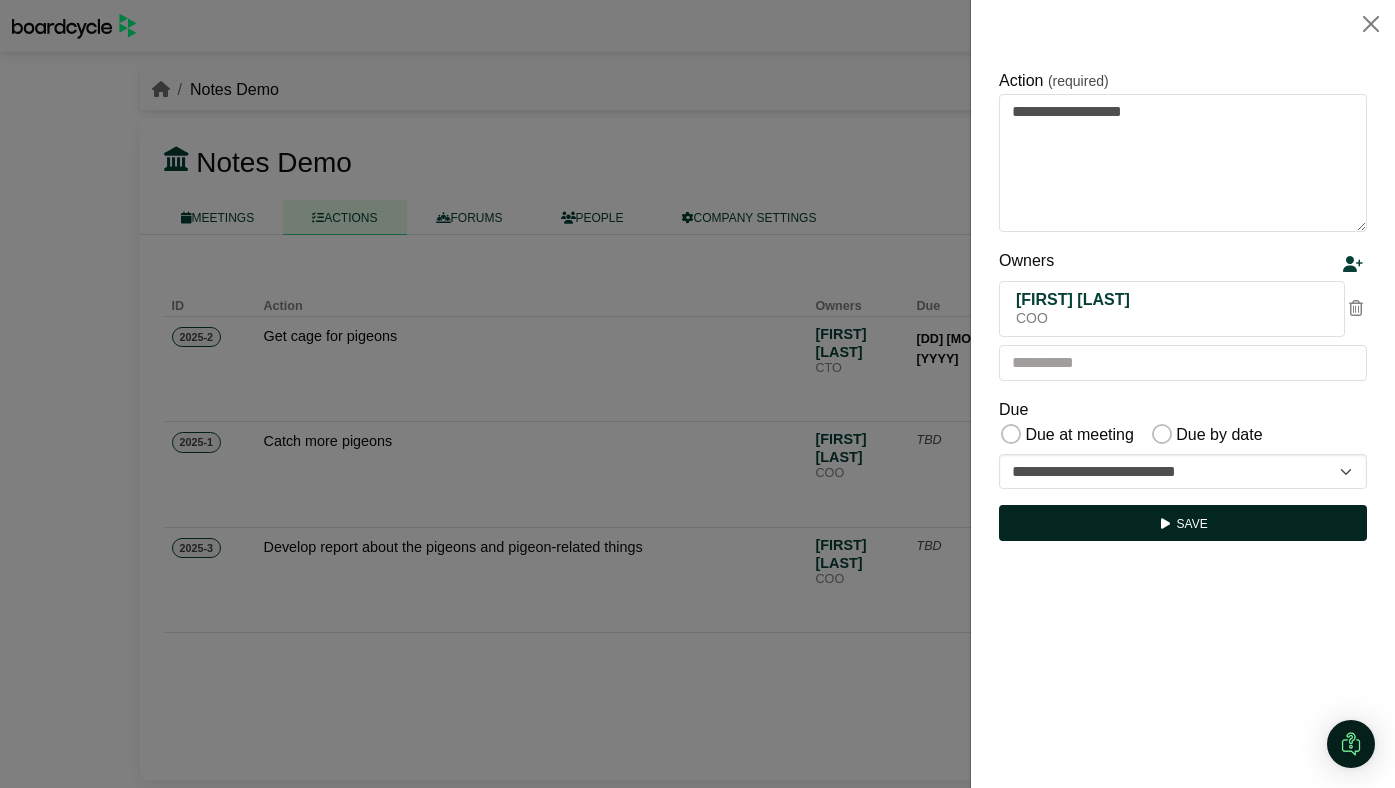 click on "Save" at bounding box center [1183, 523] 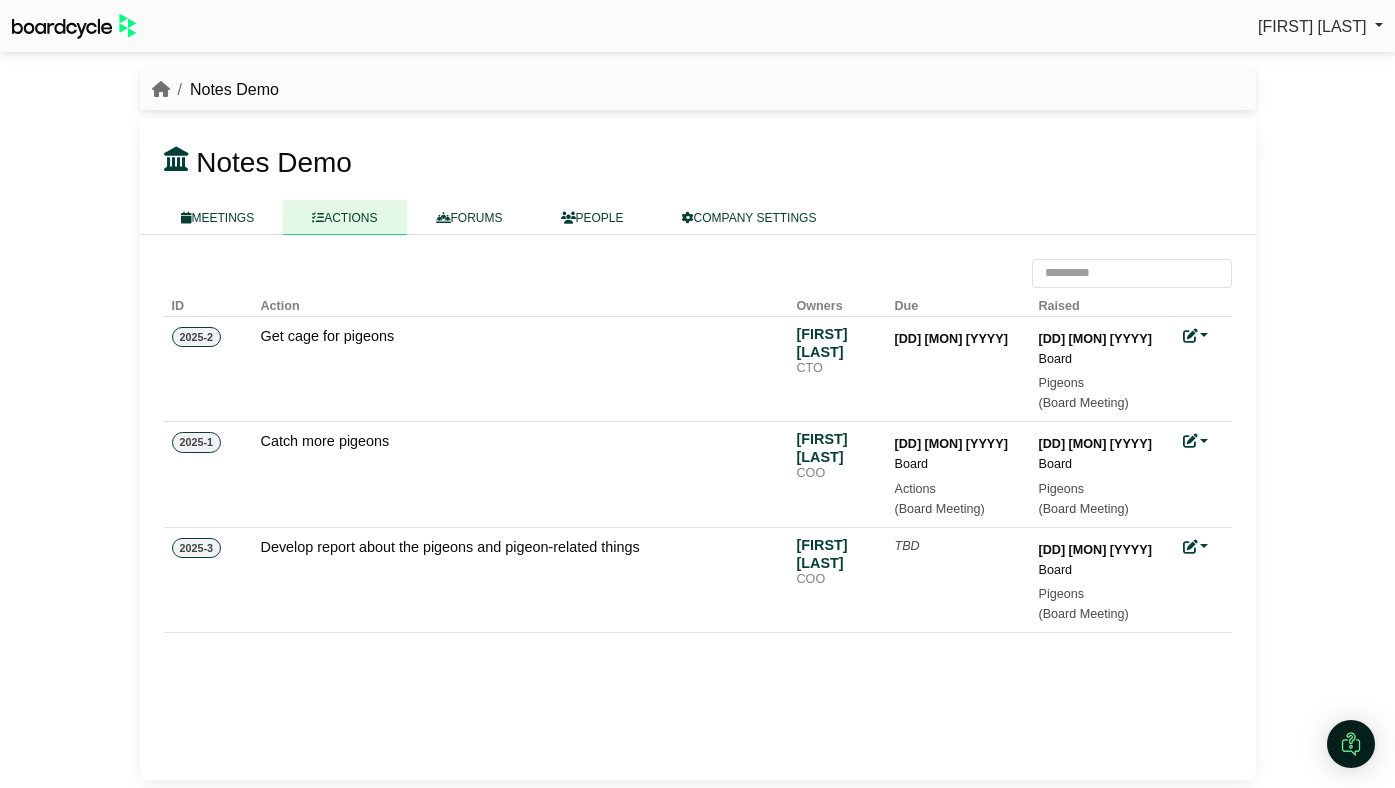 scroll, scrollTop: 0, scrollLeft: 0, axis: both 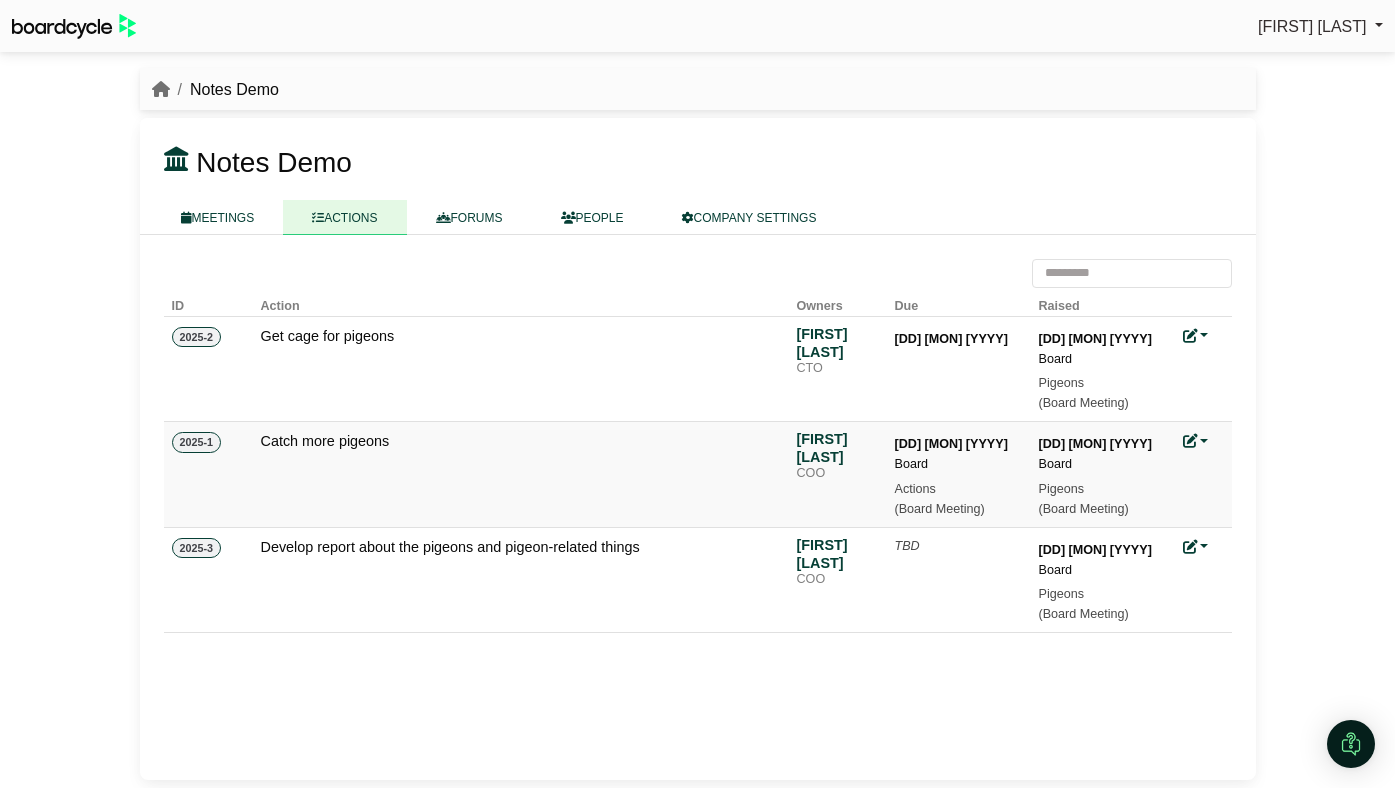 click on "Actions" at bounding box center (959, 489) 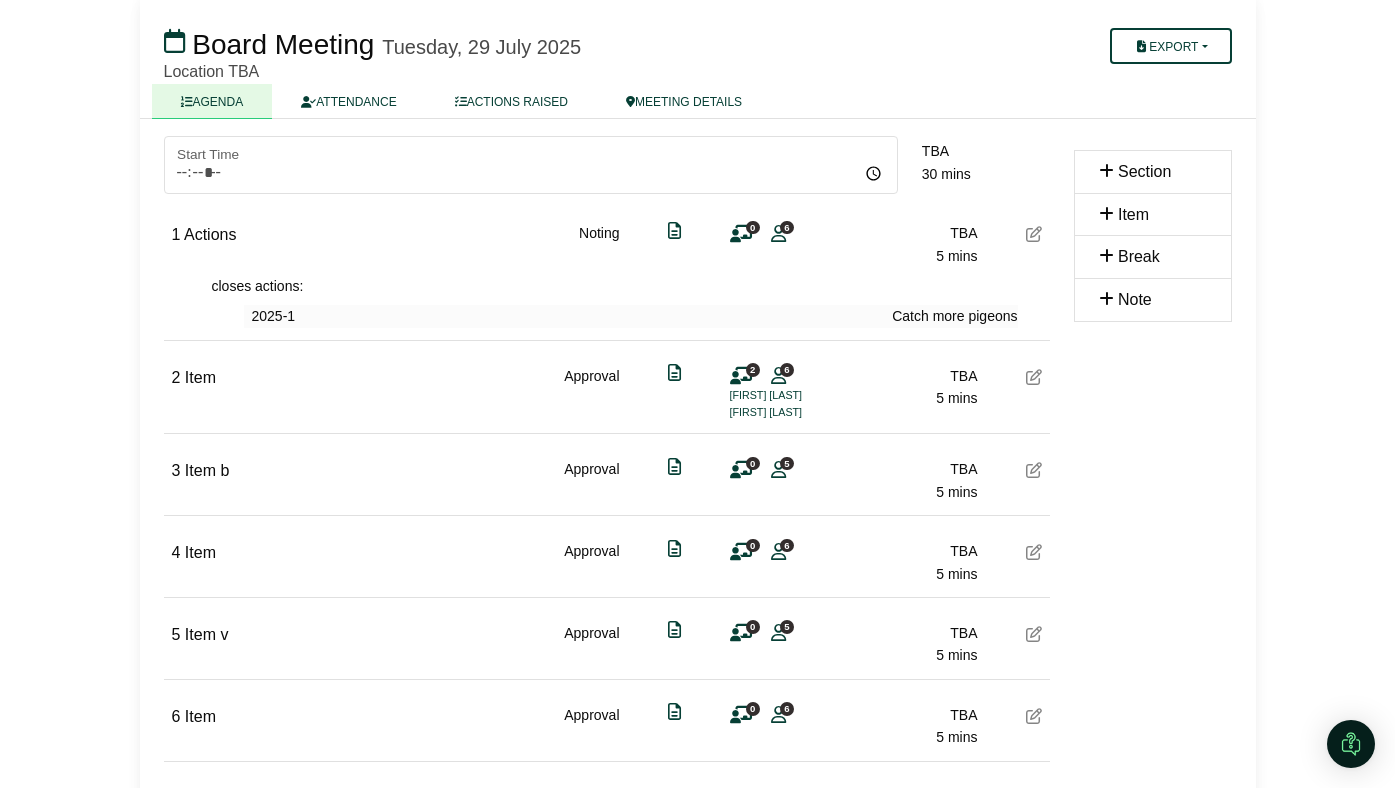 scroll, scrollTop: 183, scrollLeft: 0, axis: vertical 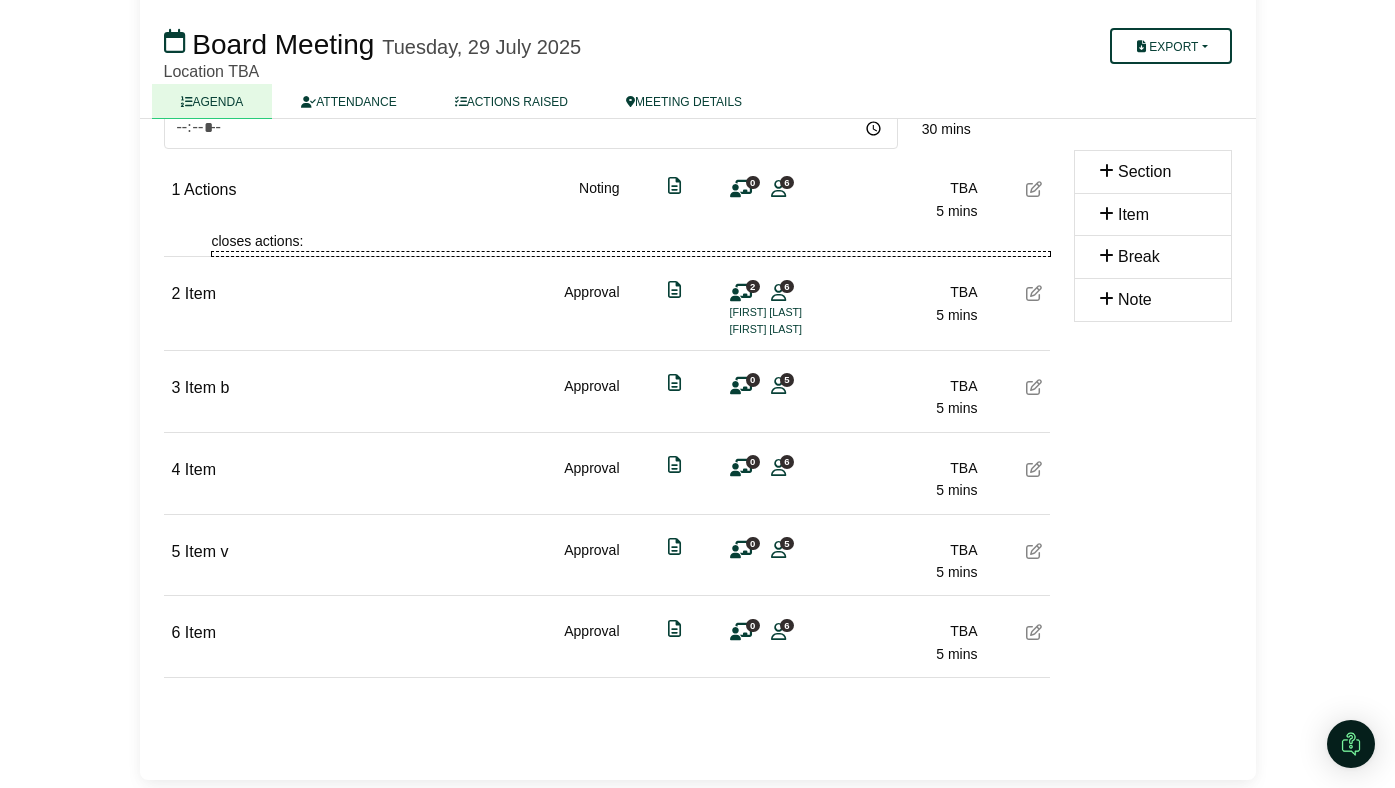 type 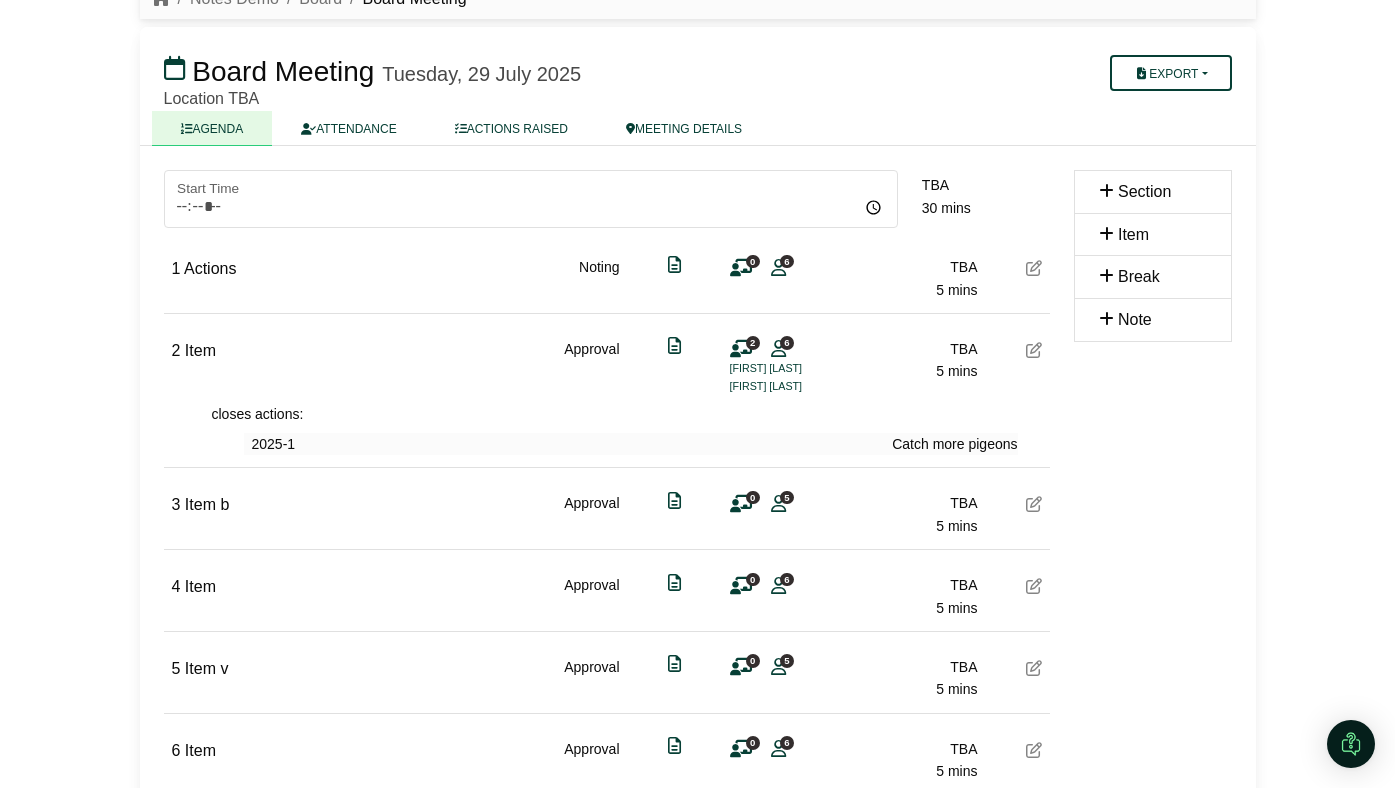 scroll, scrollTop: 0, scrollLeft: 0, axis: both 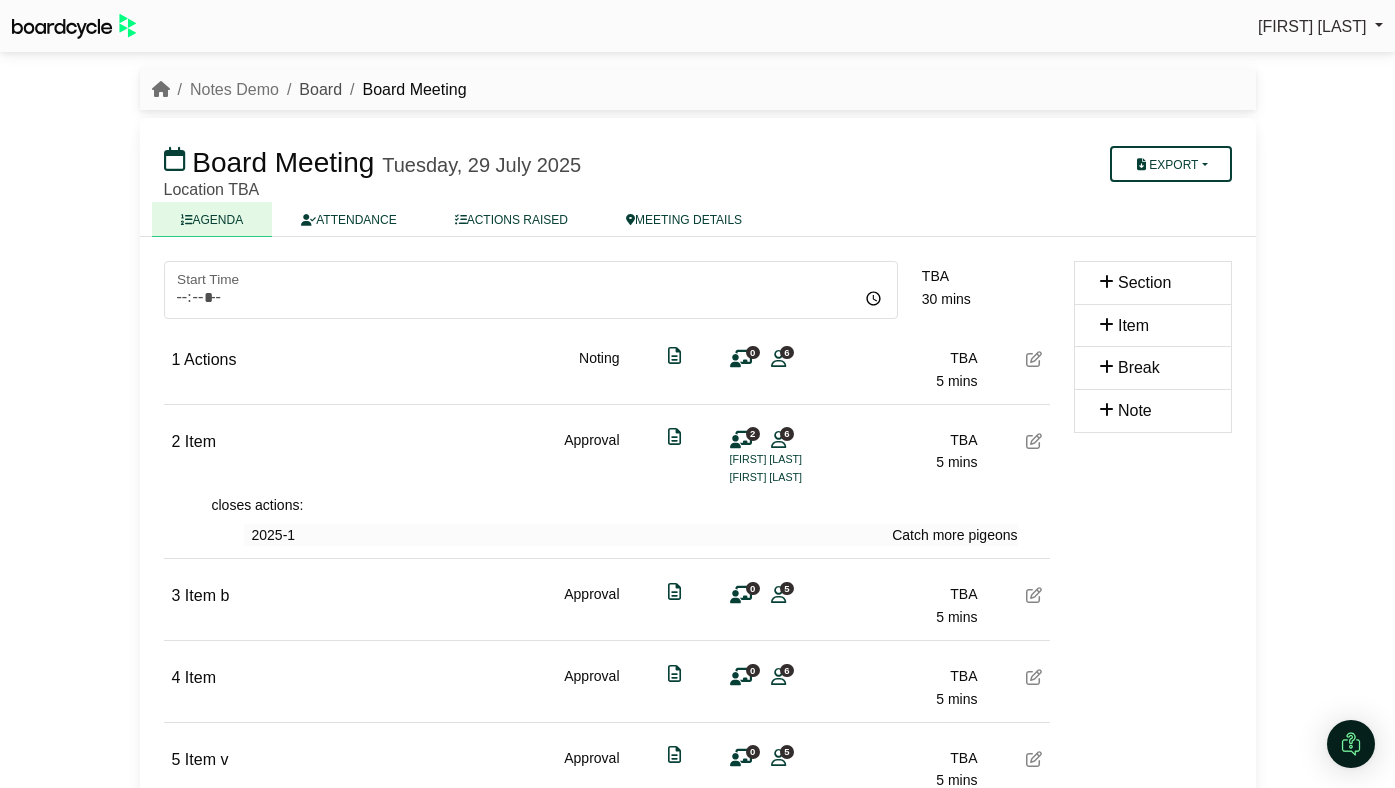 click on "Board" at bounding box center (320, 89) 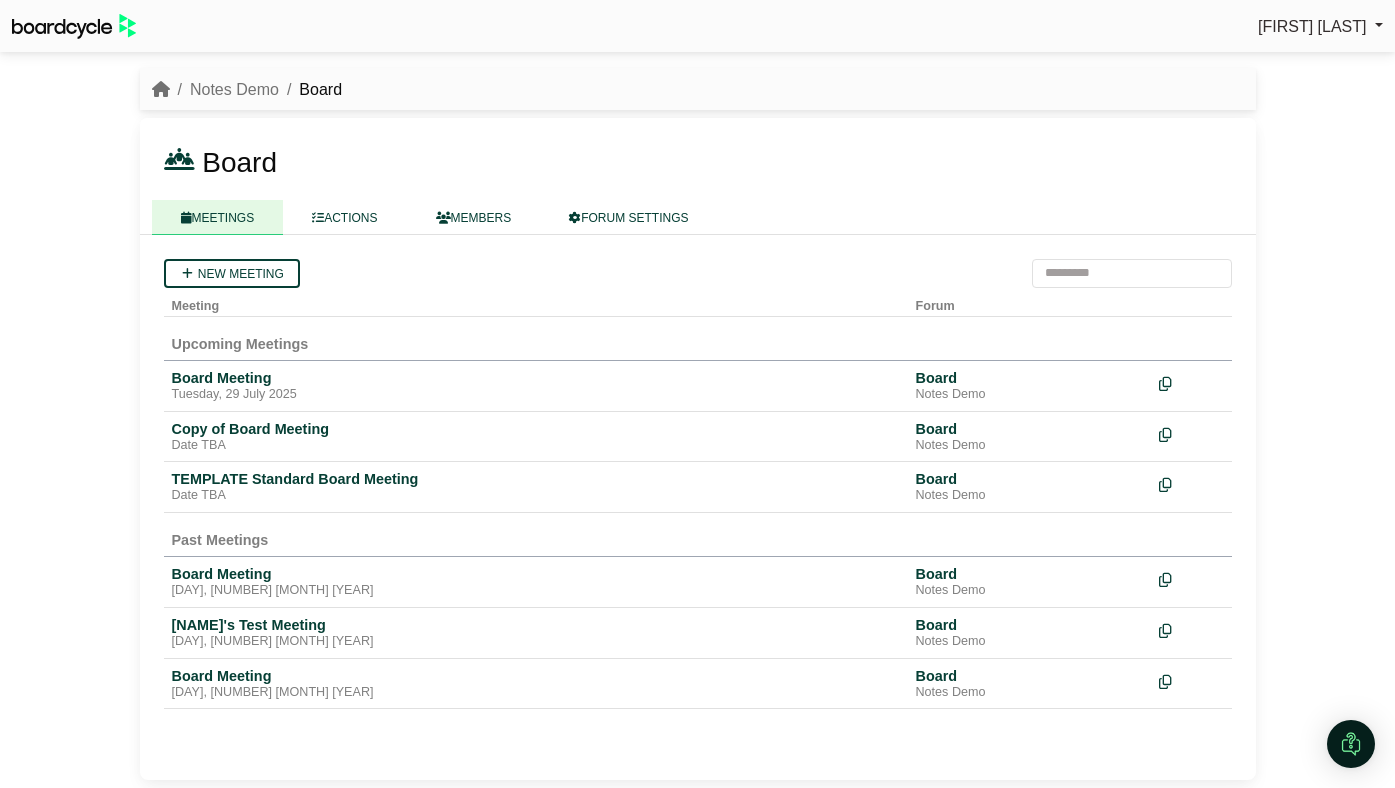 scroll, scrollTop: 0, scrollLeft: 0, axis: both 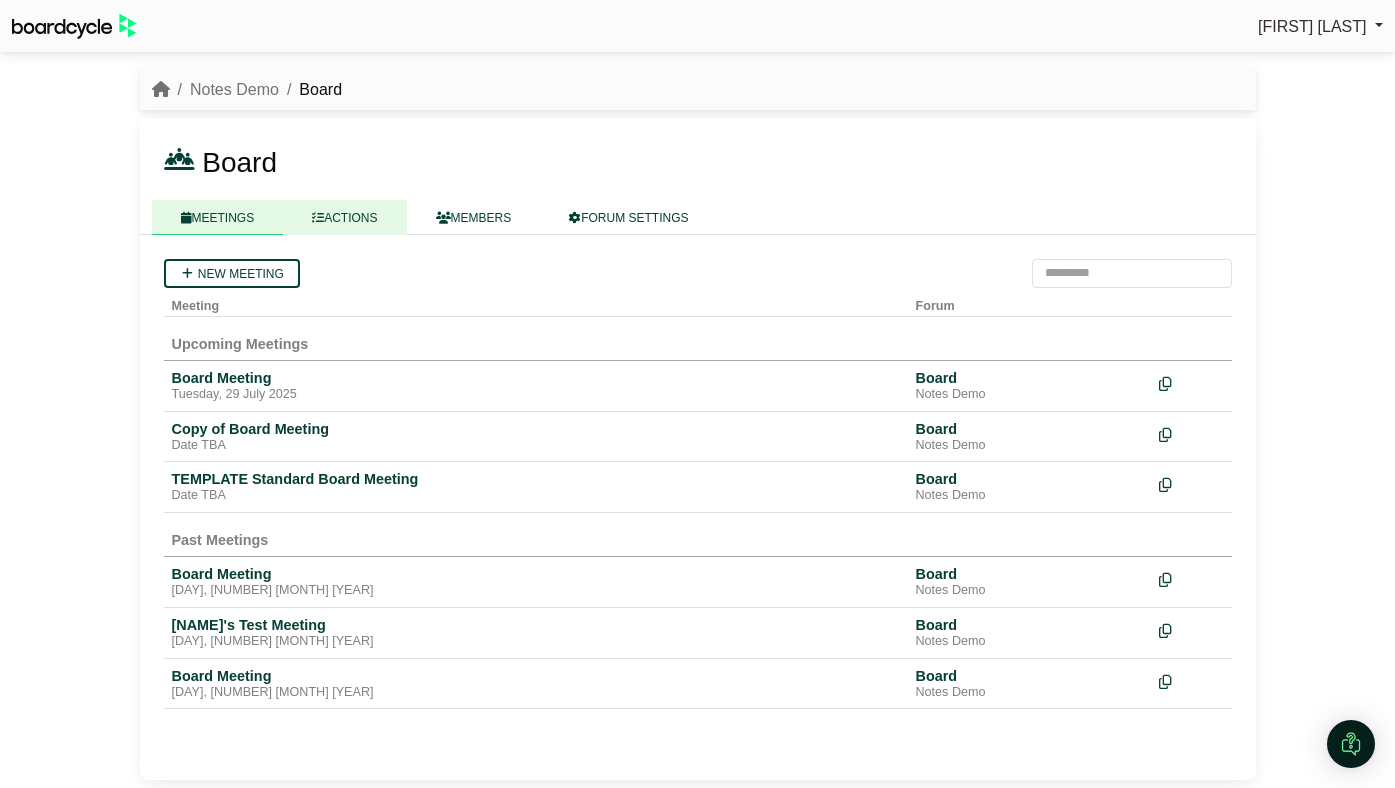 click on "ACTIONS" at bounding box center [344, 217] 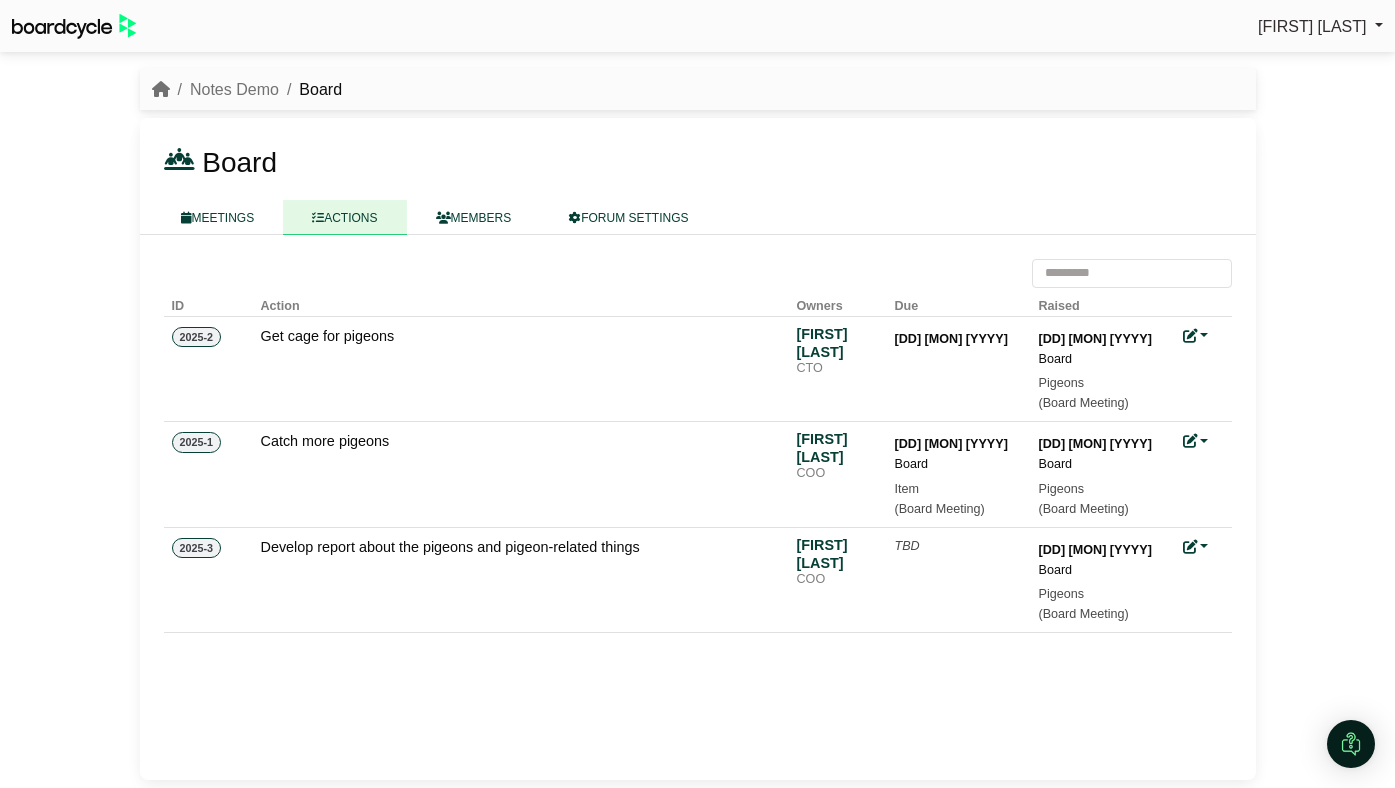scroll, scrollTop: 0, scrollLeft: 0, axis: both 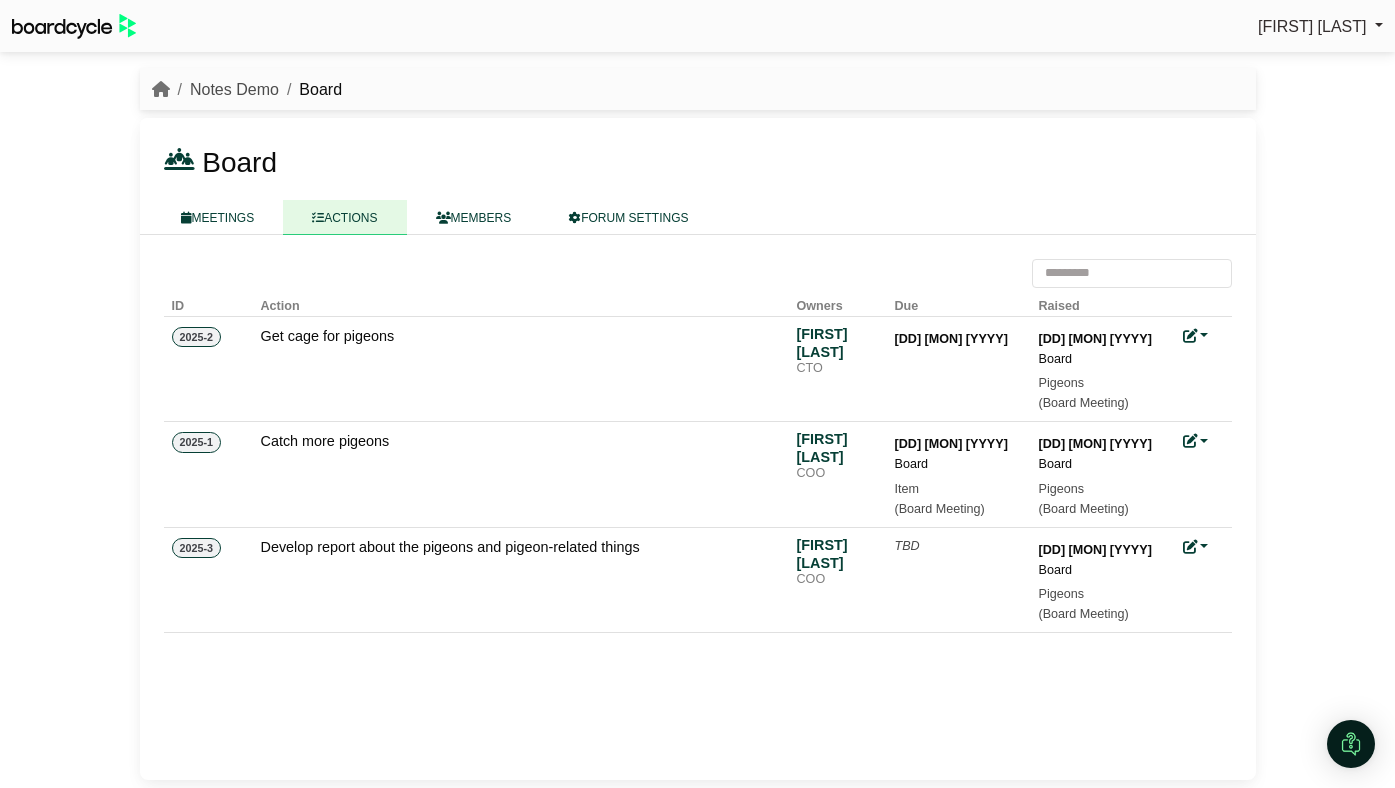 click on "Notes Demo" at bounding box center [234, 89] 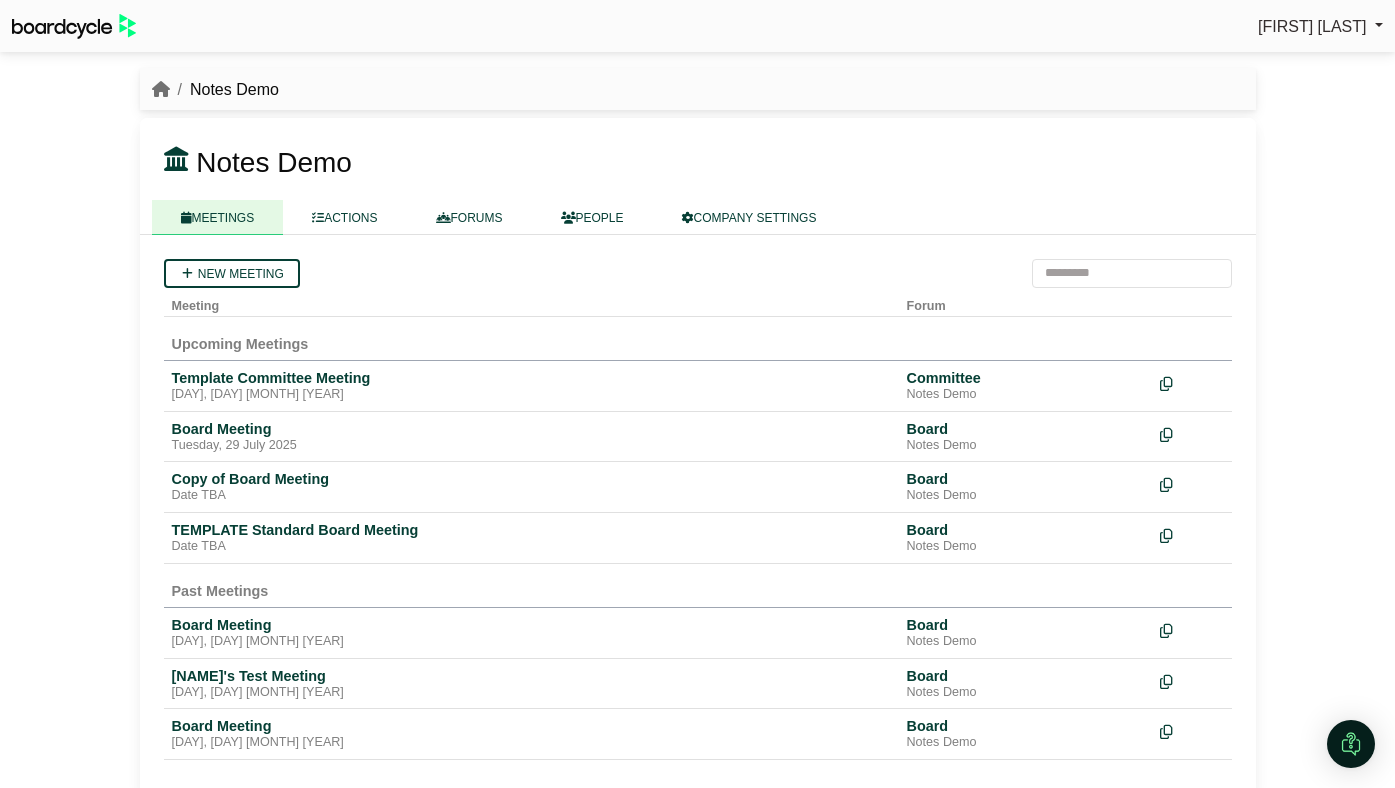 scroll, scrollTop: 0, scrollLeft: 0, axis: both 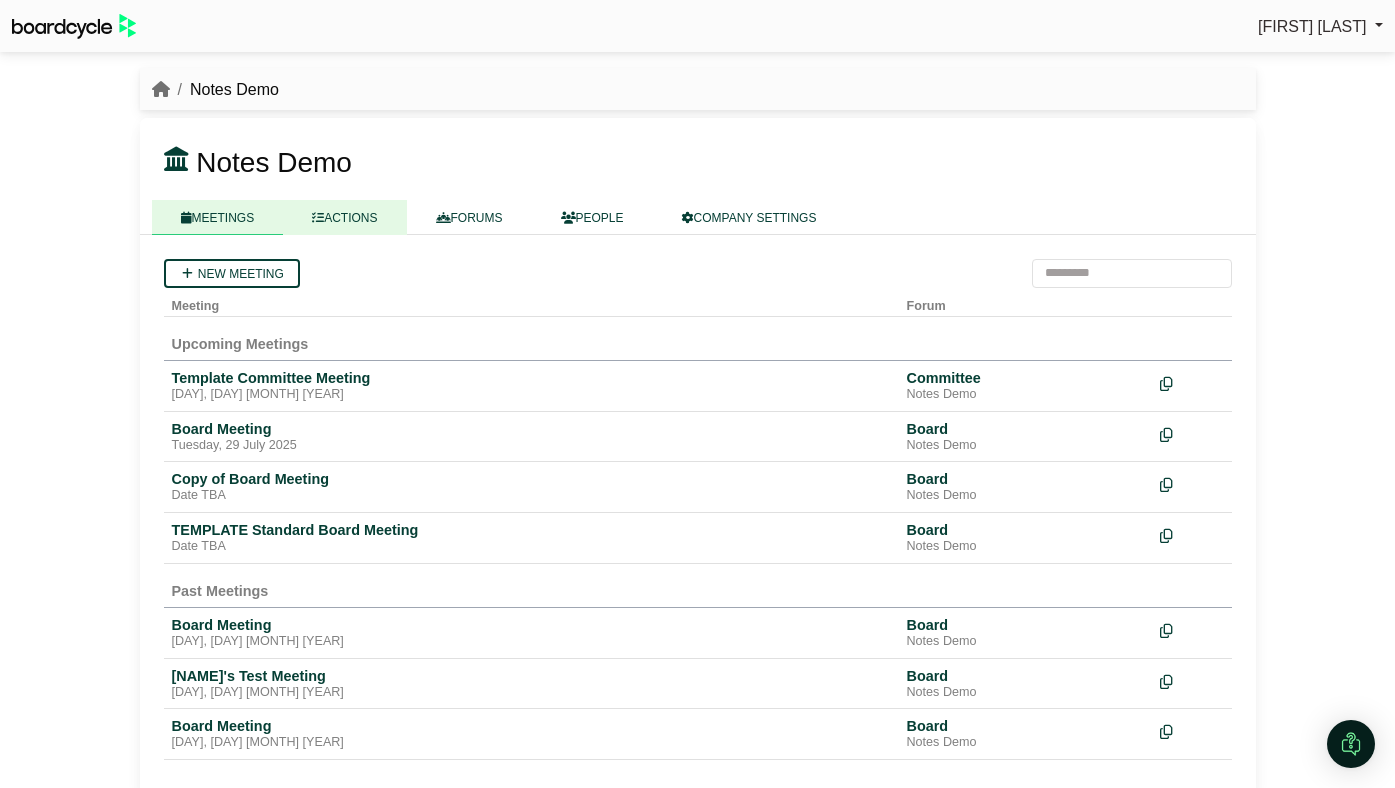 click on "ACTIONS" at bounding box center [344, 217] 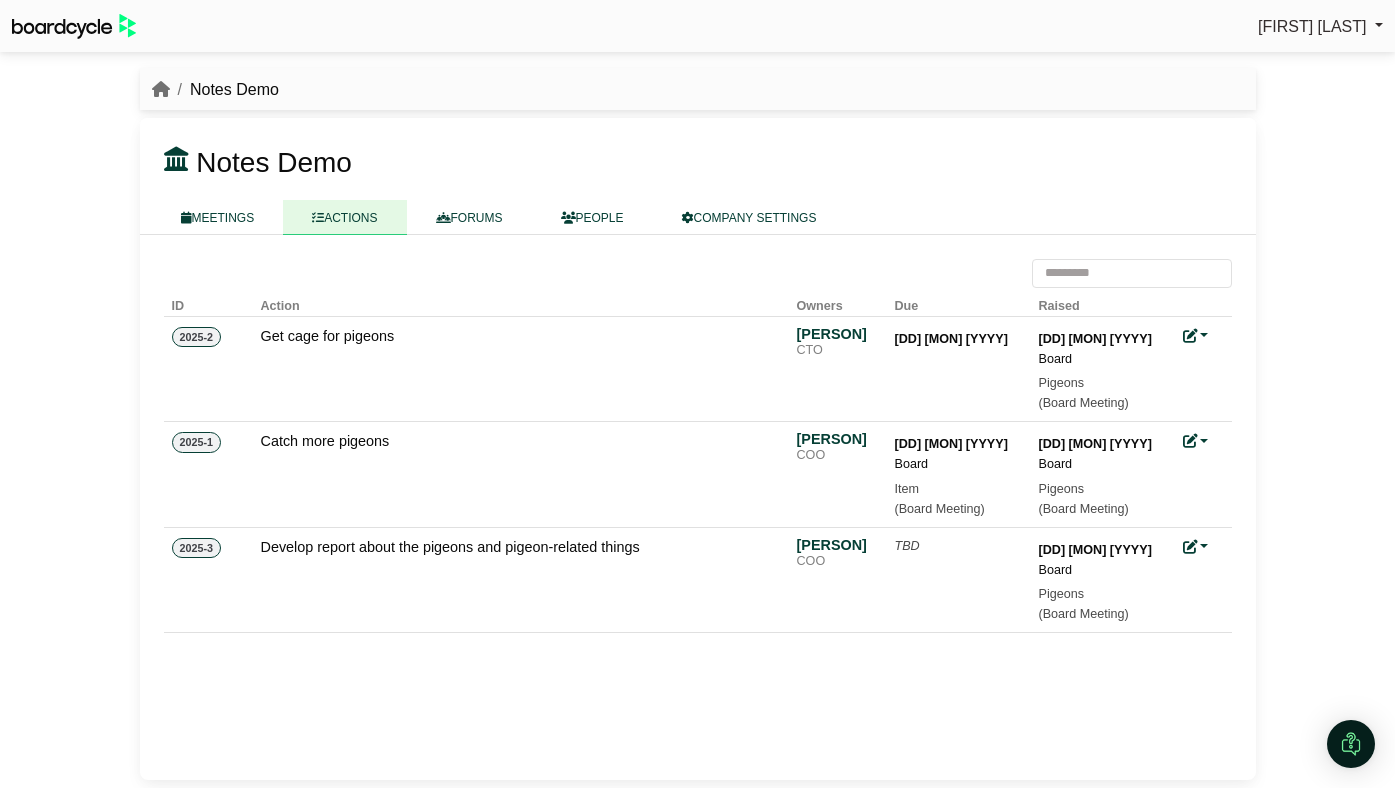 scroll, scrollTop: 0, scrollLeft: 0, axis: both 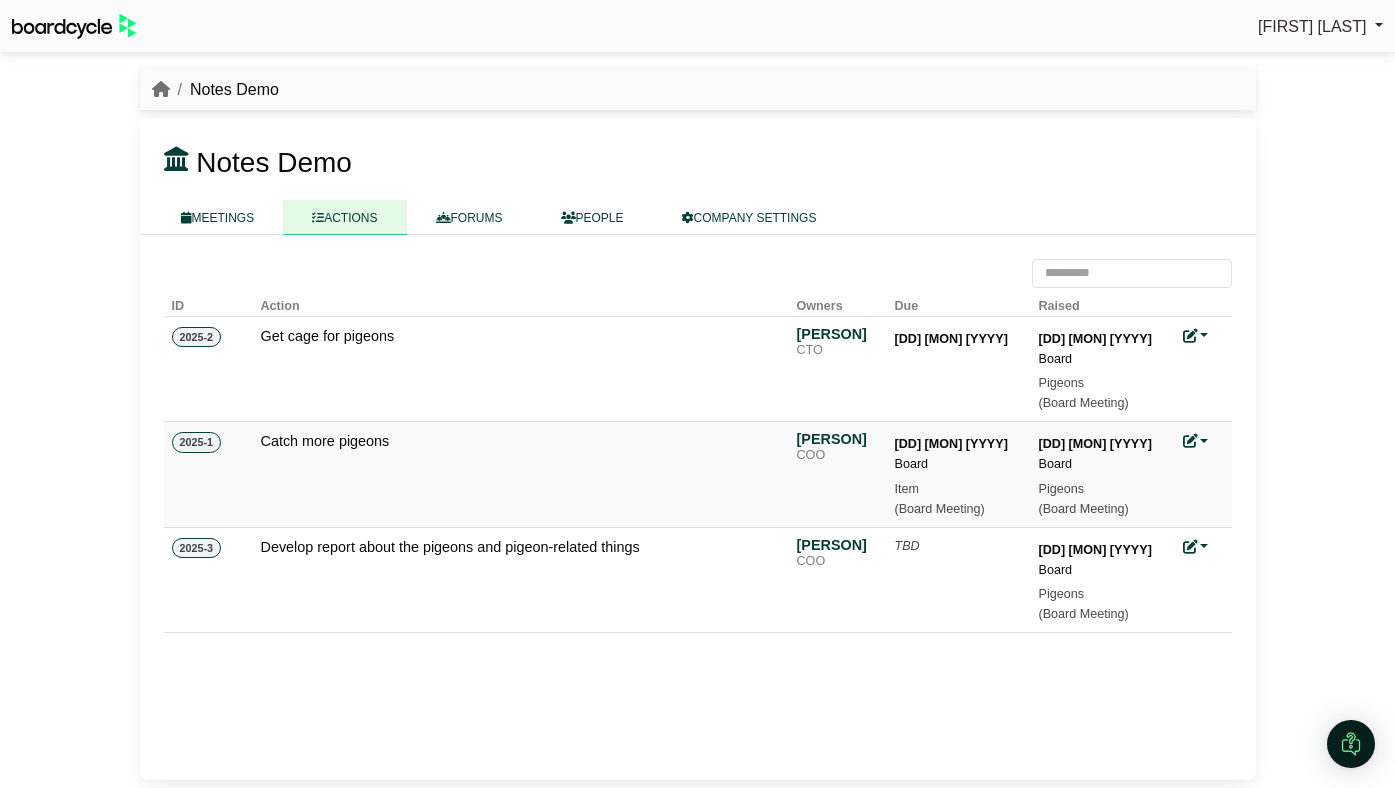 click on "(Board Meeting)" at bounding box center (959, 509) 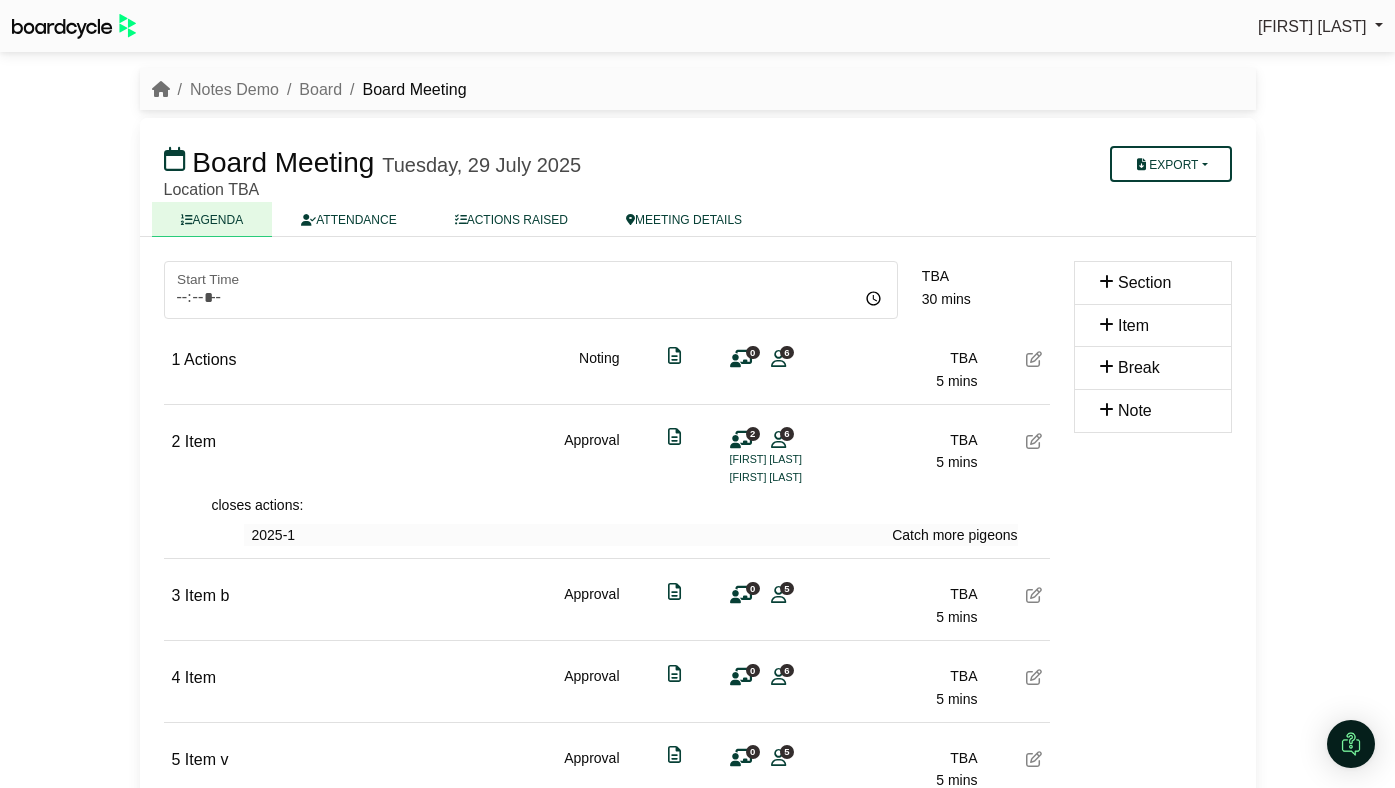scroll, scrollTop: 88, scrollLeft: 0, axis: vertical 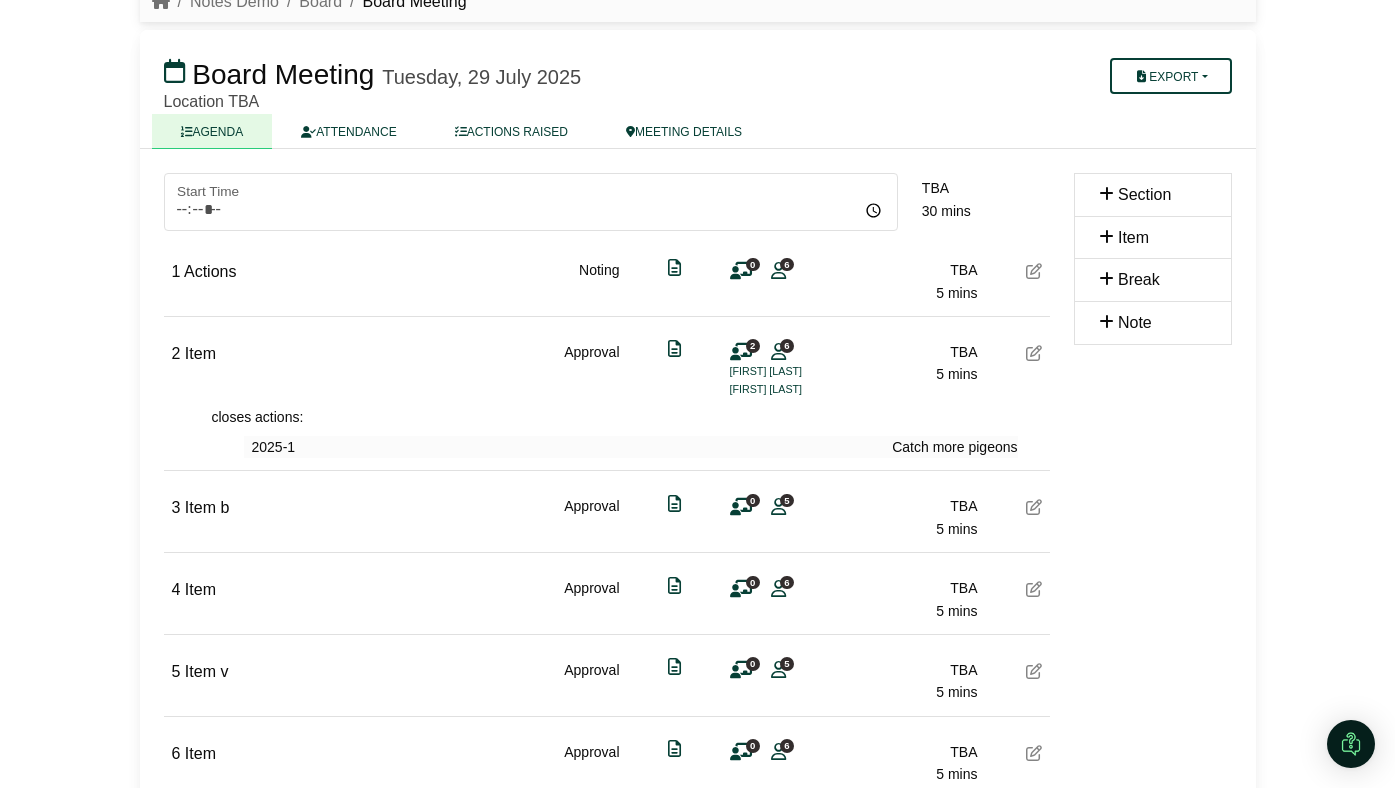 click on "Catch more pigeons" at bounding box center [954, 447] 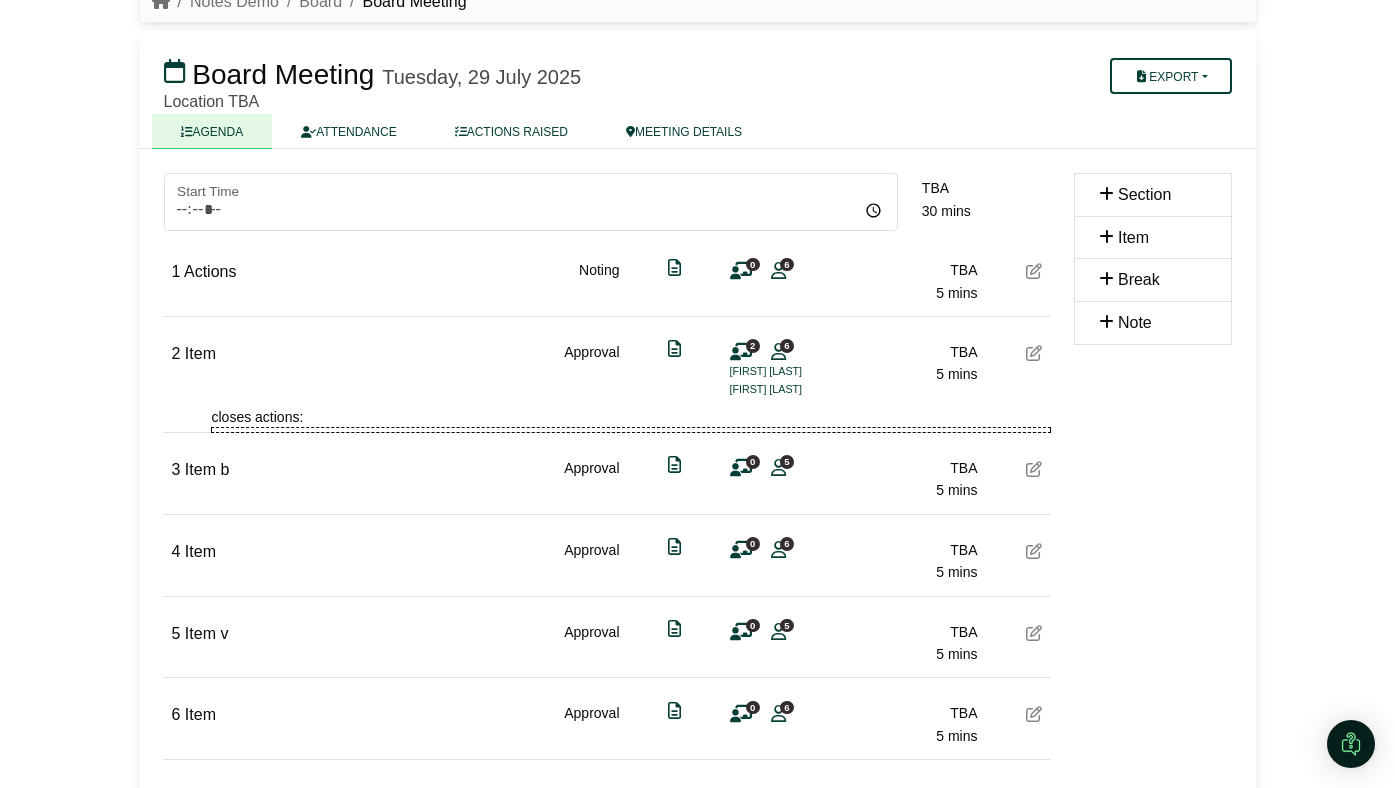 type 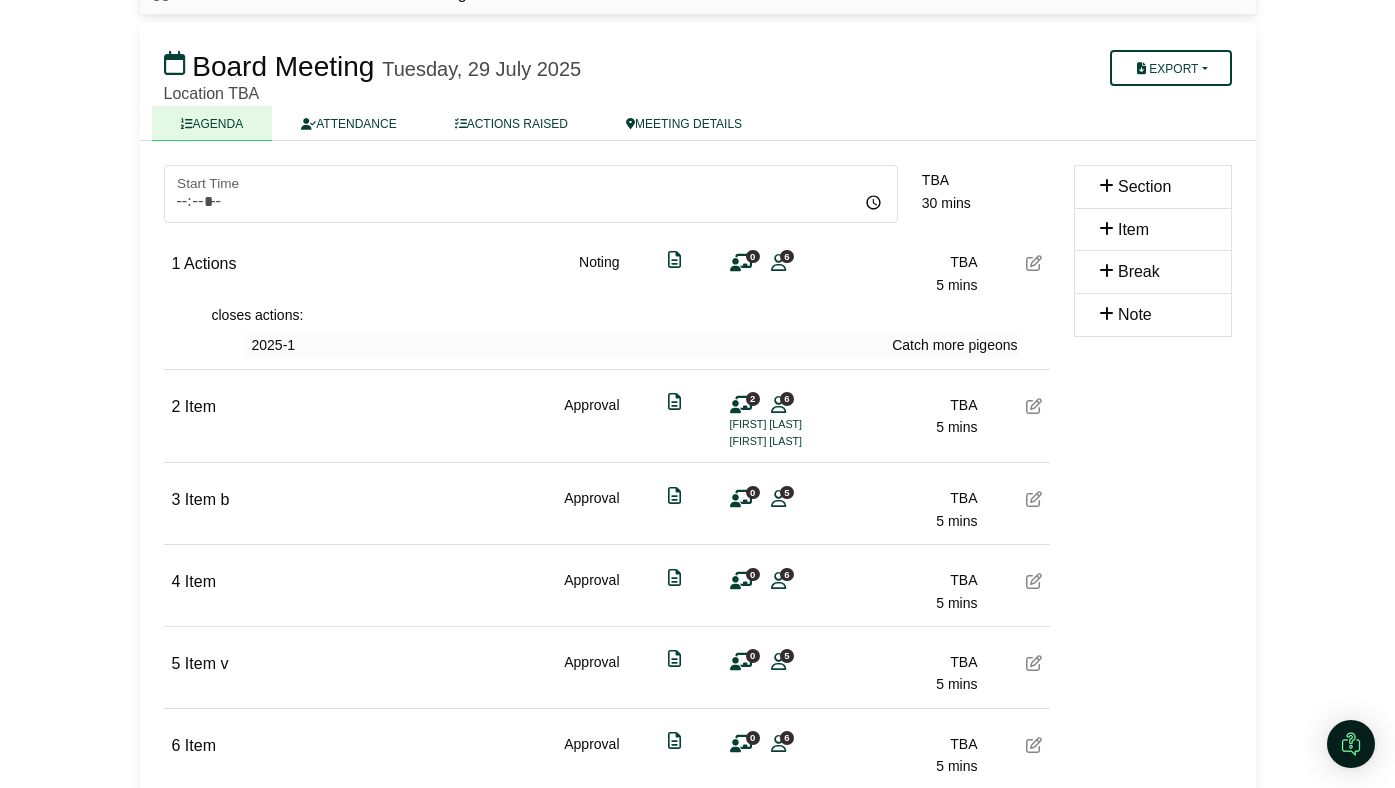 scroll, scrollTop: 0, scrollLeft: 0, axis: both 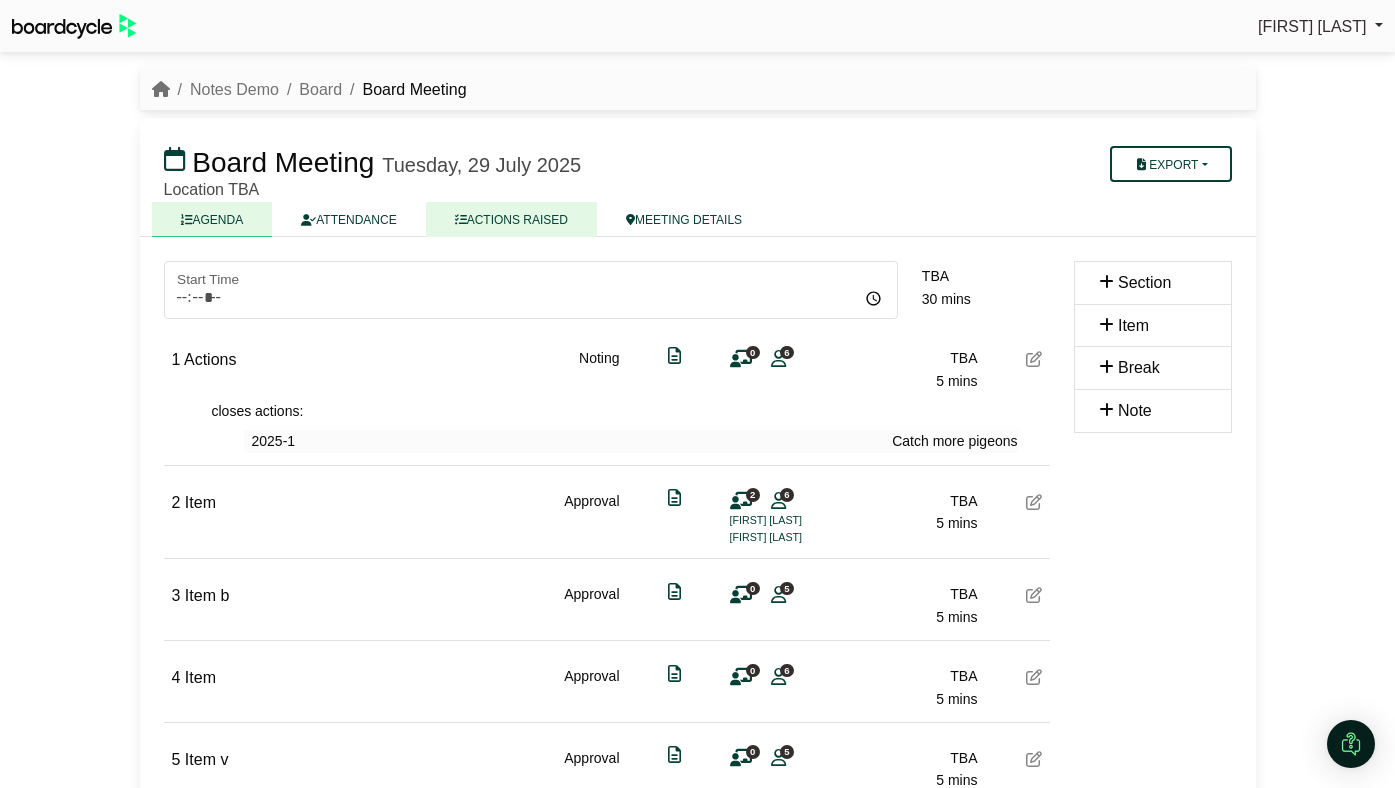 click on "ACTIONS RAISED" at bounding box center [511, 219] 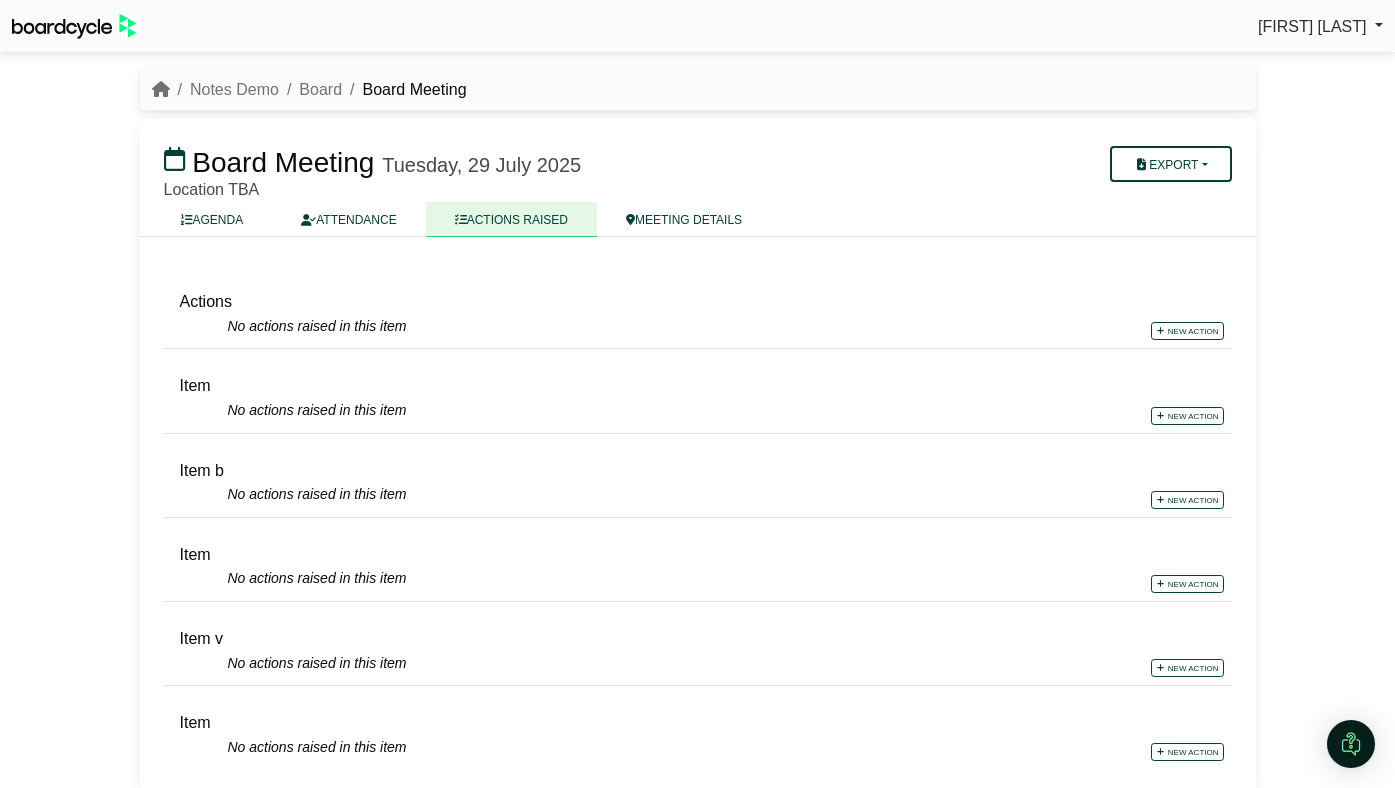 scroll, scrollTop: 14, scrollLeft: 0, axis: vertical 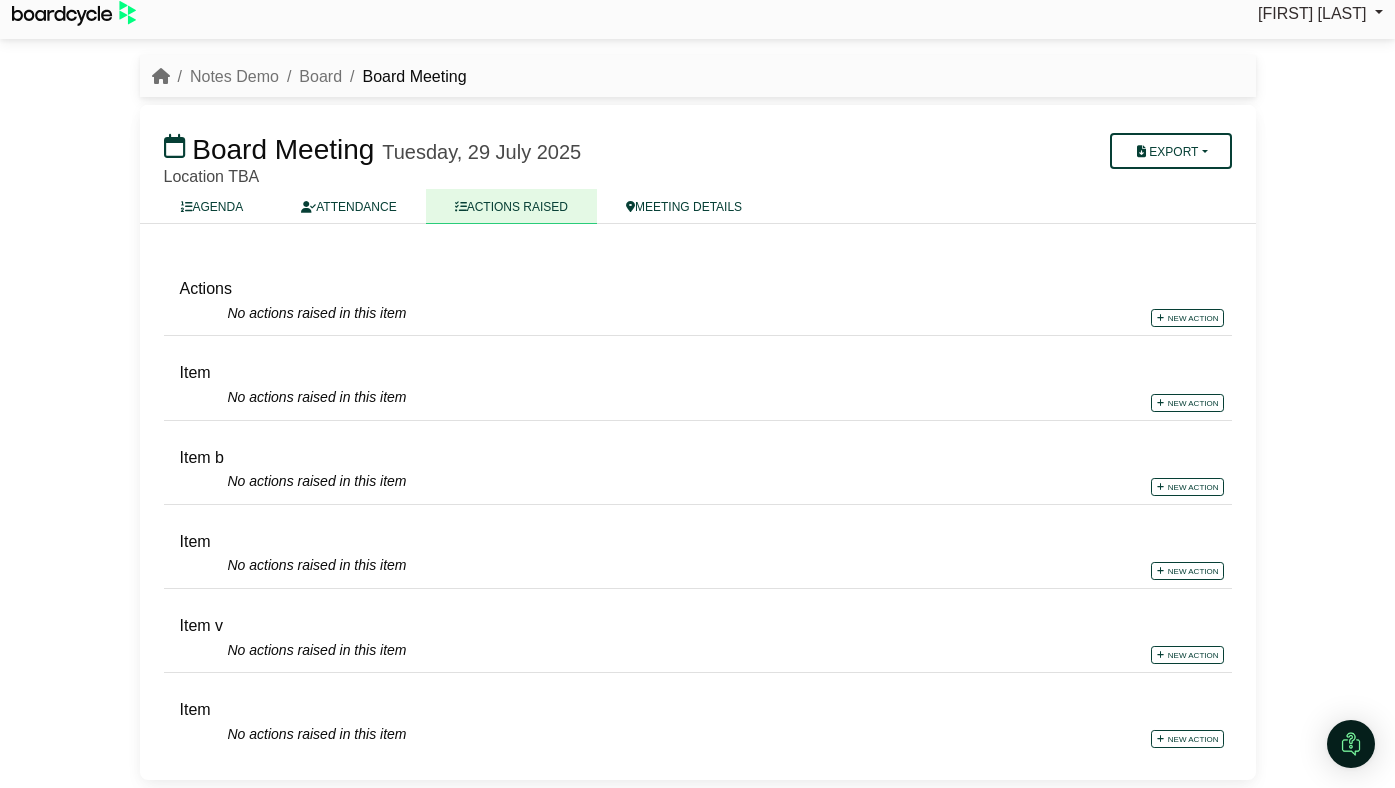 click on "Board" at bounding box center [310, 77] 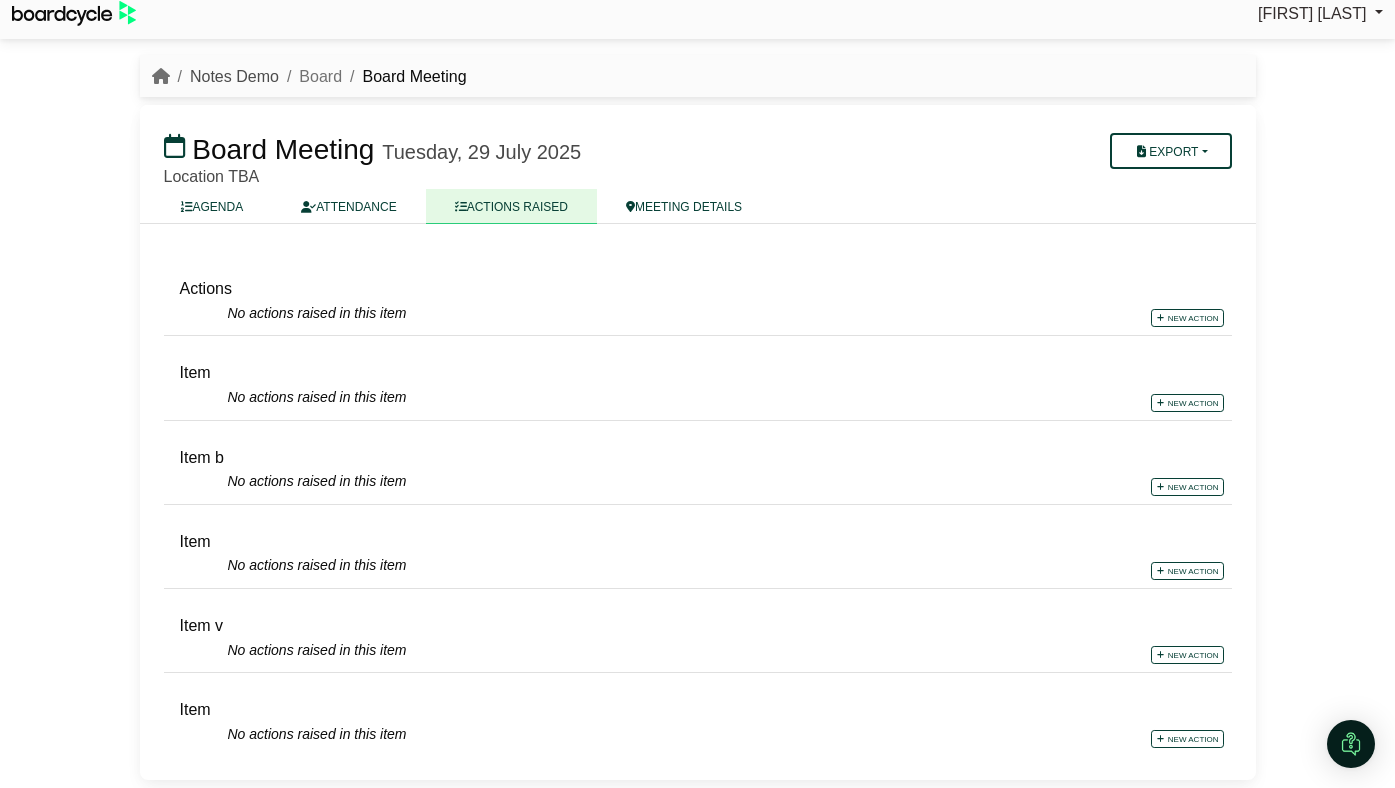 click on "Notes Demo" at bounding box center (234, 76) 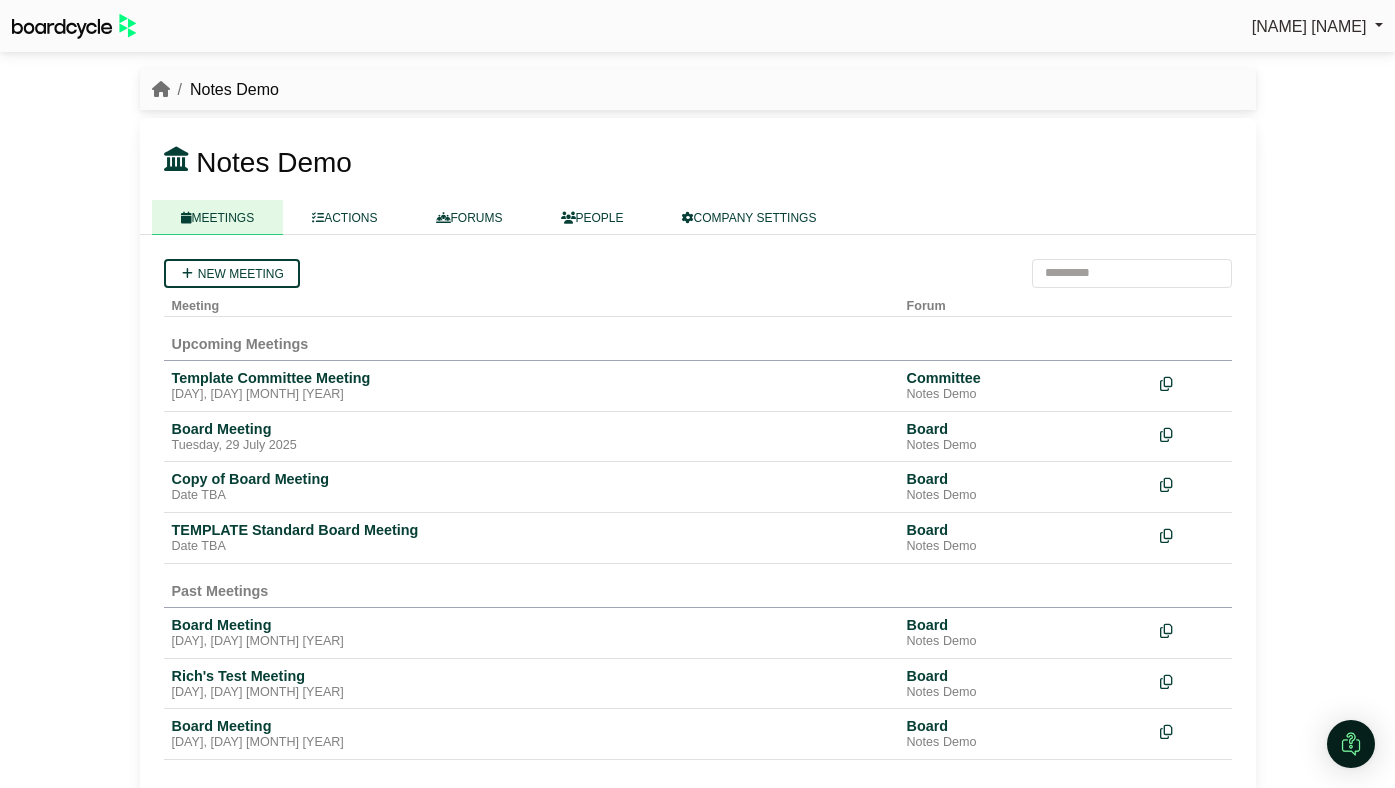 scroll, scrollTop: 0, scrollLeft: 0, axis: both 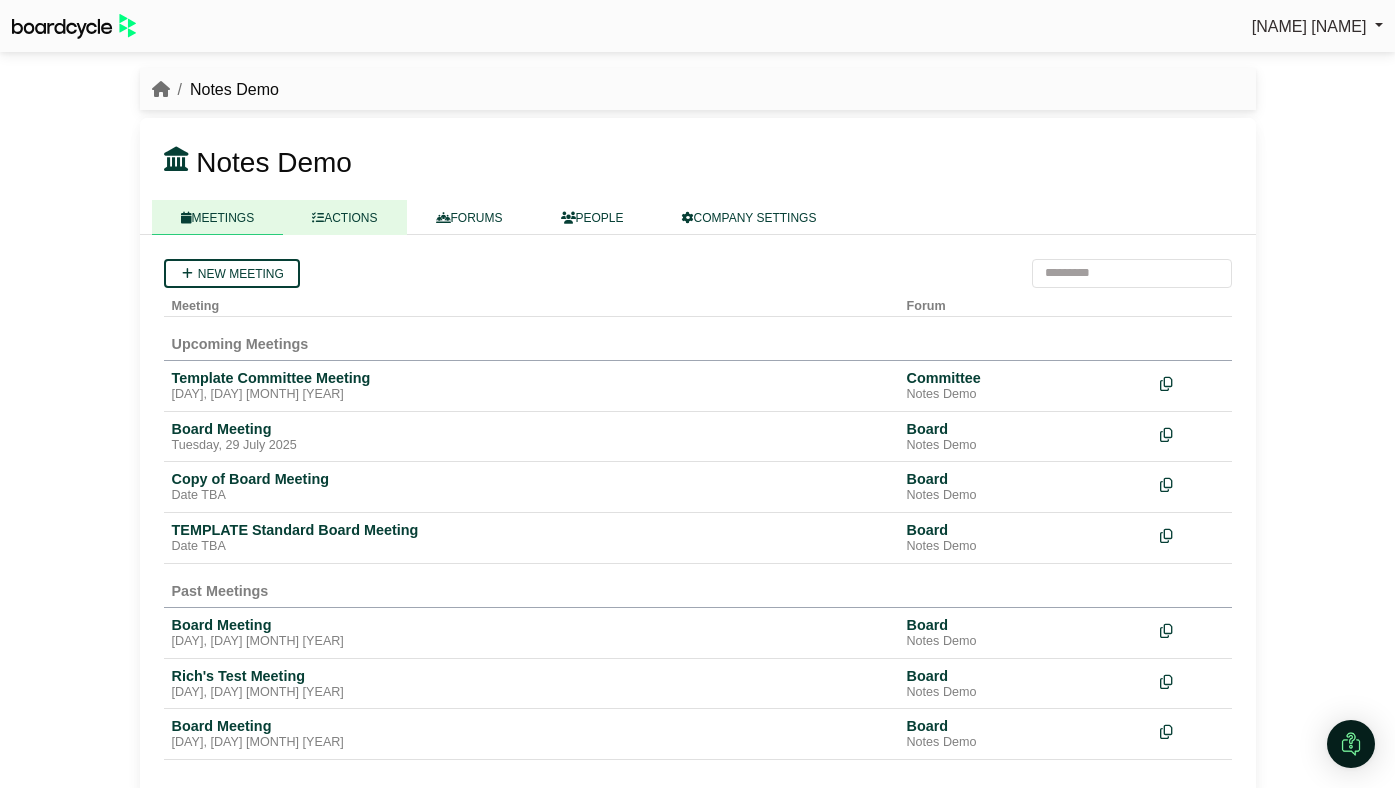 click on "ACTIONS" at bounding box center (344, 217) 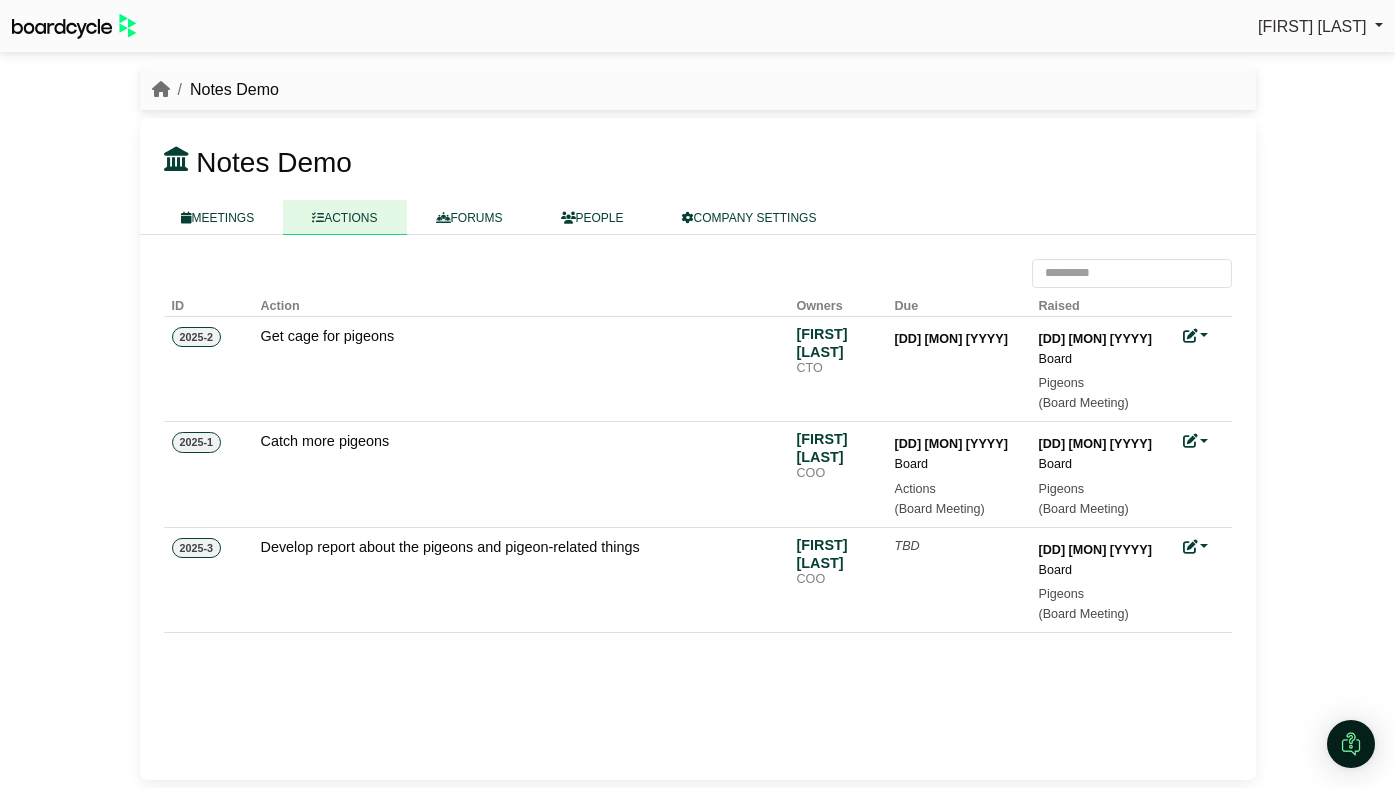 scroll, scrollTop: 0, scrollLeft: 0, axis: both 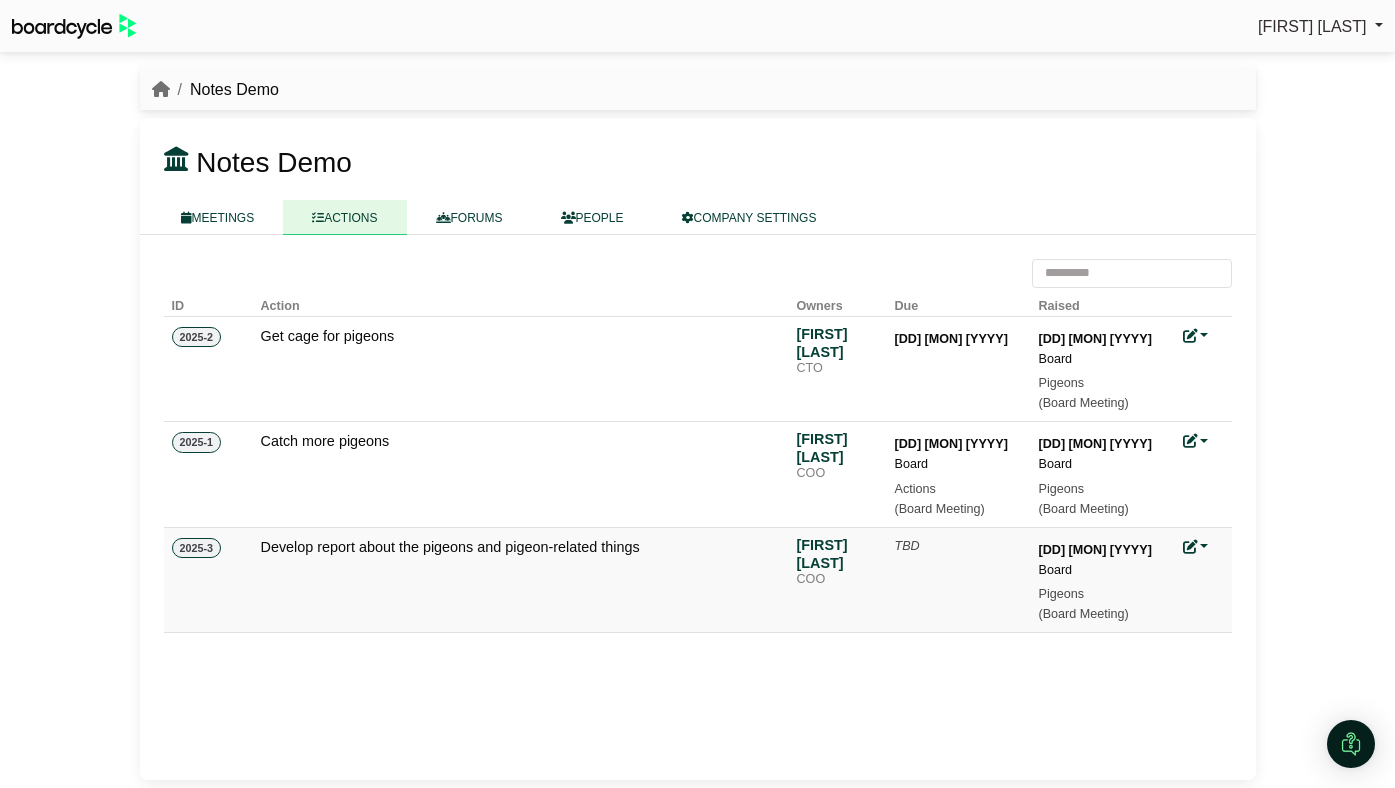 click at bounding box center [1190, 547] 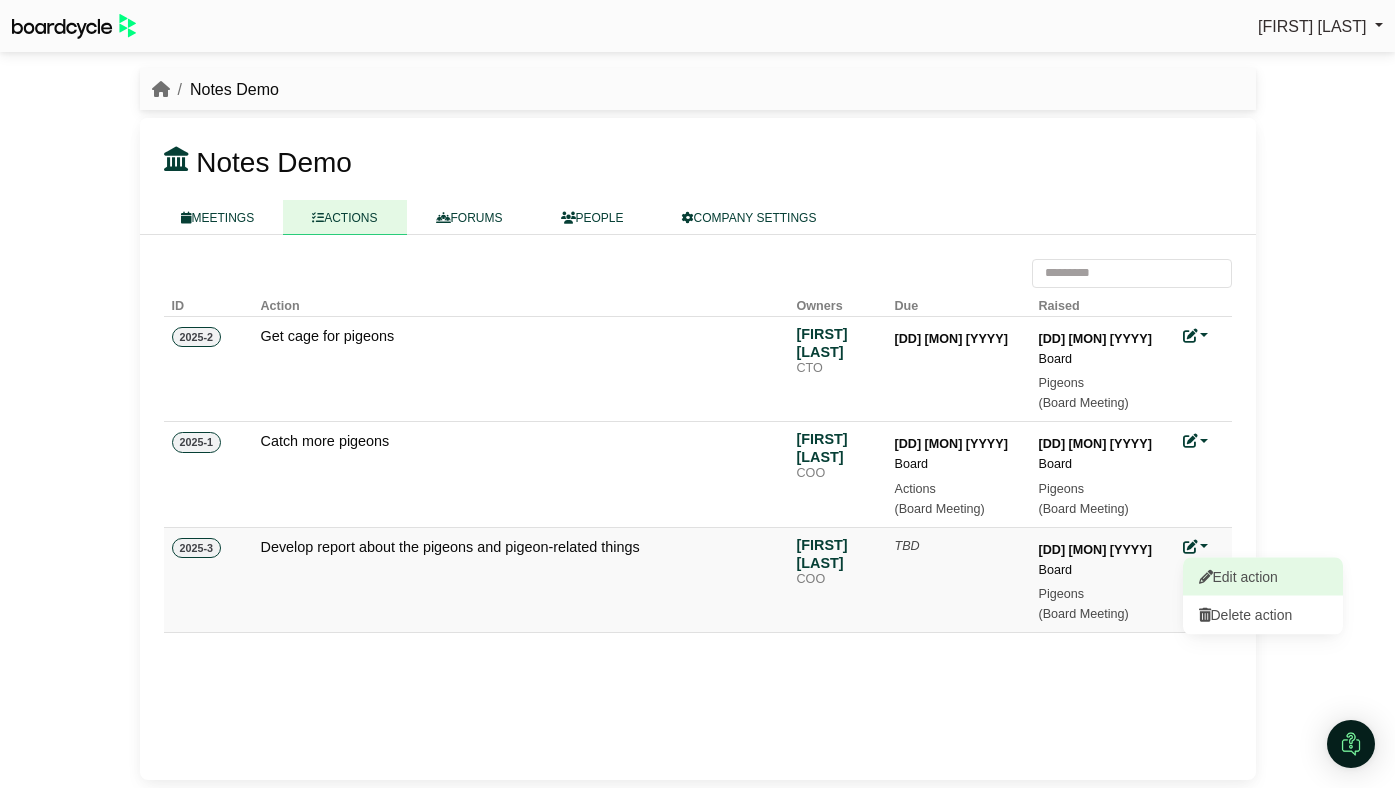click at bounding box center (1206, 576) 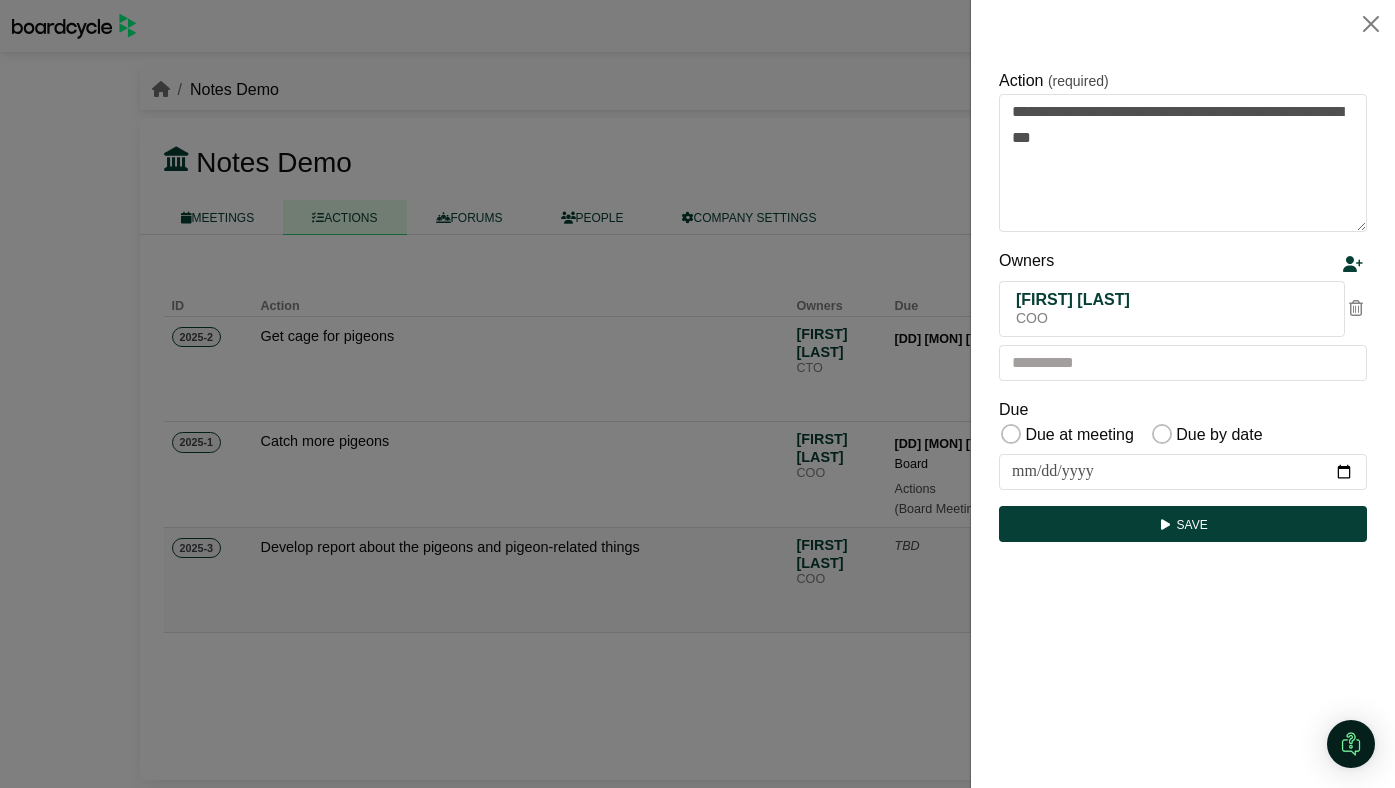 scroll, scrollTop: 0, scrollLeft: 0, axis: both 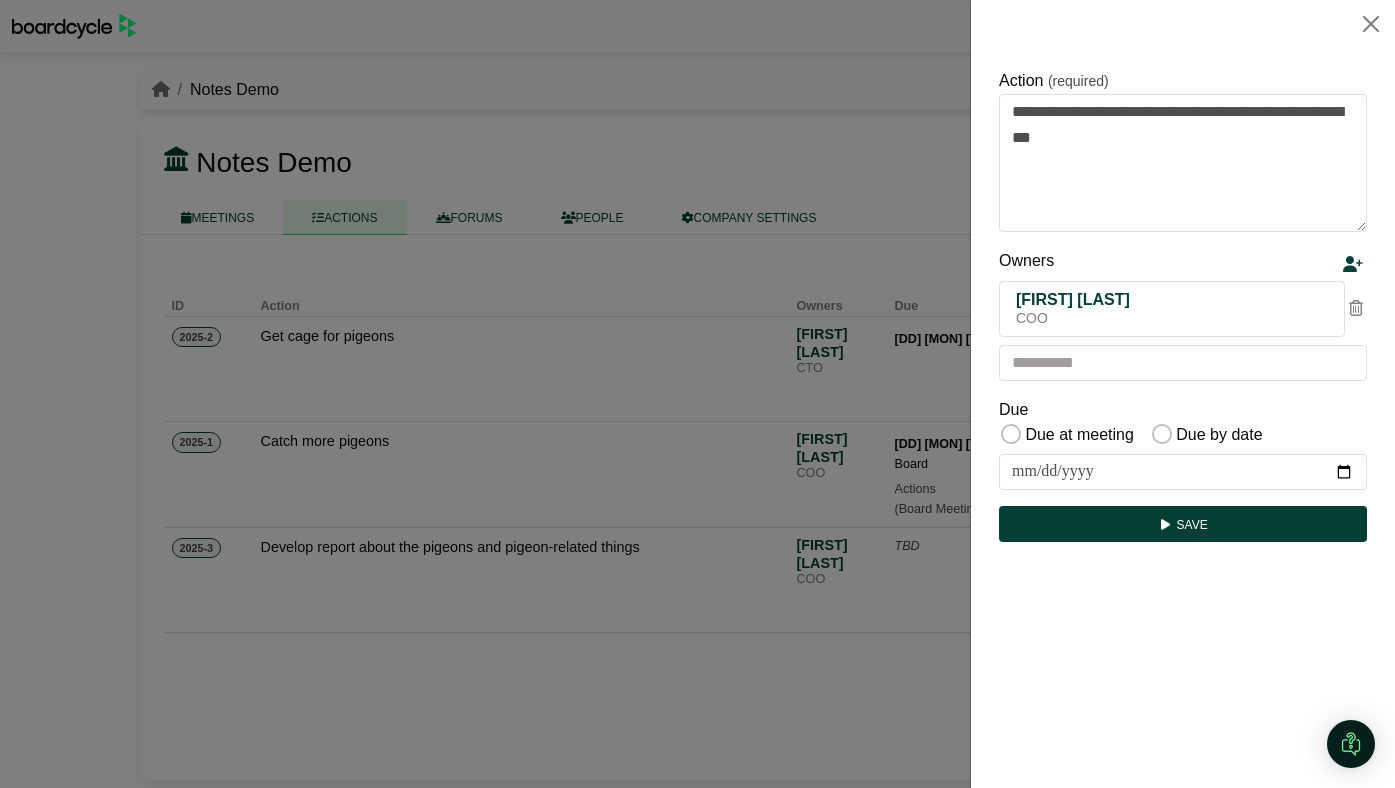 click on "Due at meeting" at bounding box center (1078, 435) 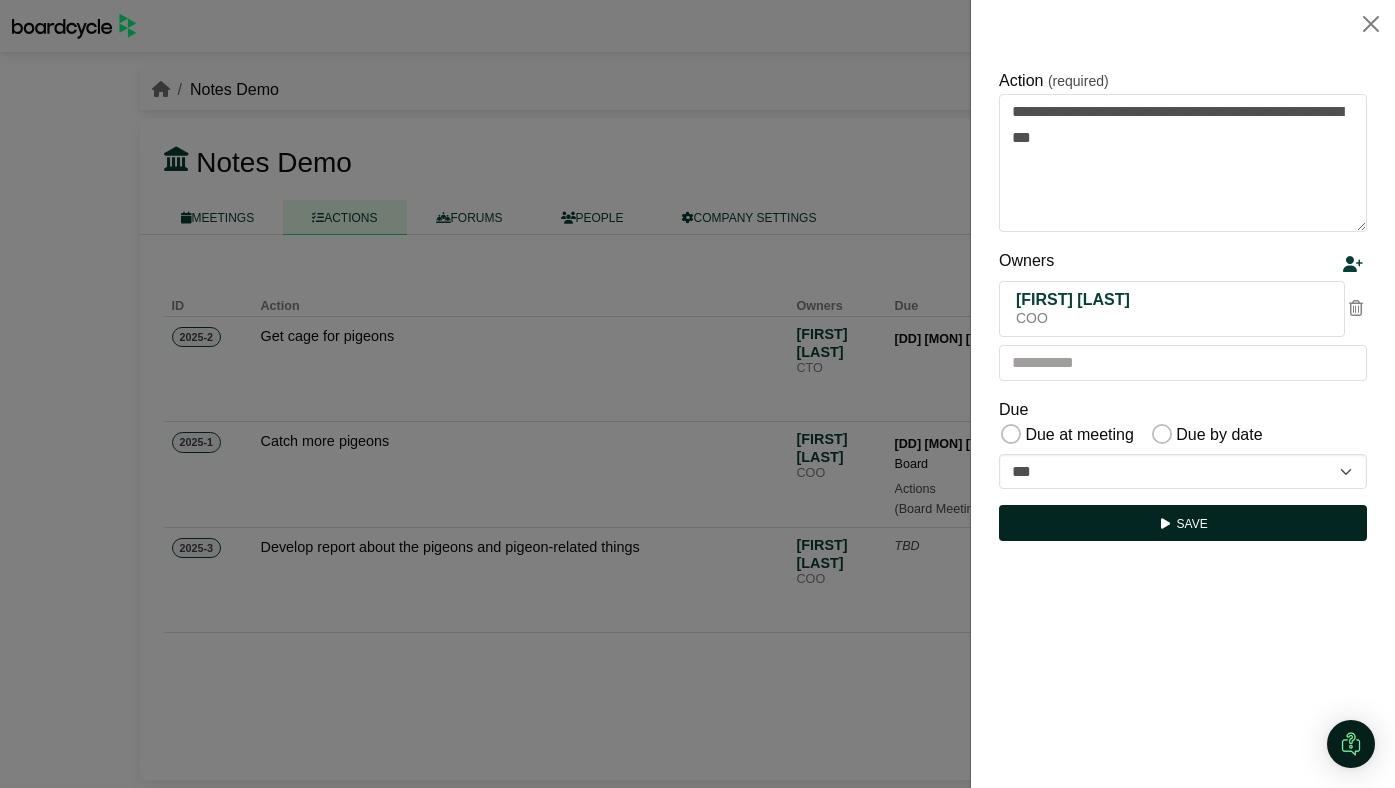 click on "Save" at bounding box center [1183, 523] 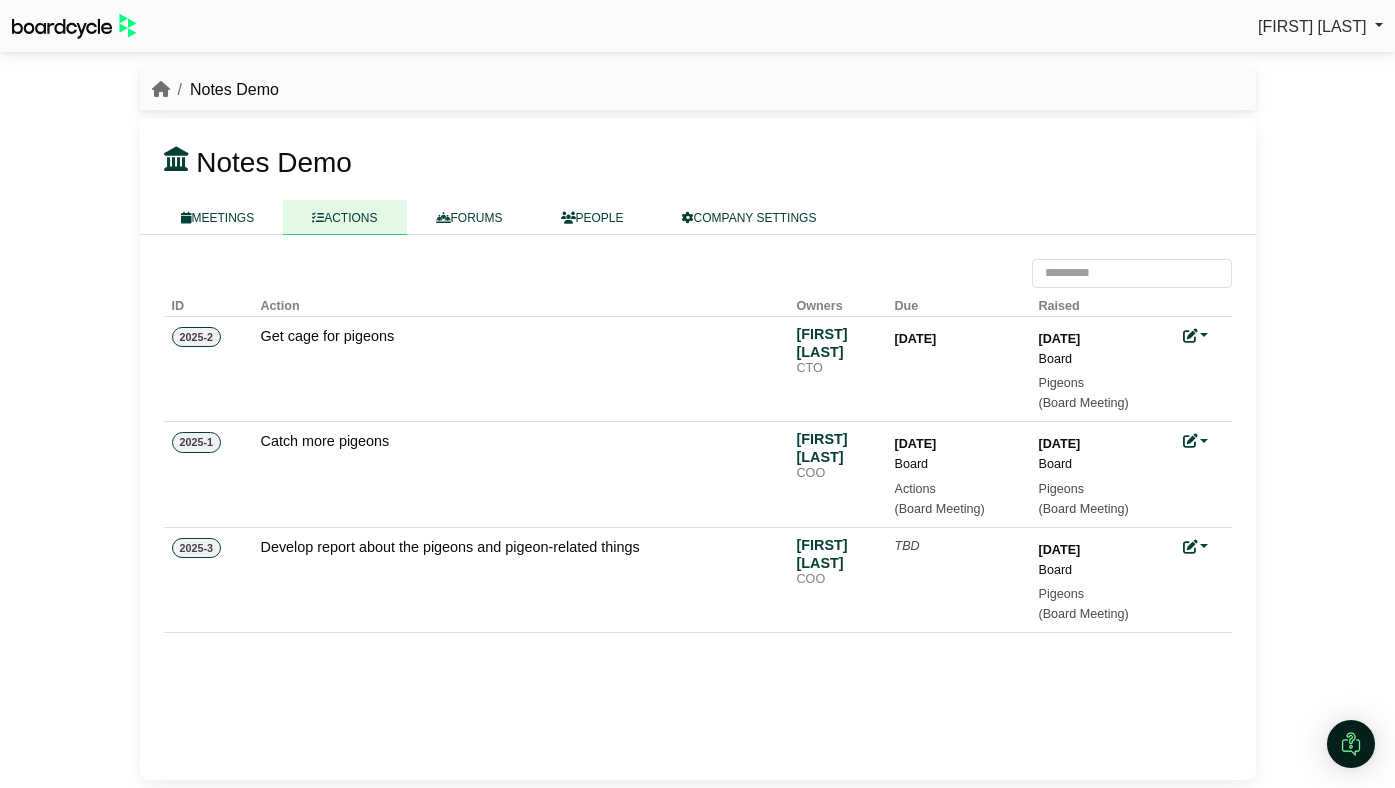 scroll, scrollTop: 0, scrollLeft: 0, axis: both 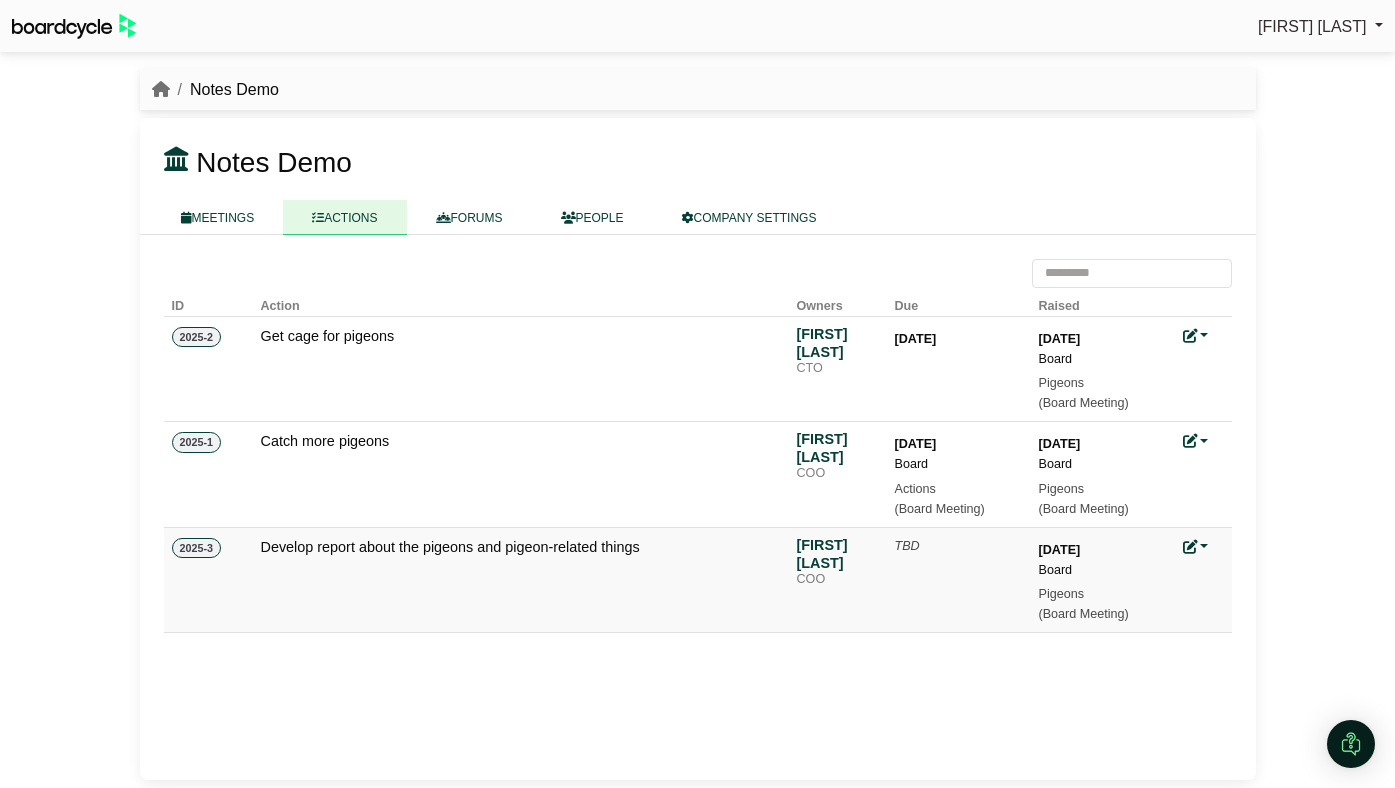 click at bounding box center (1190, 547) 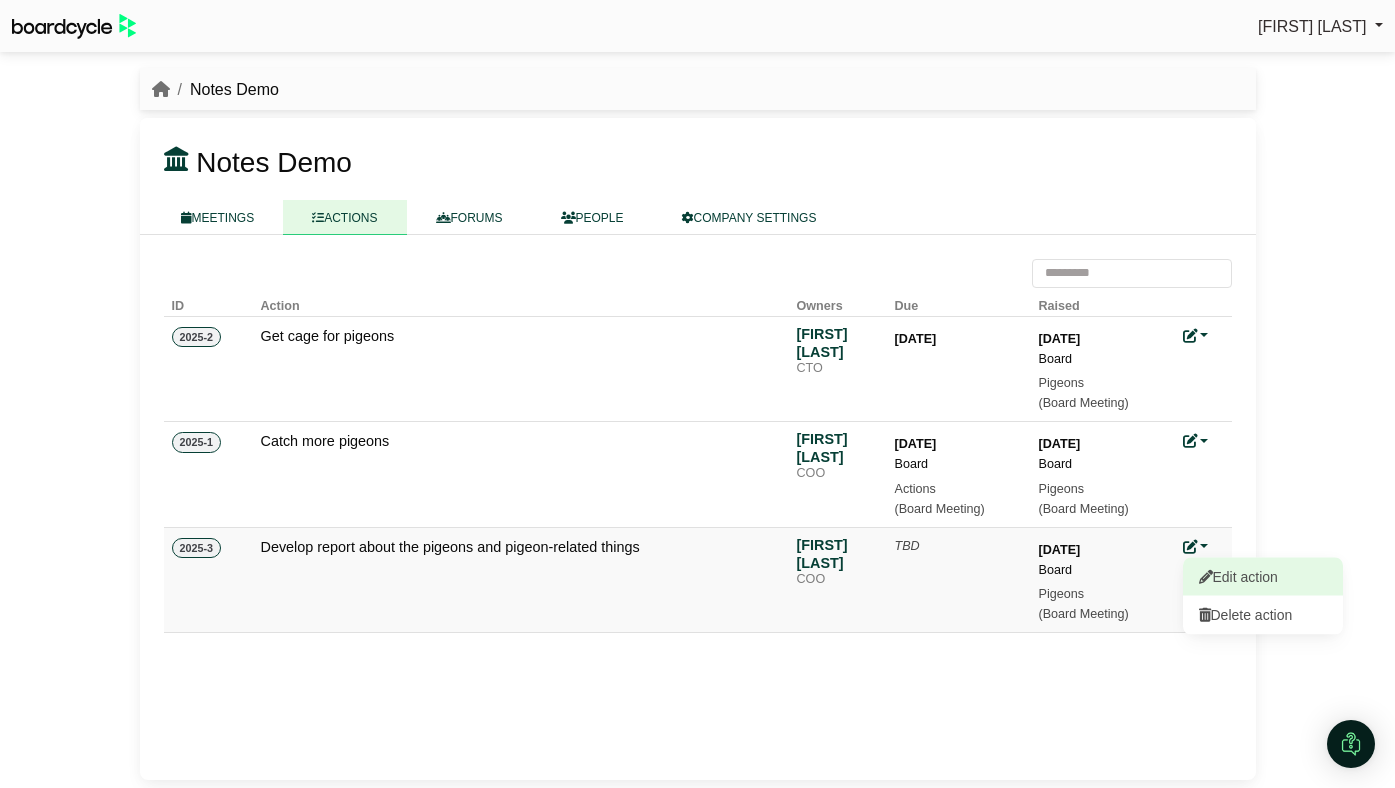 click at bounding box center (1206, 576) 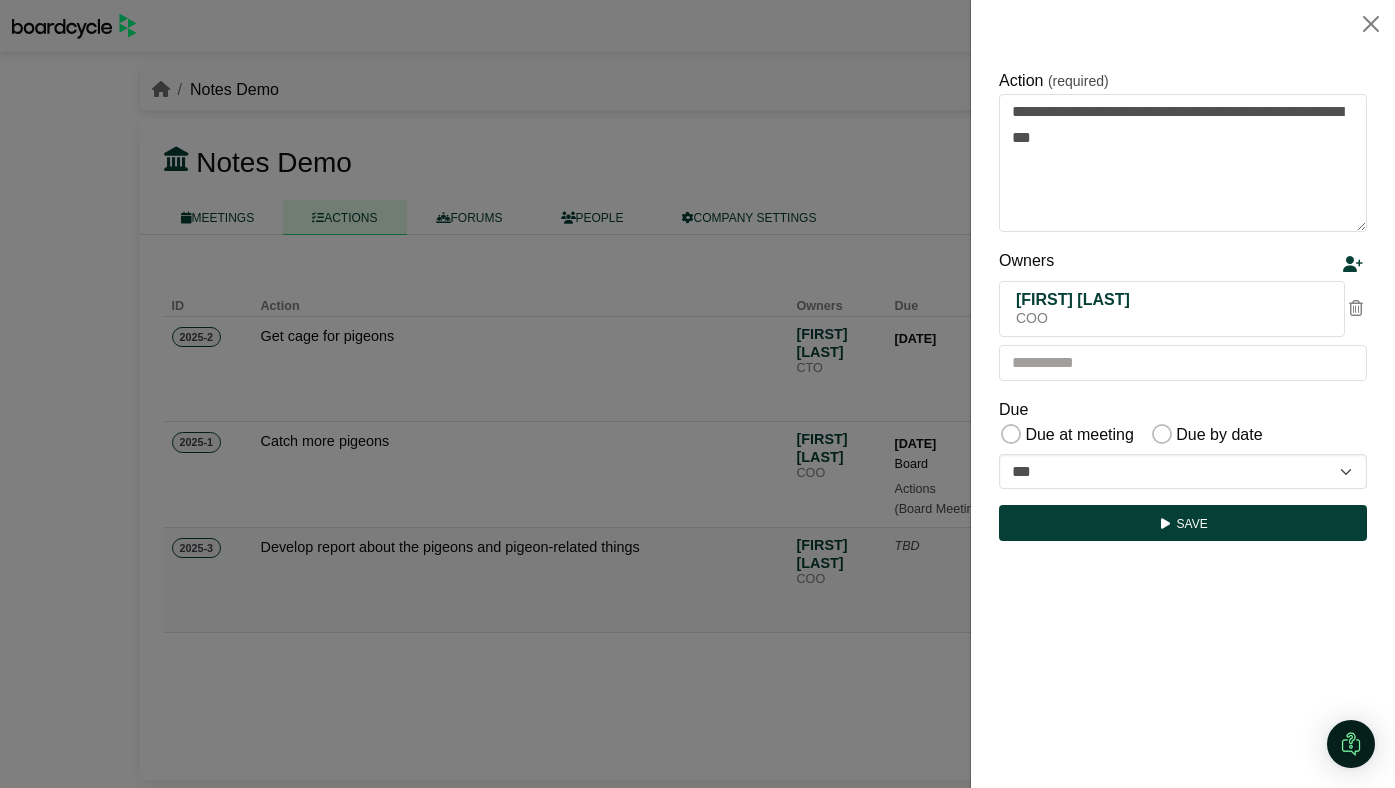 scroll, scrollTop: 0, scrollLeft: 0, axis: both 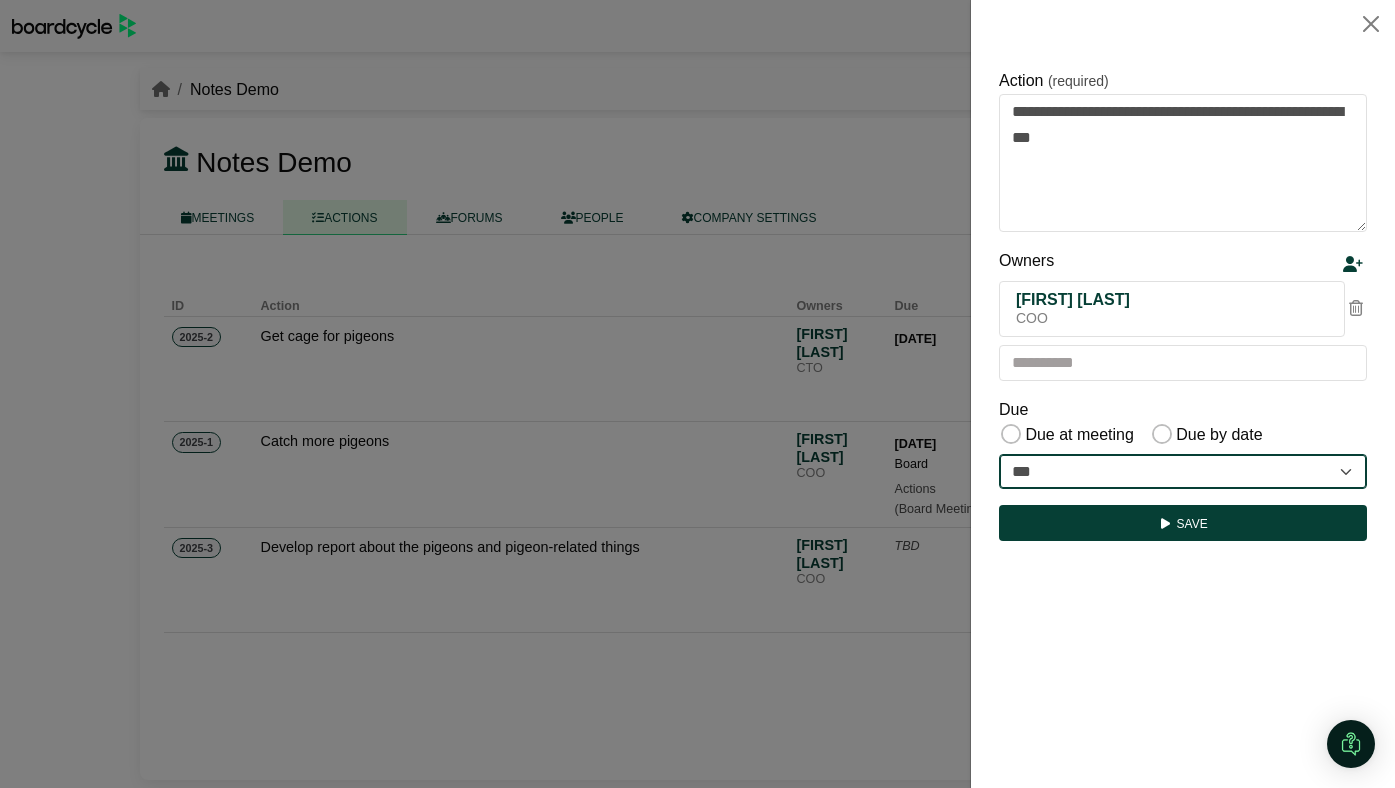 click on "**********" at bounding box center [1183, 472] 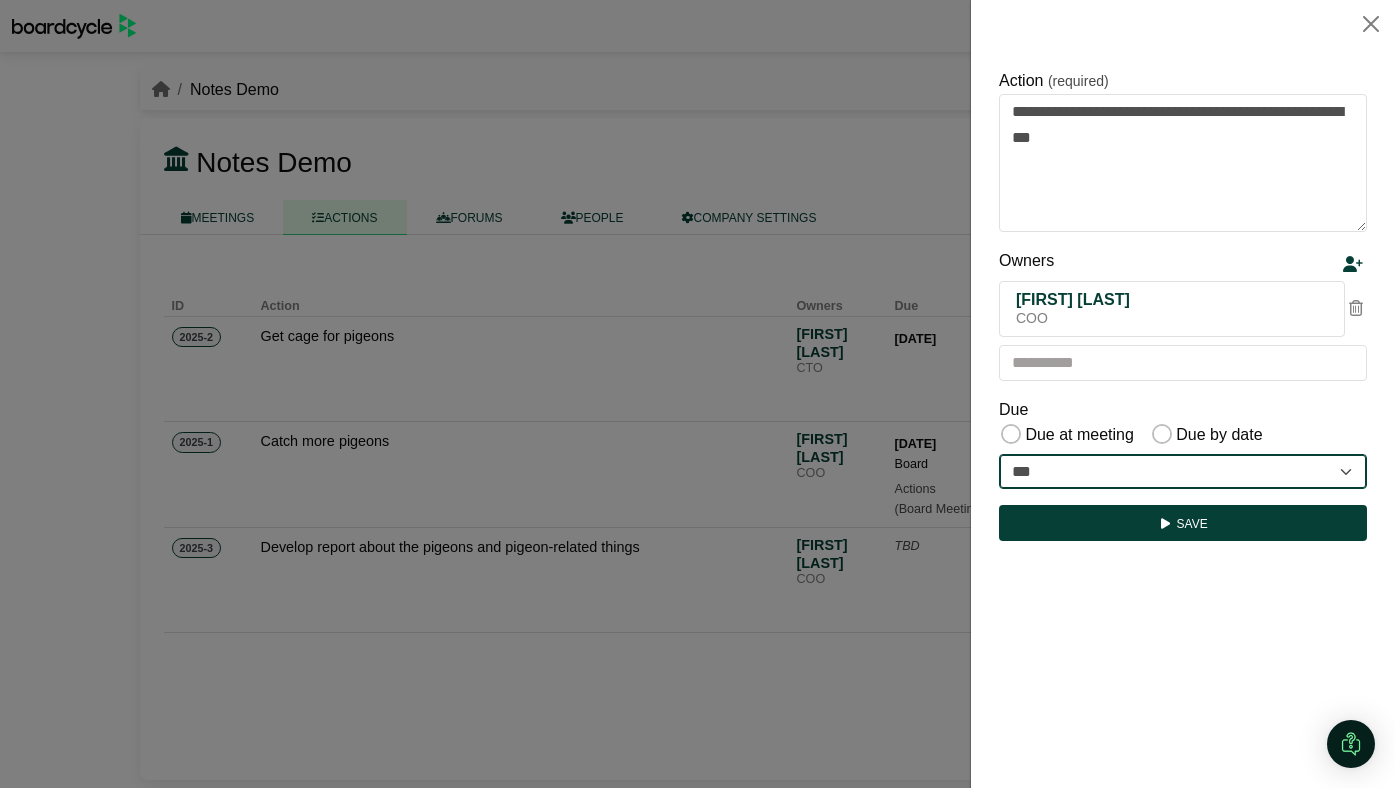 select on "**********" 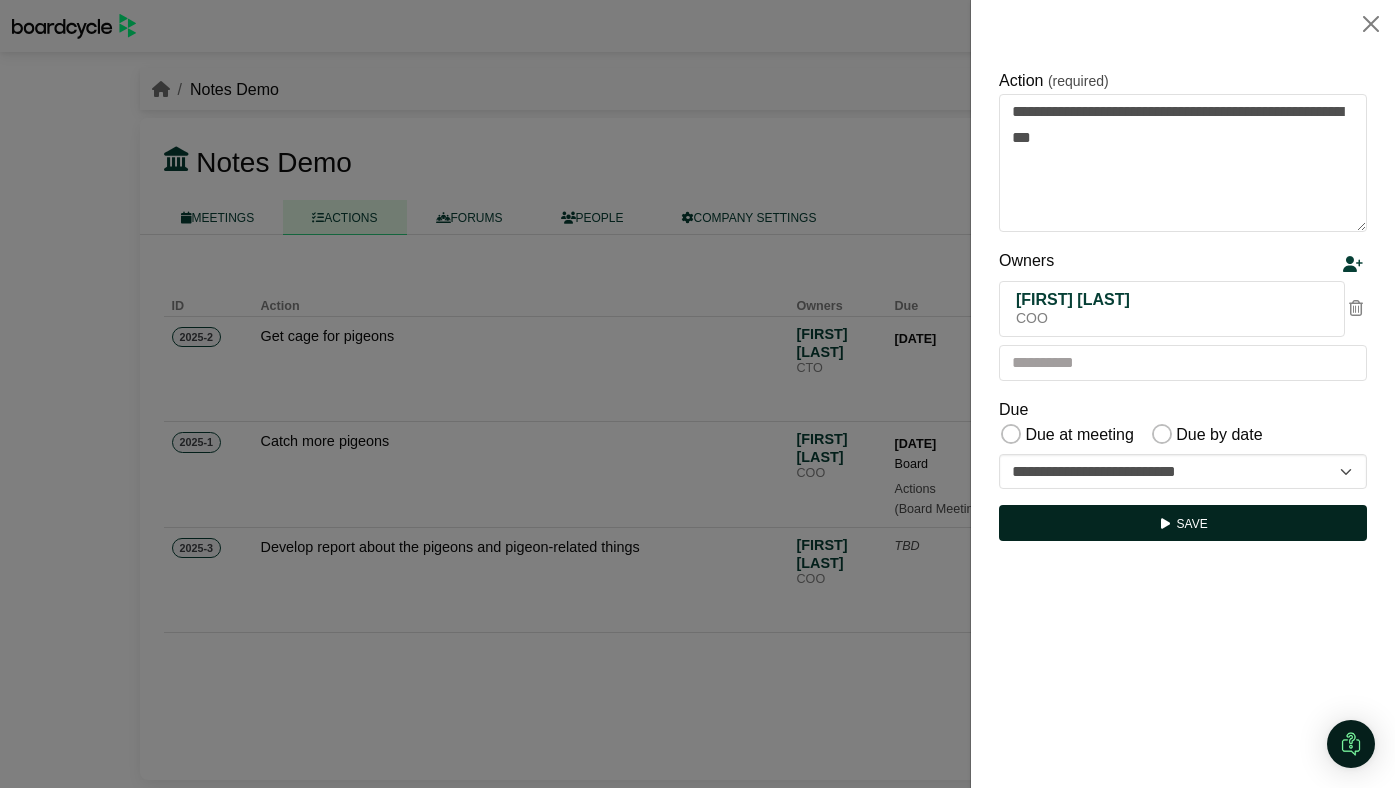 click at bounding box center [1165, 524] 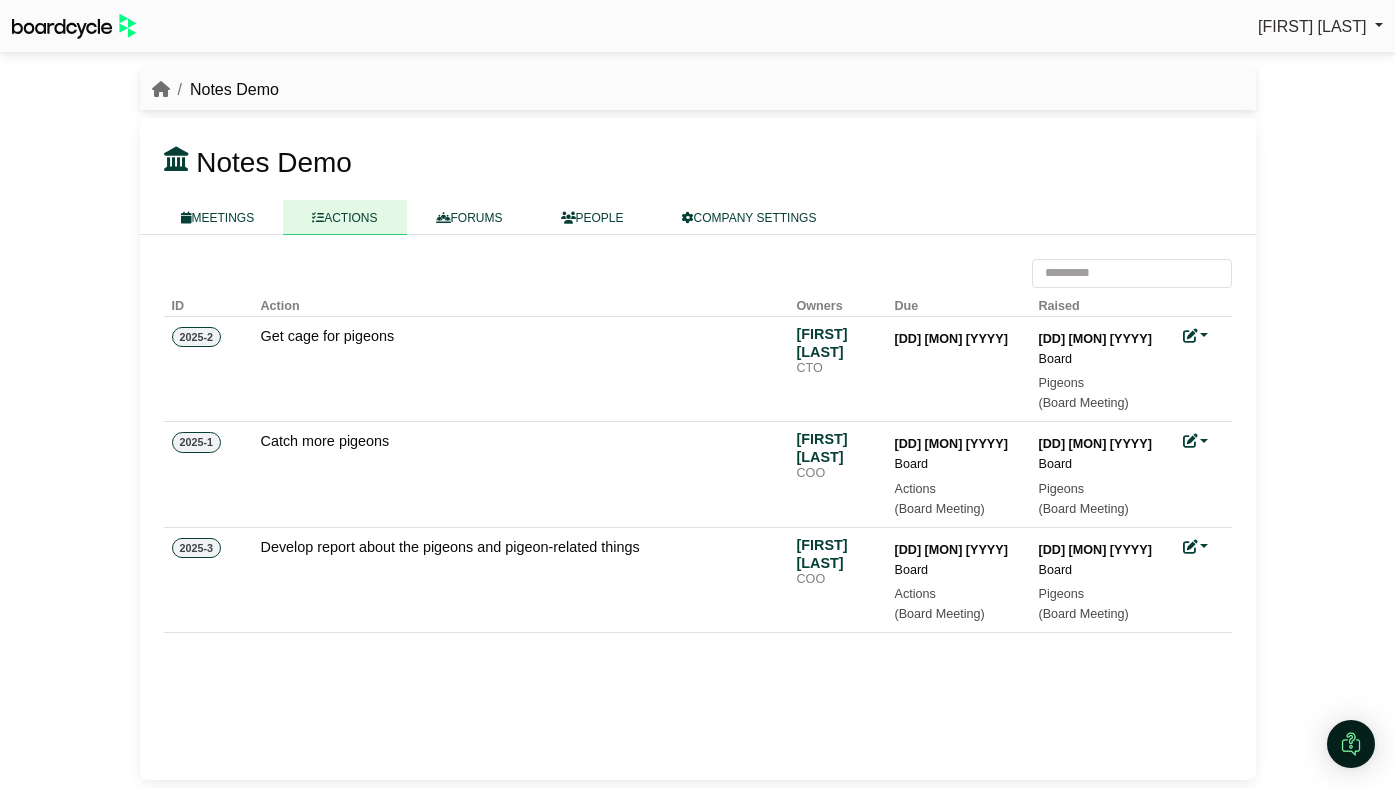 scroll, scrollTop: 0, scrollLeft: 0, axis: both 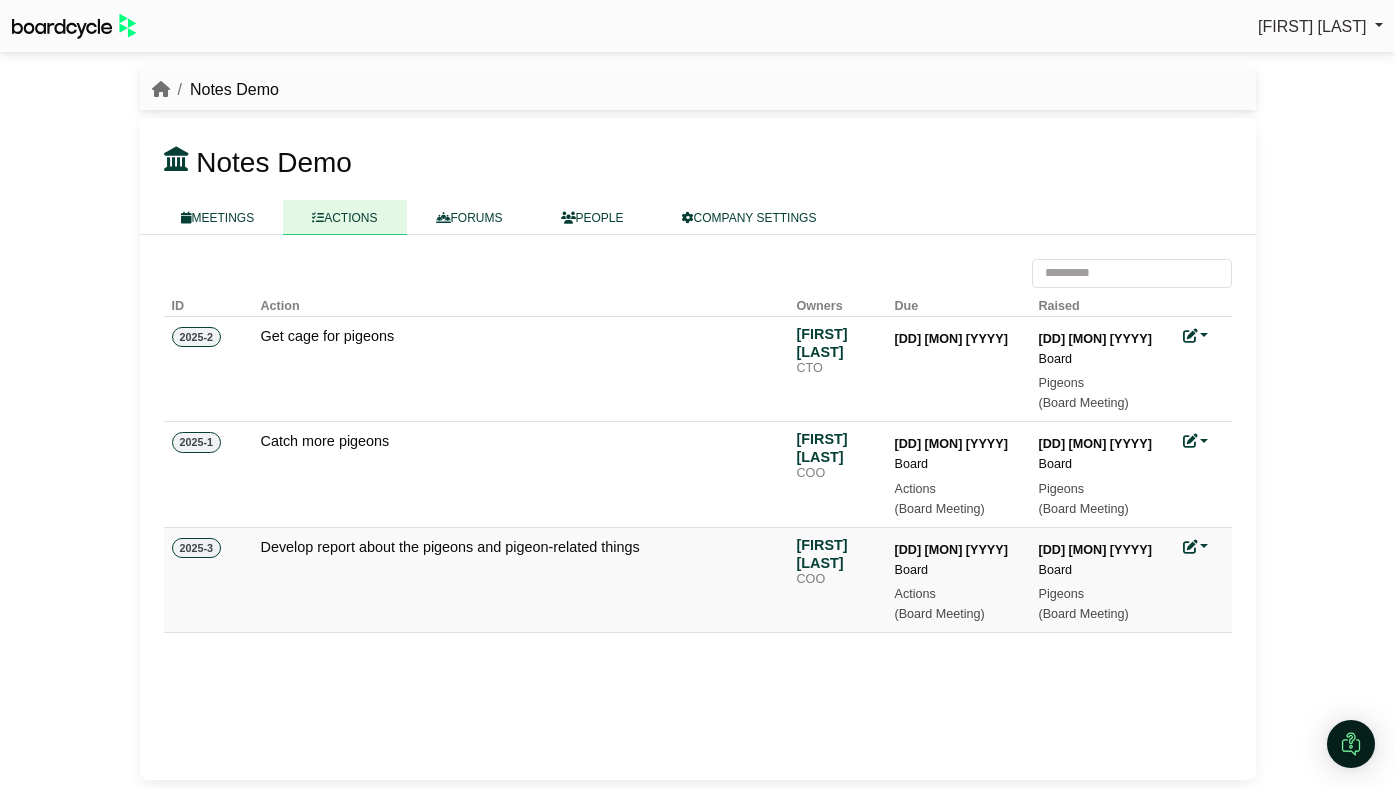 click on "Actions" at bounding box center [959, 594] 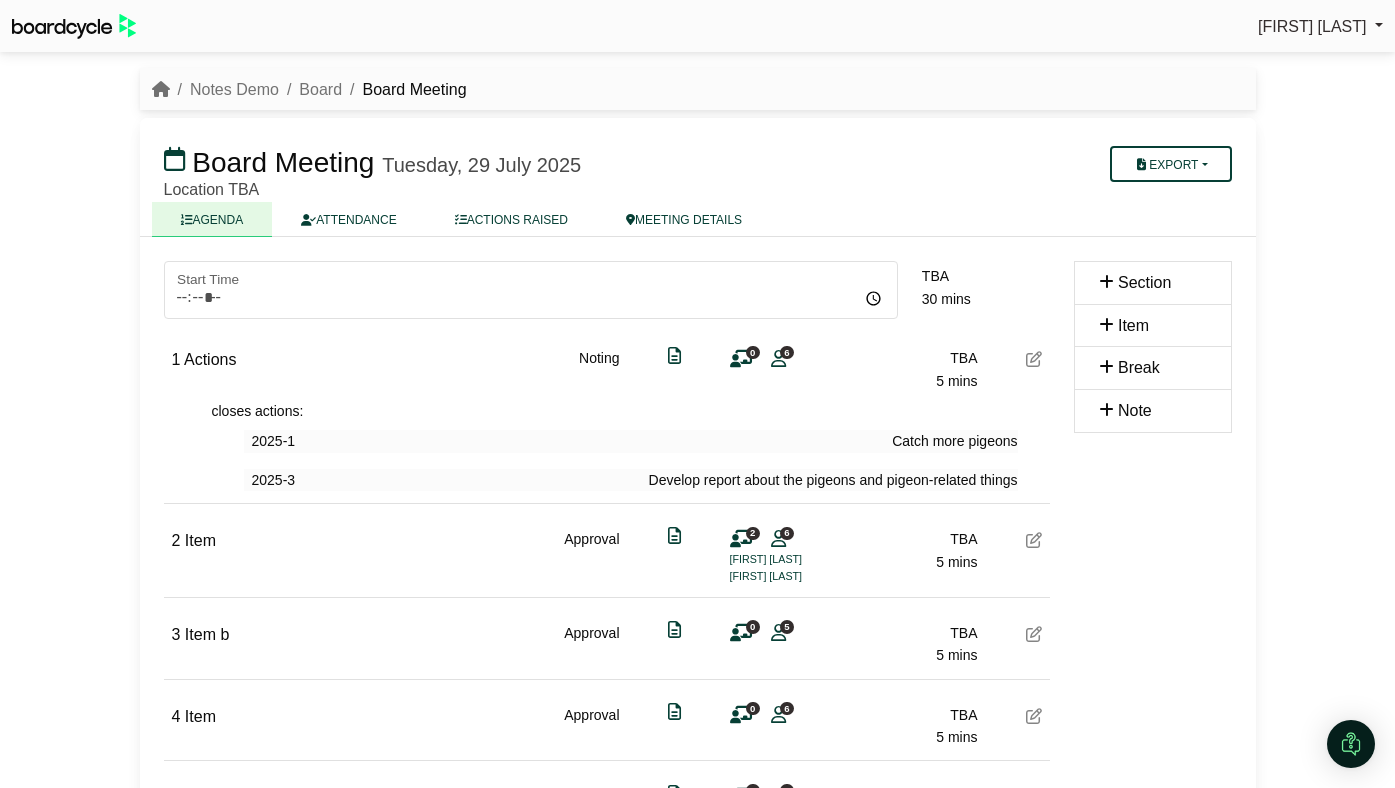 scroll, scrollTop: 0, scrollLeft: 0, axis: both 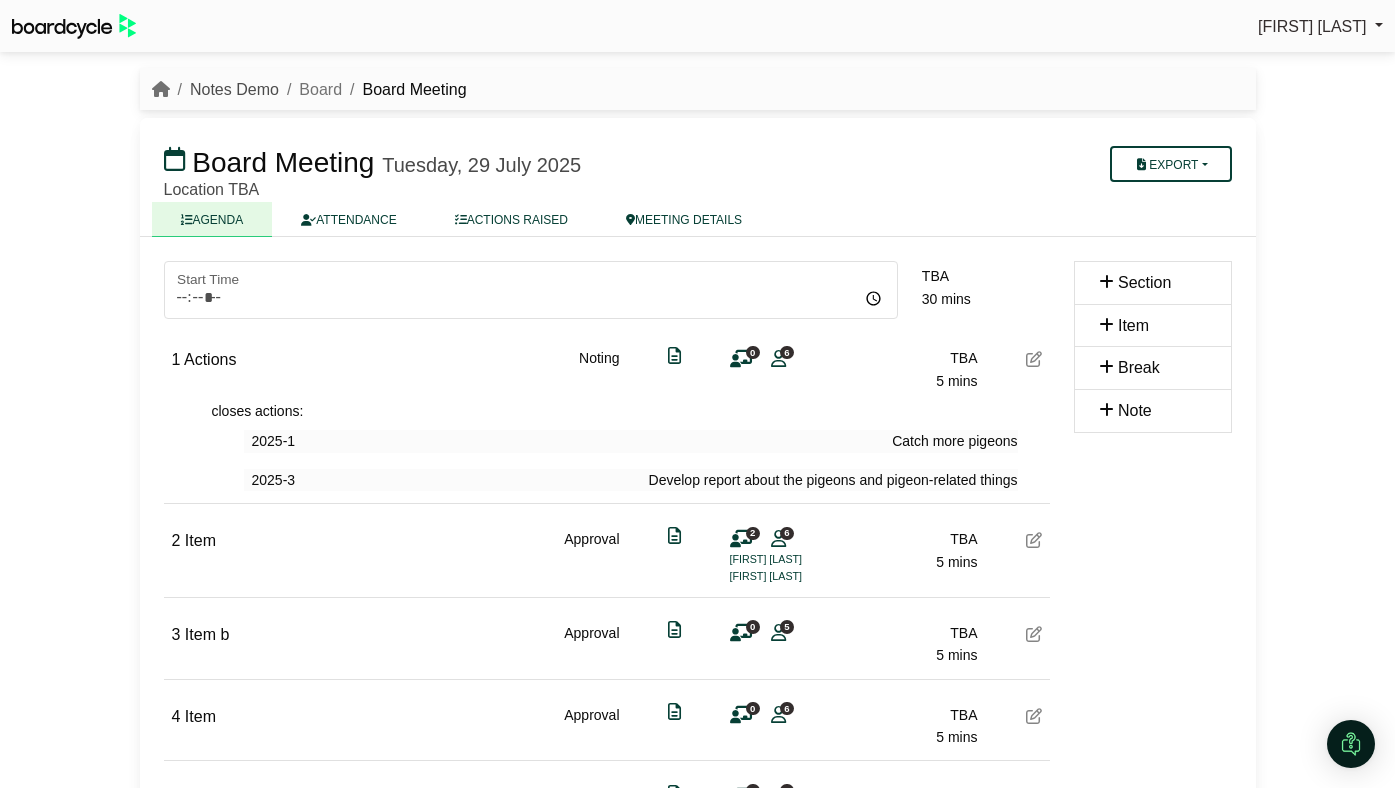 click on "Notes Demo" at bounding box center [234, 89] 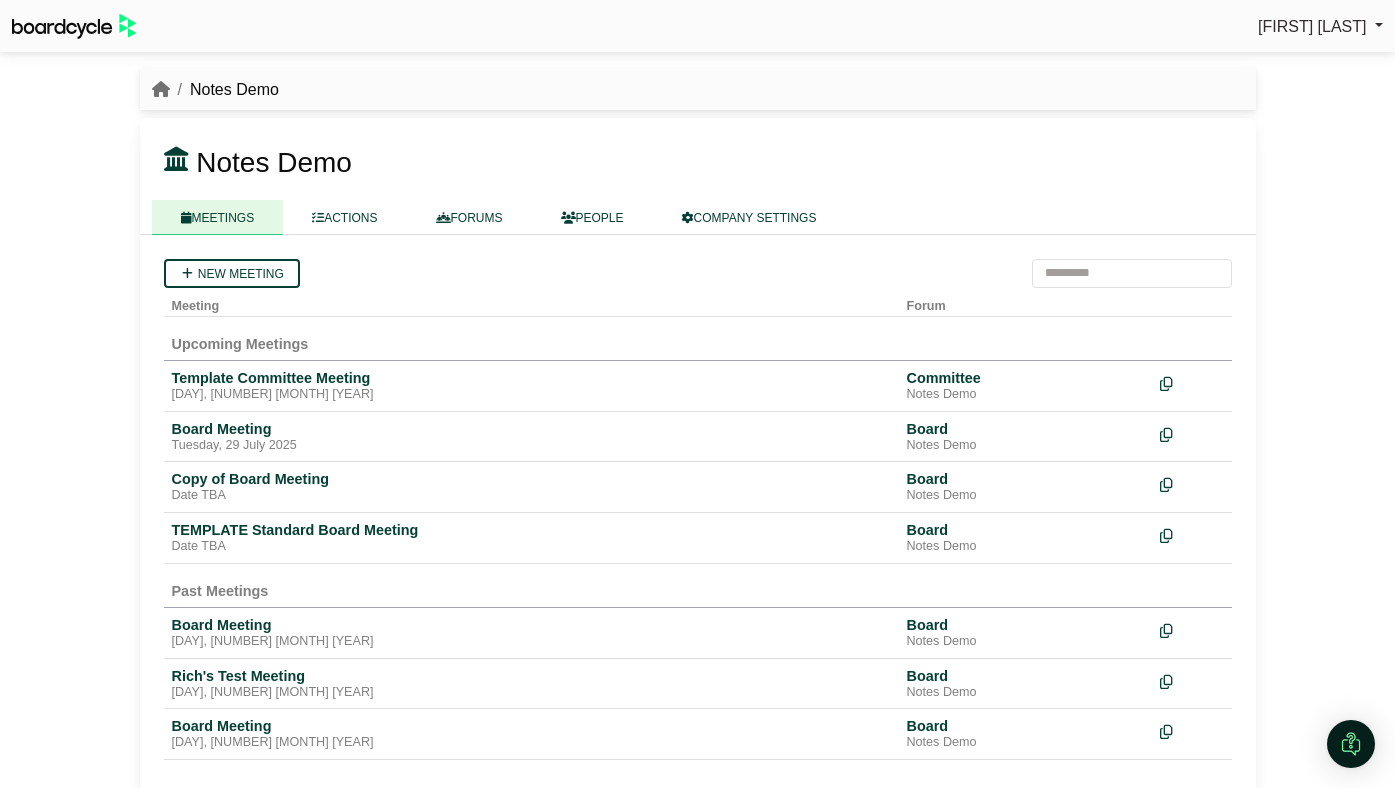 scroll, scrollTop: 0, scrollLeft: 0, axis: both 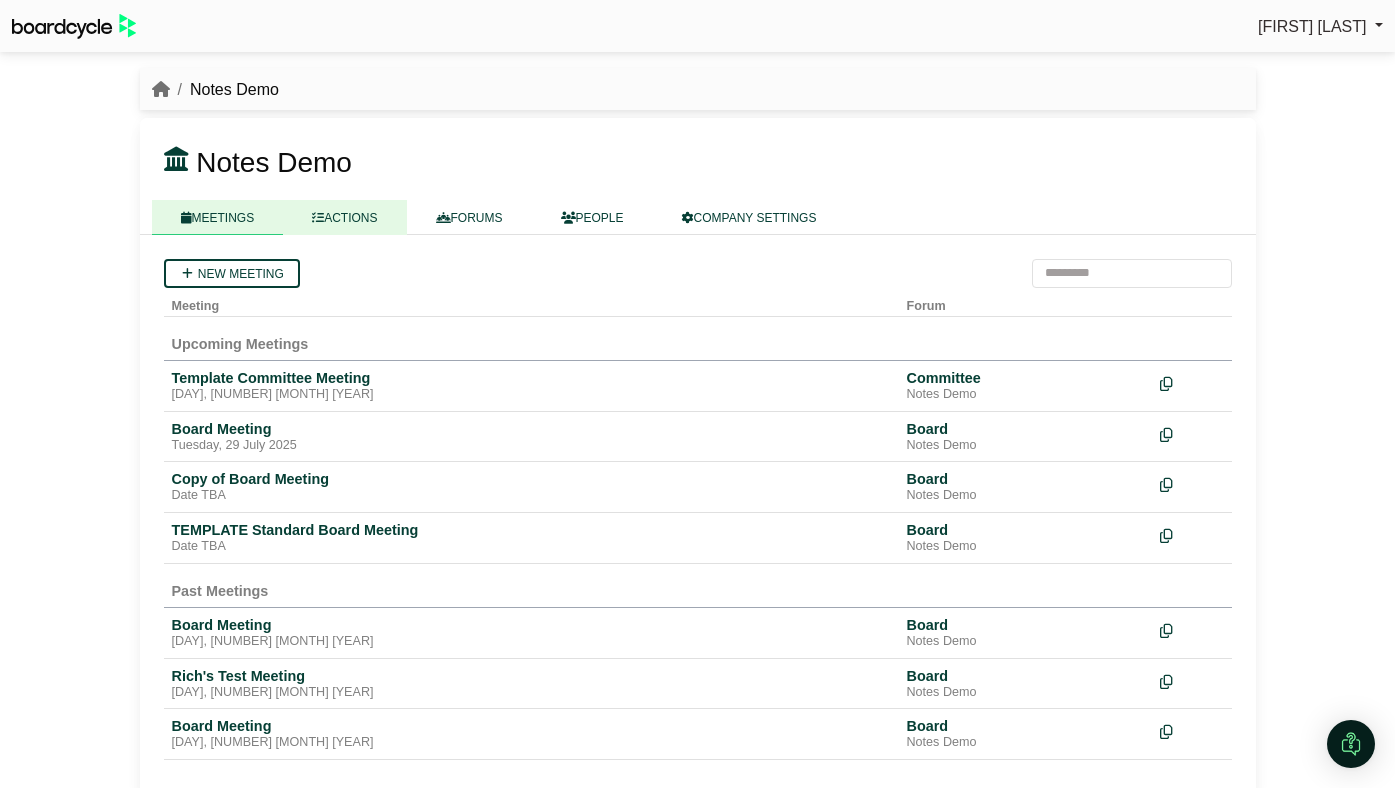 click on "ACTIONS" at bounding box center (344, 217) 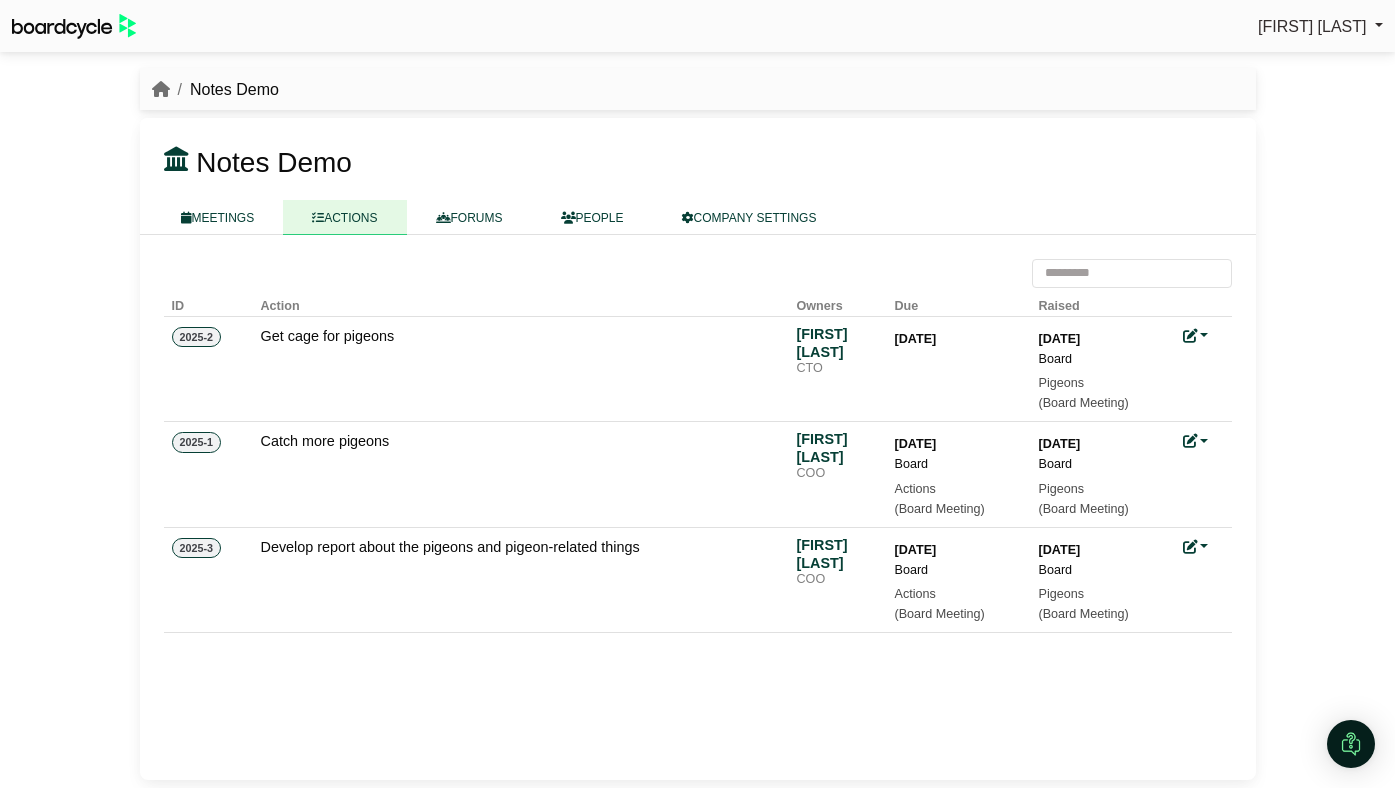 scroll, scrollTop: 0, scrollLeft: 0, axis: both 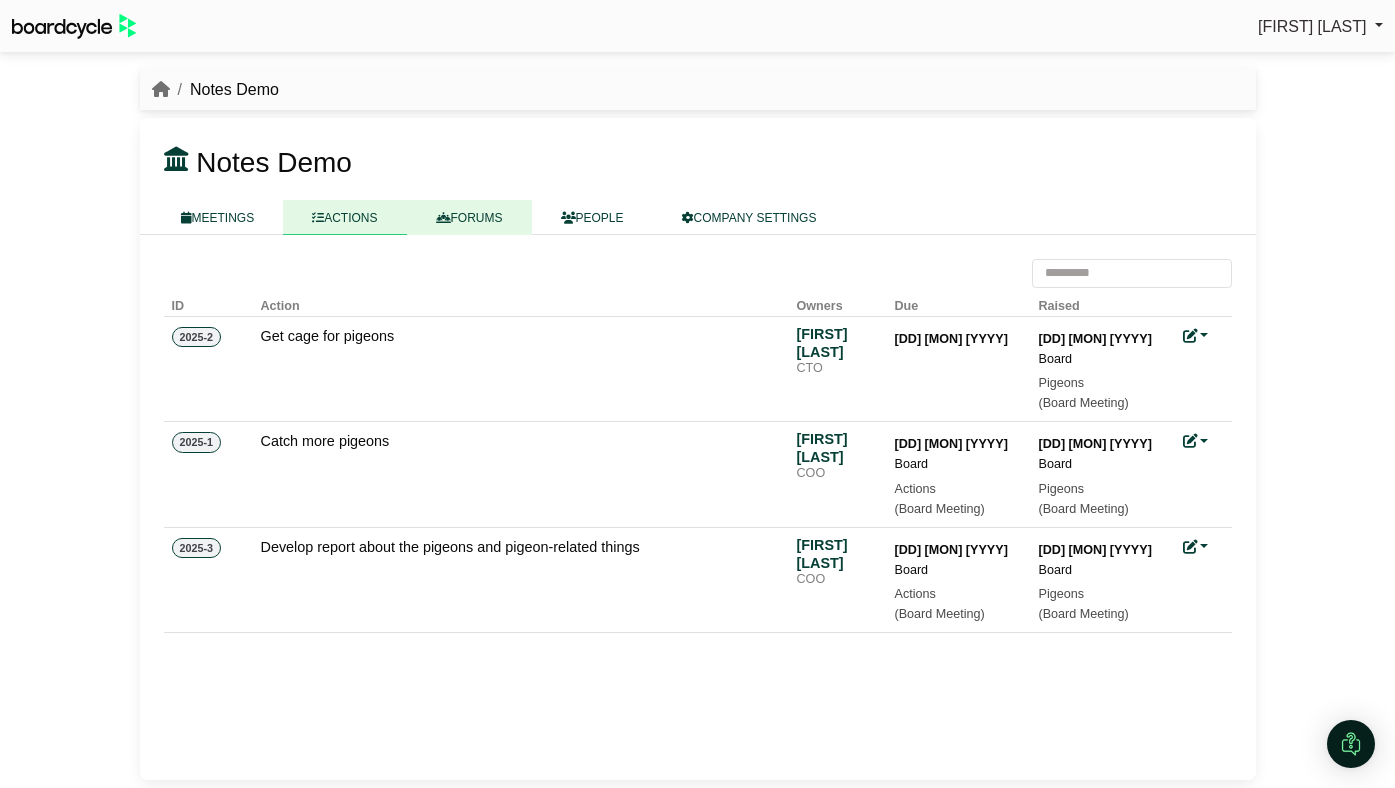 click at bounding box center (443, 218) 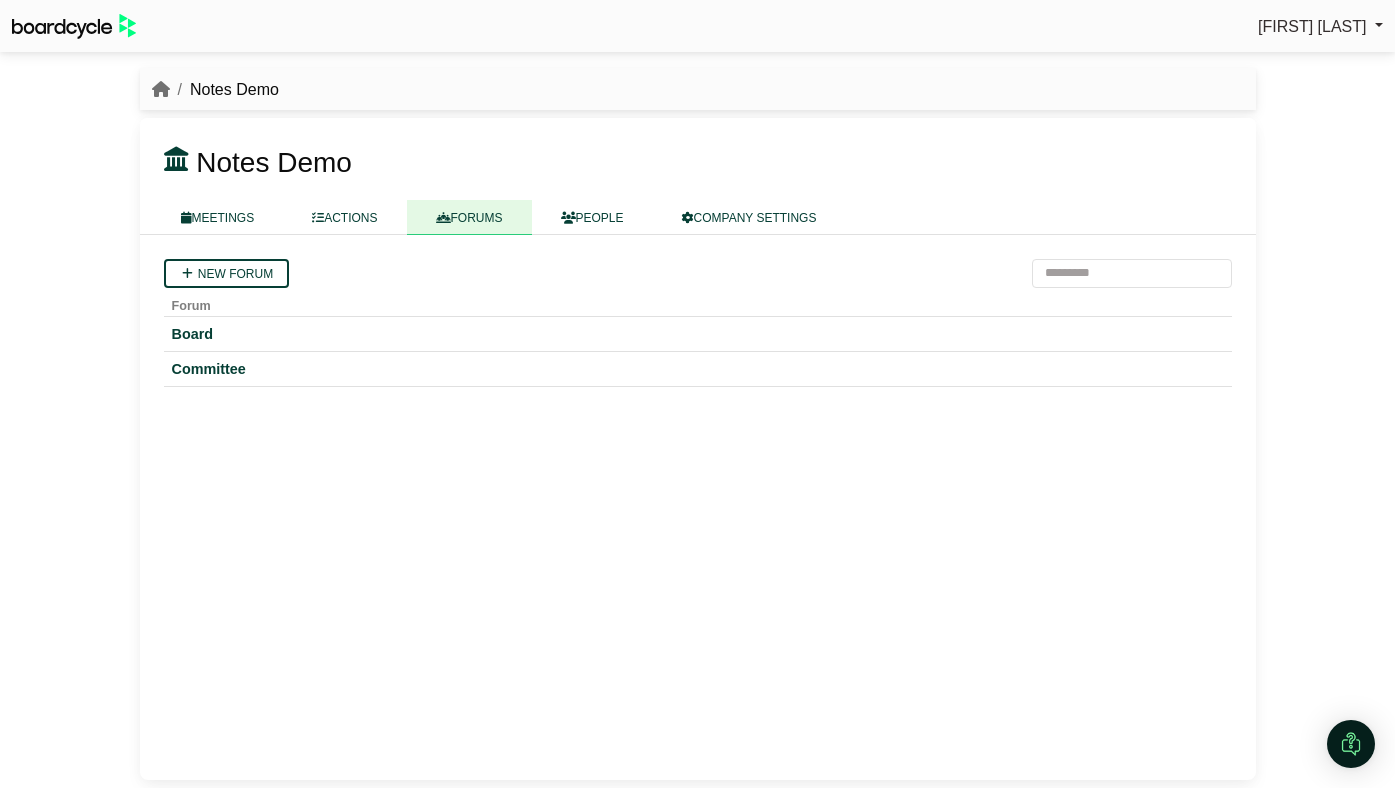 scroll, scrollTop: 0, scrollLeft: 0, axis: both 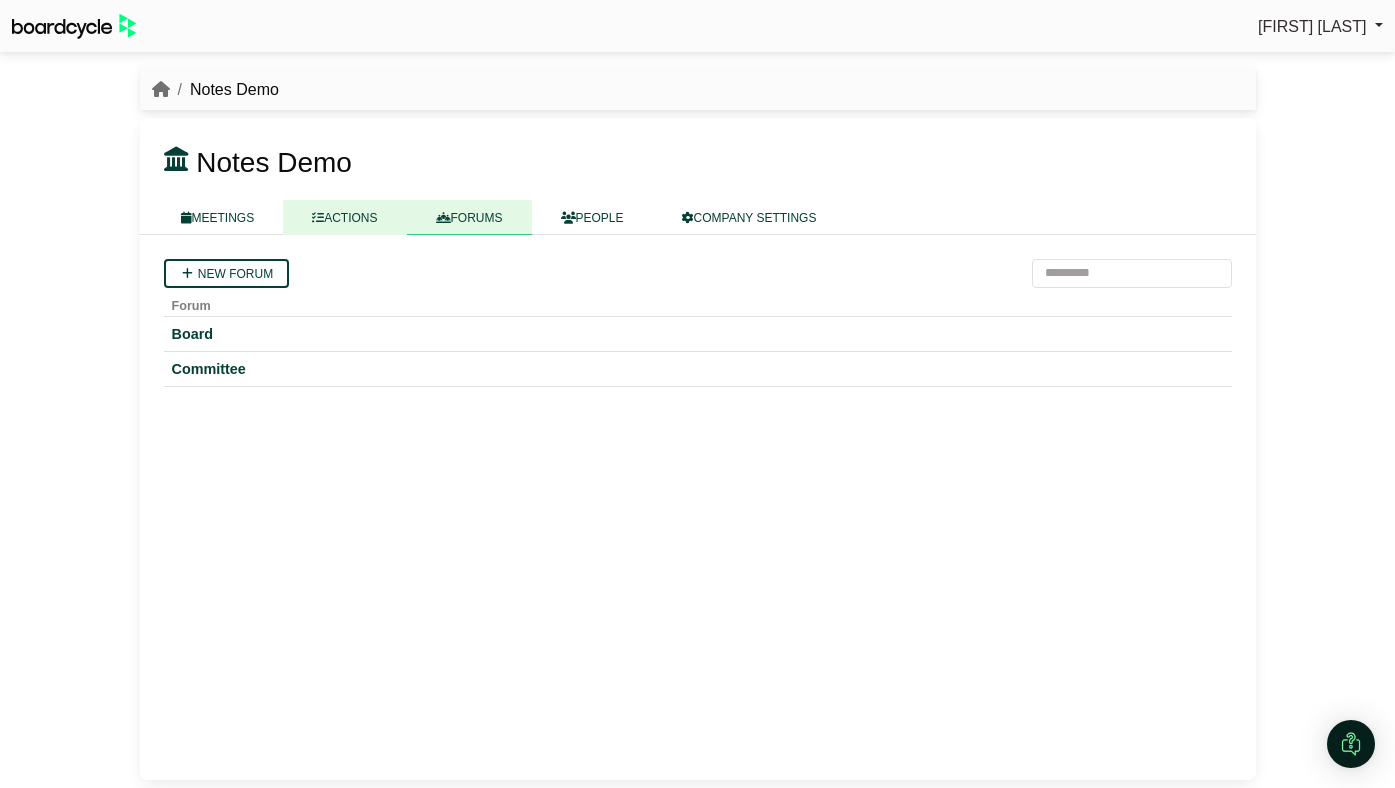 click on "ACTIONS" at bounding box center (344, 217) 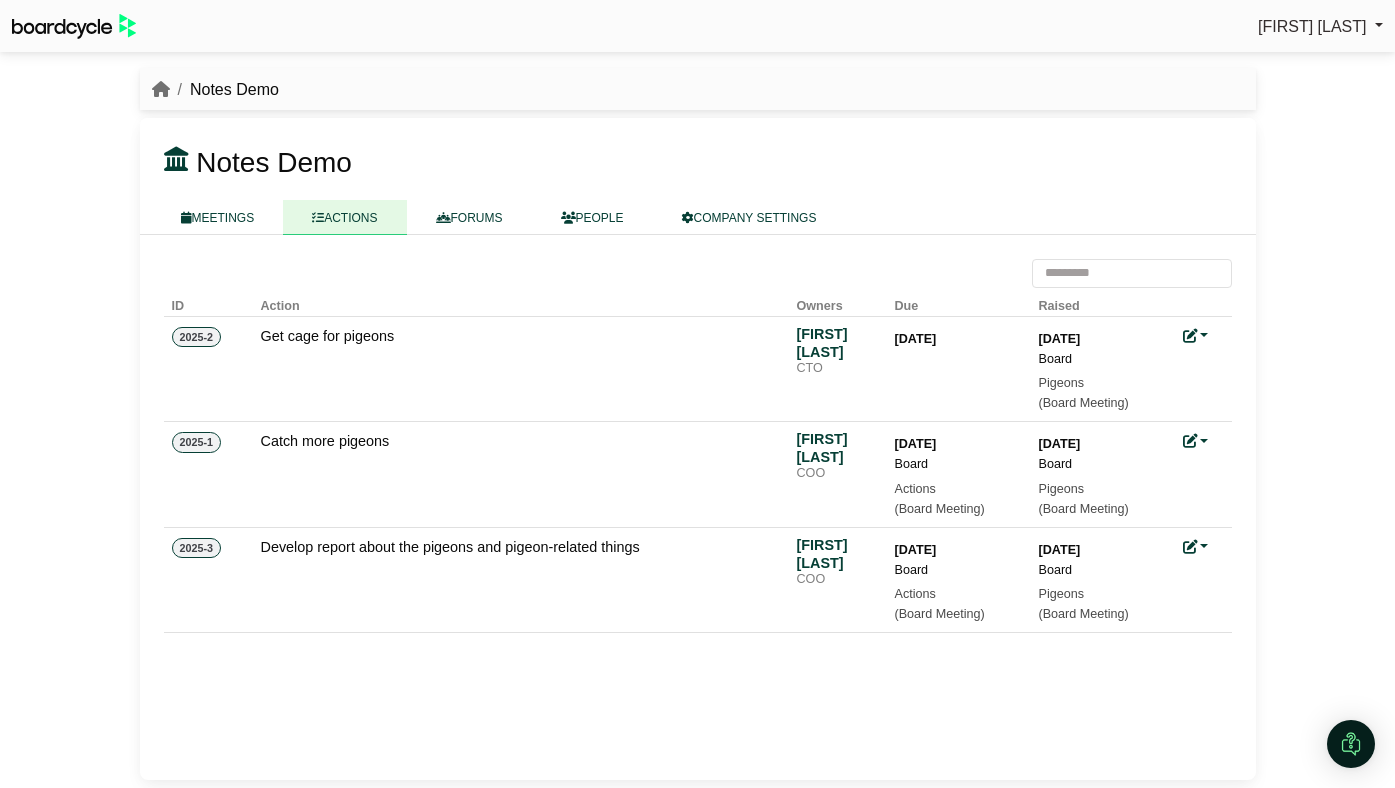 scroll, scrollTop: 0, scrollLeft: 0, axis: both 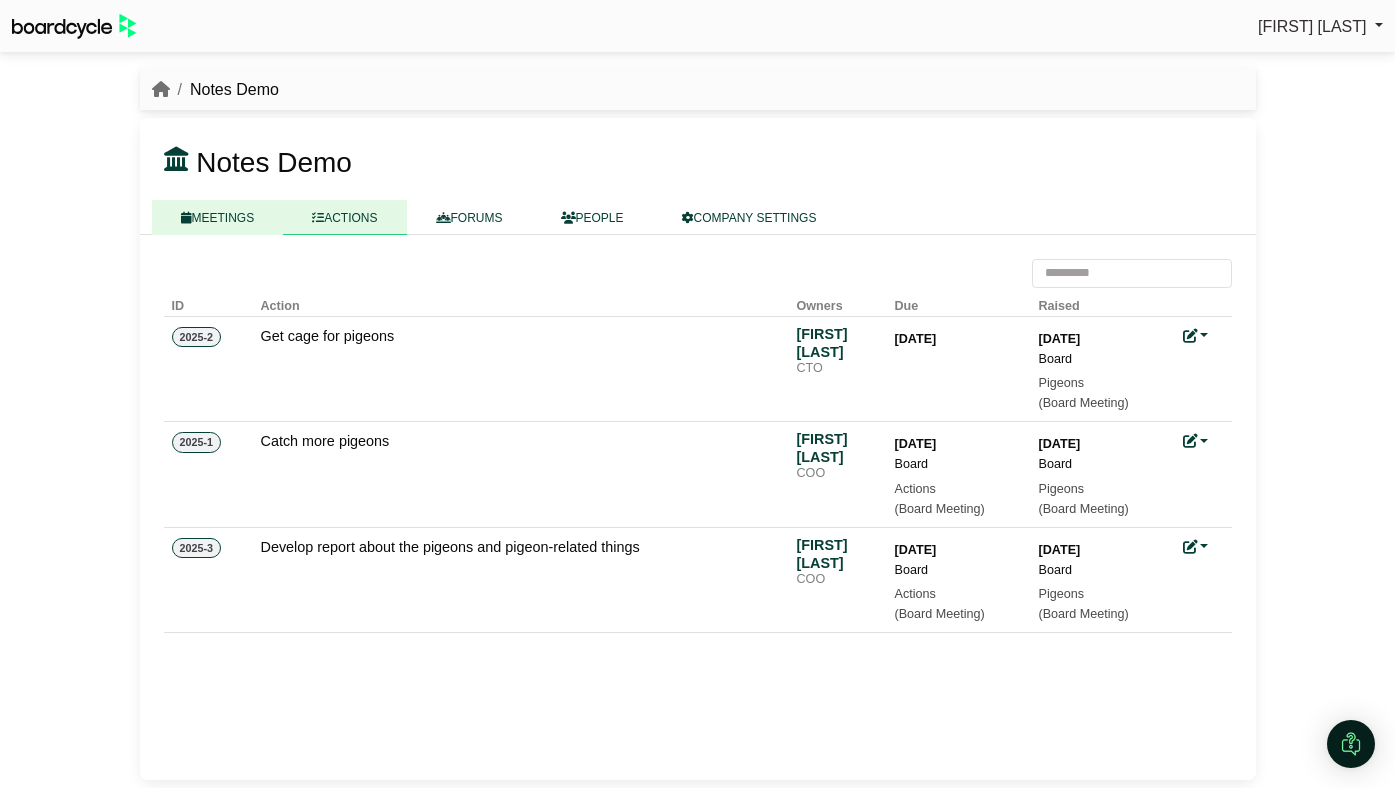 click on "MEETINGS" at bounding box center [218, 217] 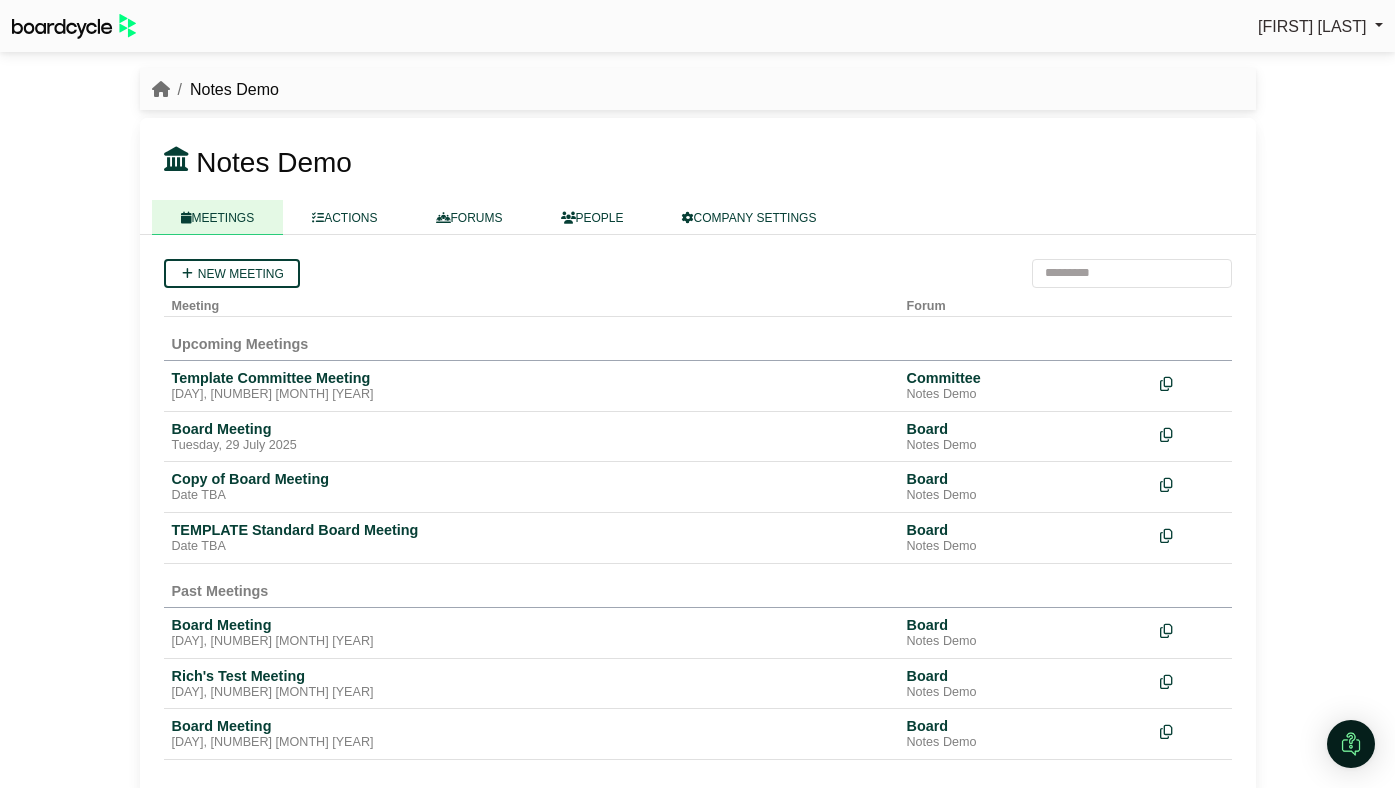 scroll, scrollTop: 0, scrollLeft: 0, axis: both 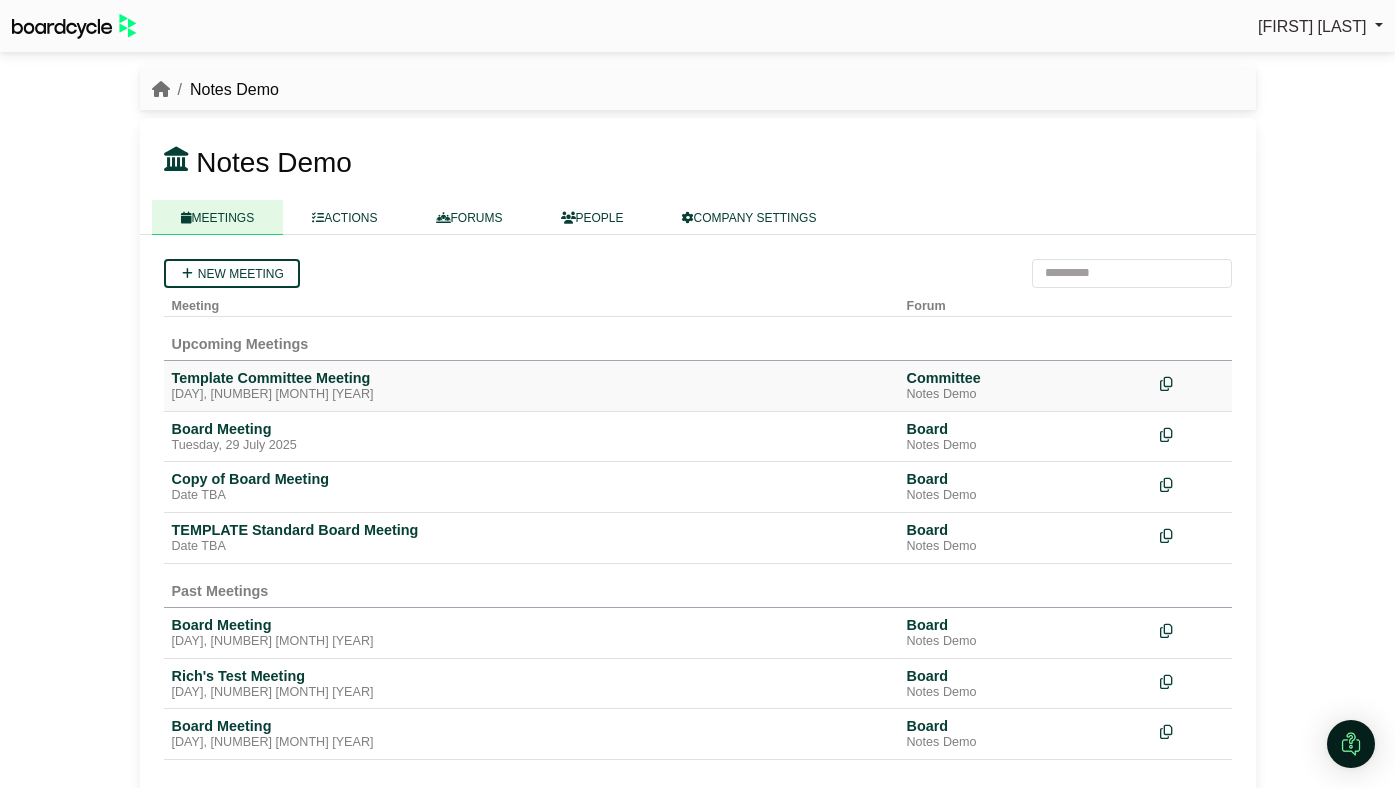 click on "Template Committee Meeting" at bounding box center [531, 378] 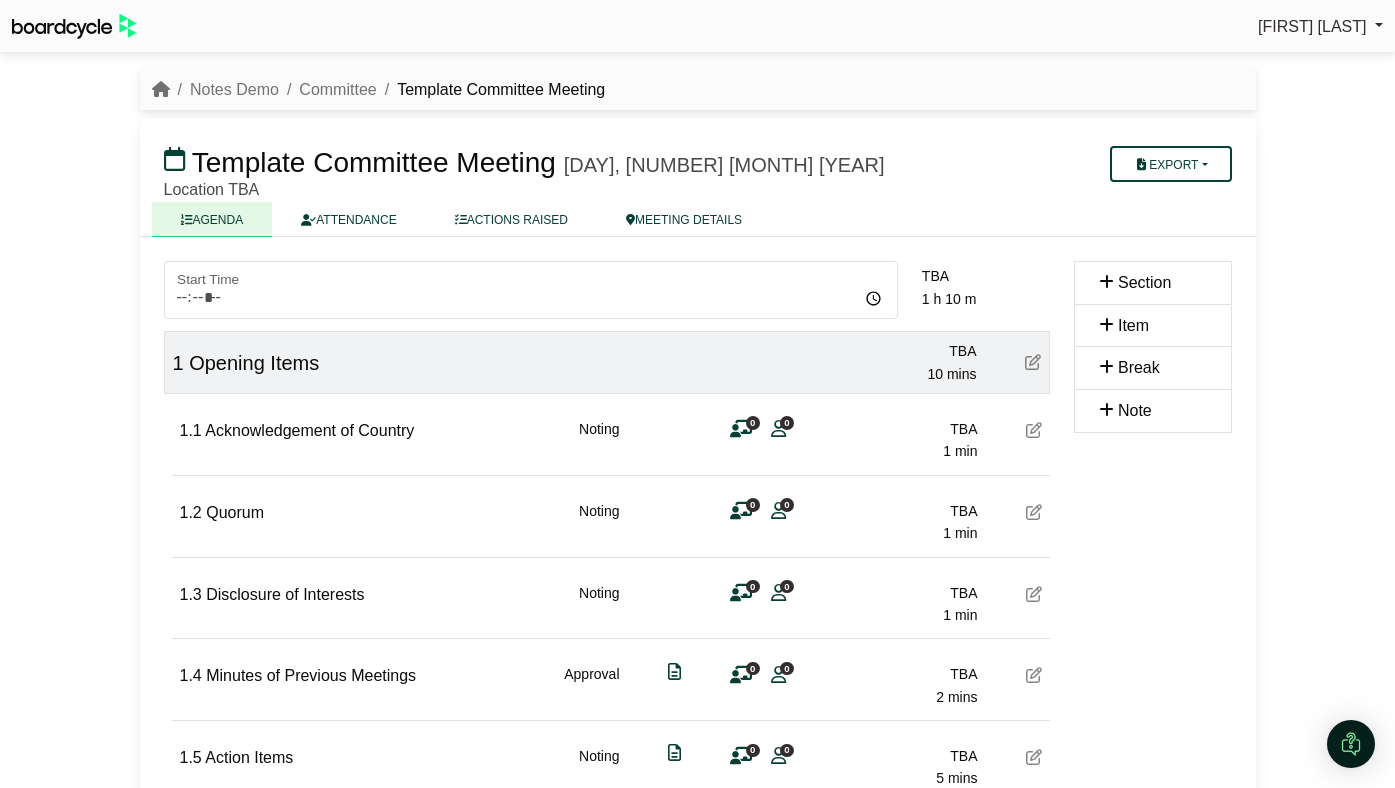 scroll, scrollTop: 0, scrollLeft: 0, axis: both 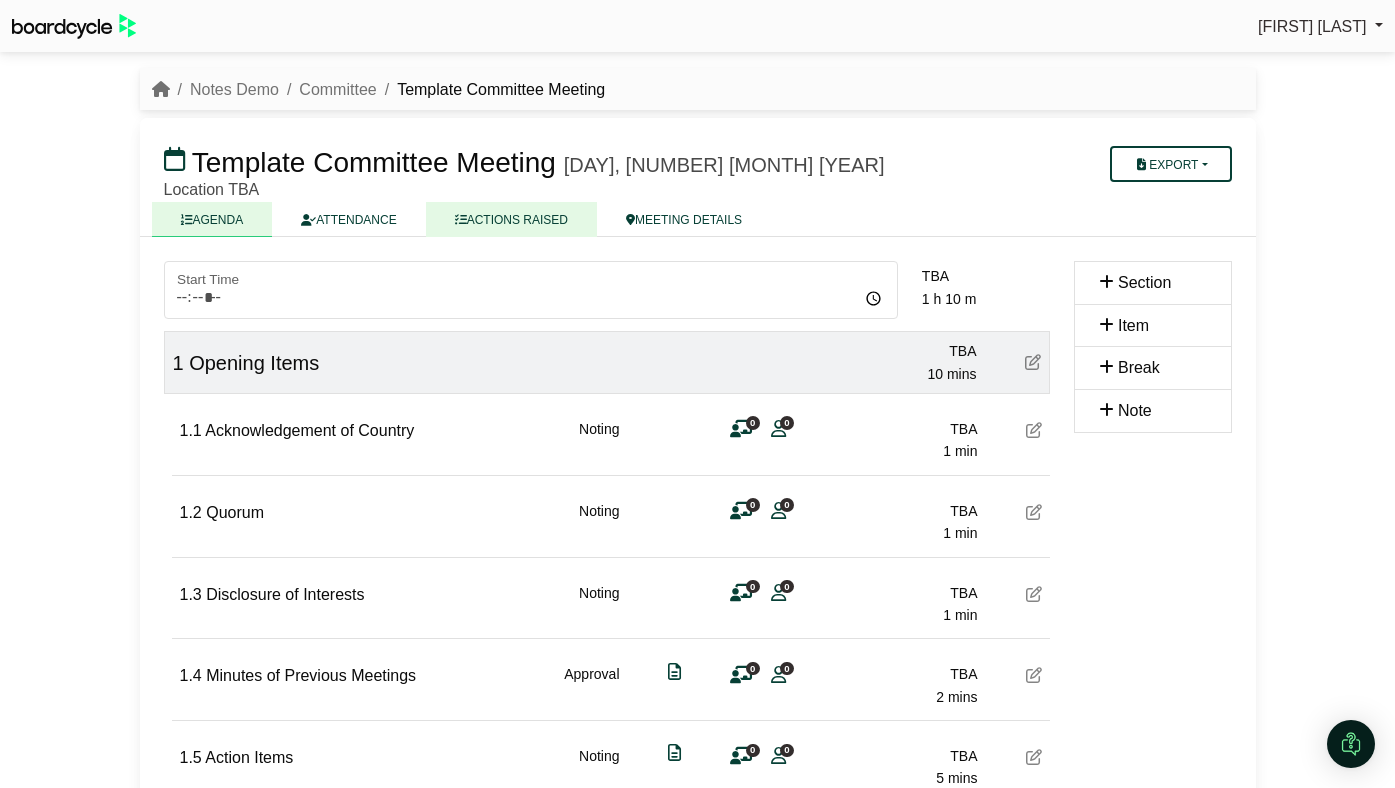 click on "ACTIONS RAISED" at bounding box center [511, 219] 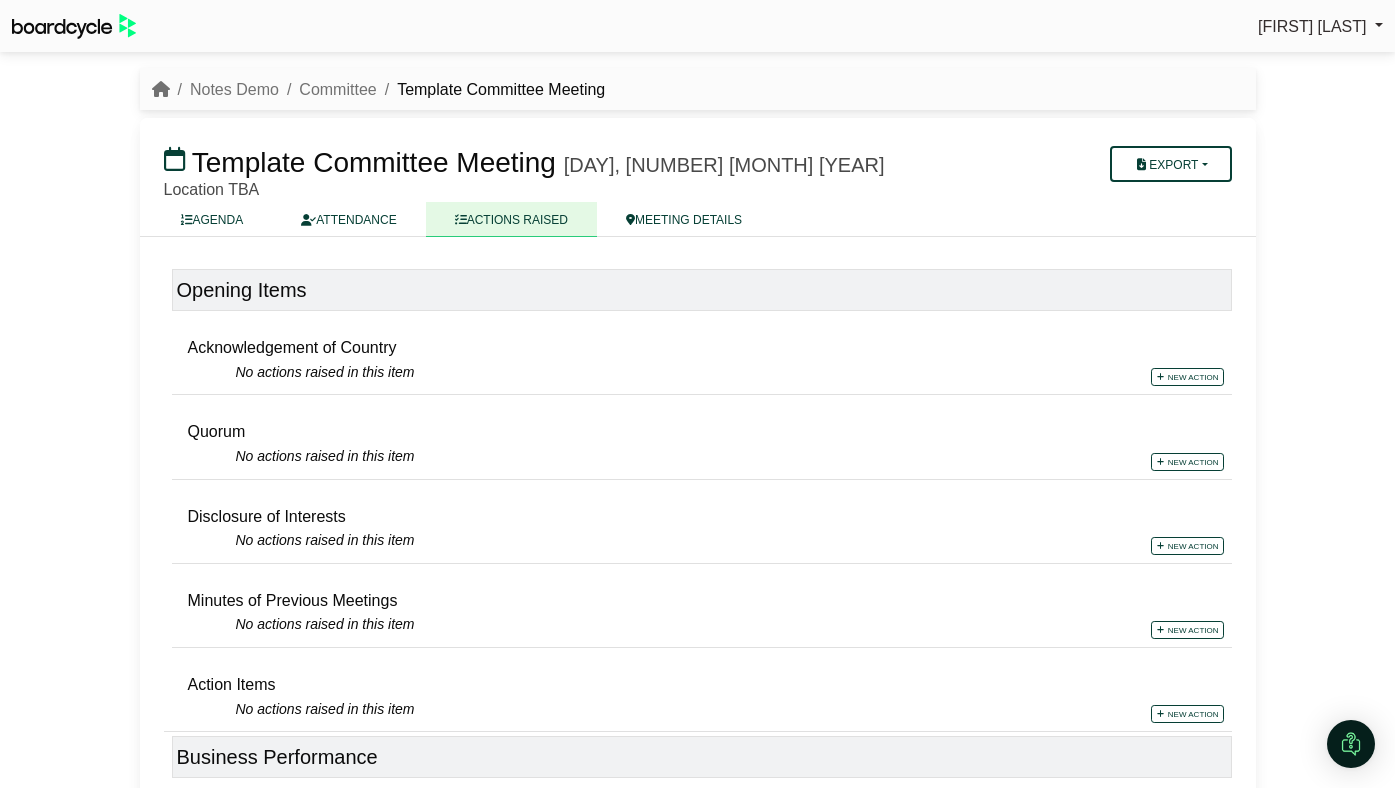 scroll, scrollTop: 0, scrollLeft: 0, axis: both 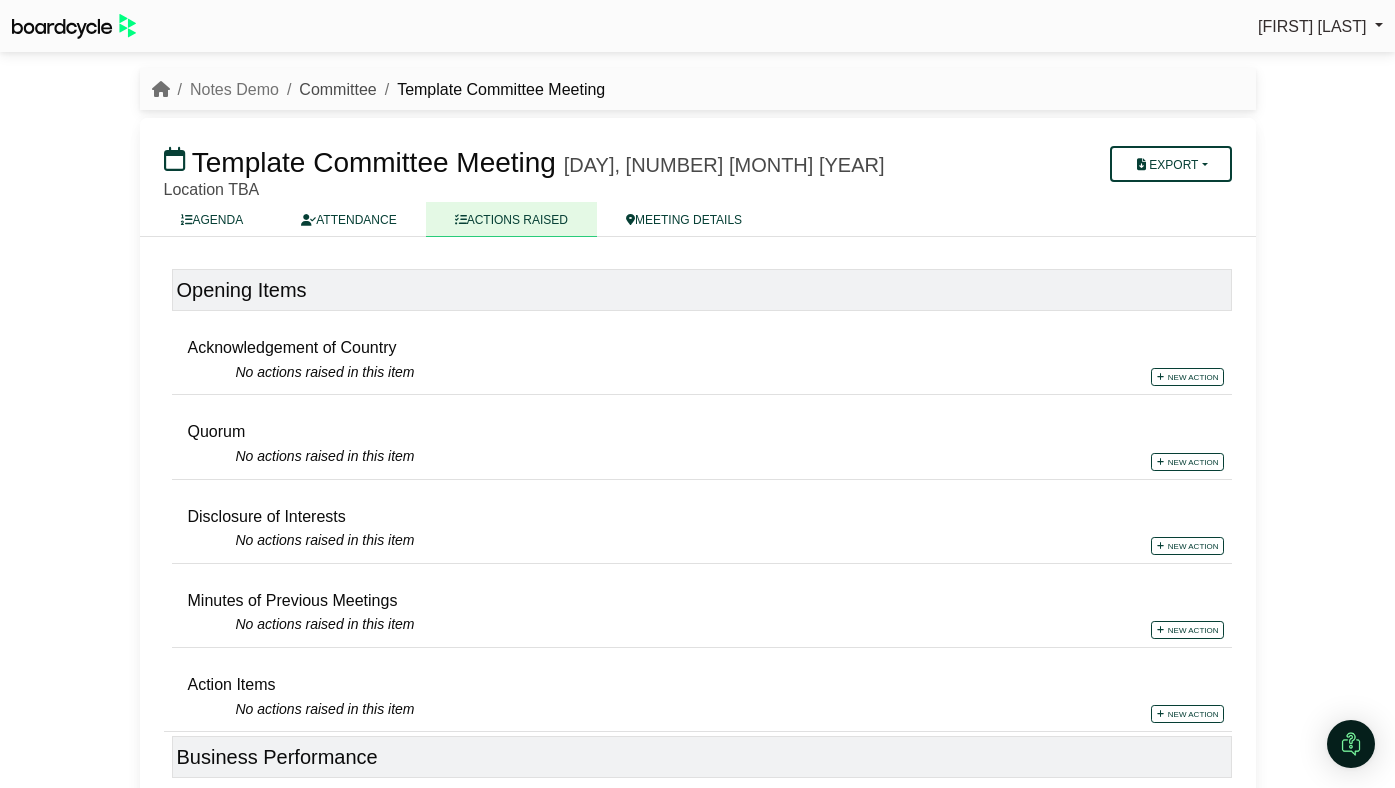 click on "Committee" at bounding box center [337, 89] 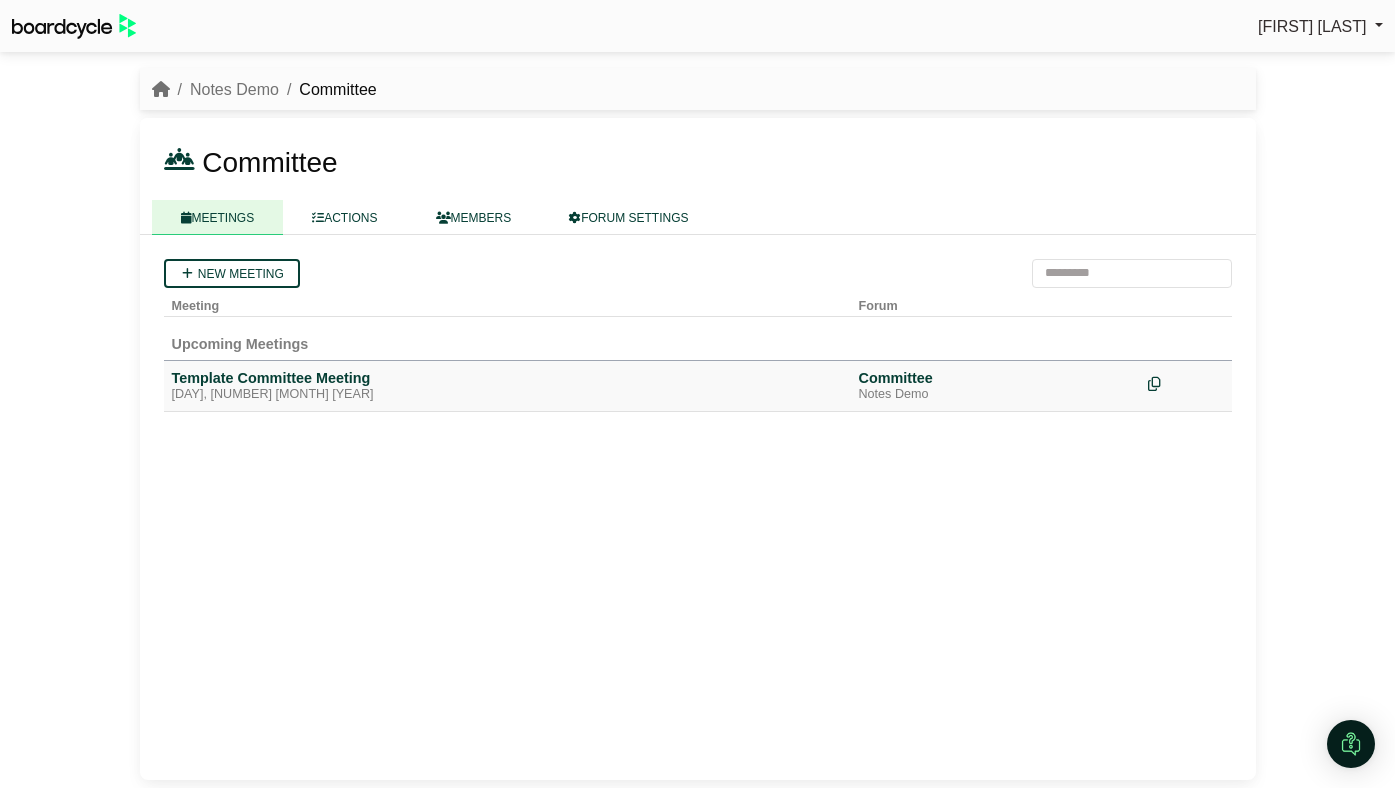 scroll, scrollTop: 0, scrollLeft: 0, axis: both 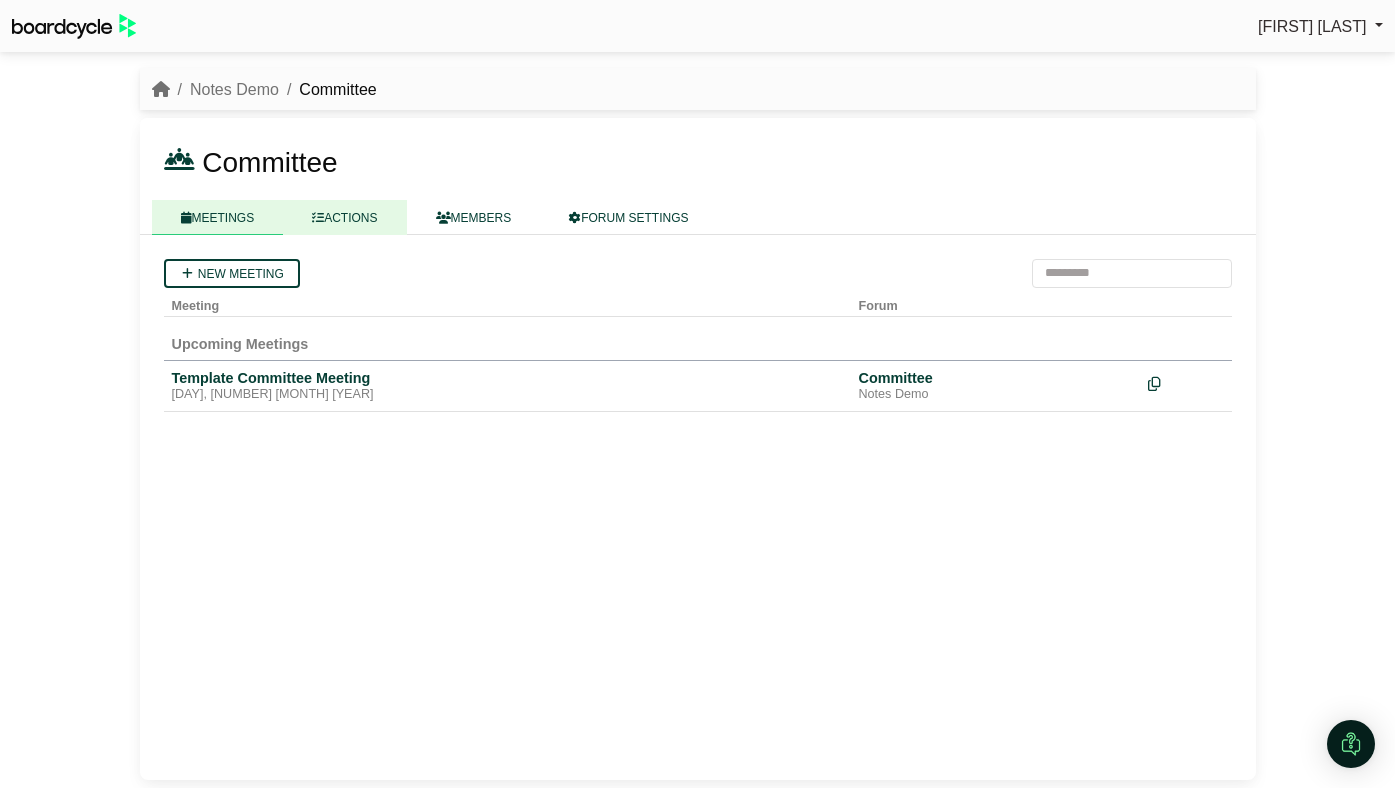 click on "ACTIONS" at bounding box center [344, 217] 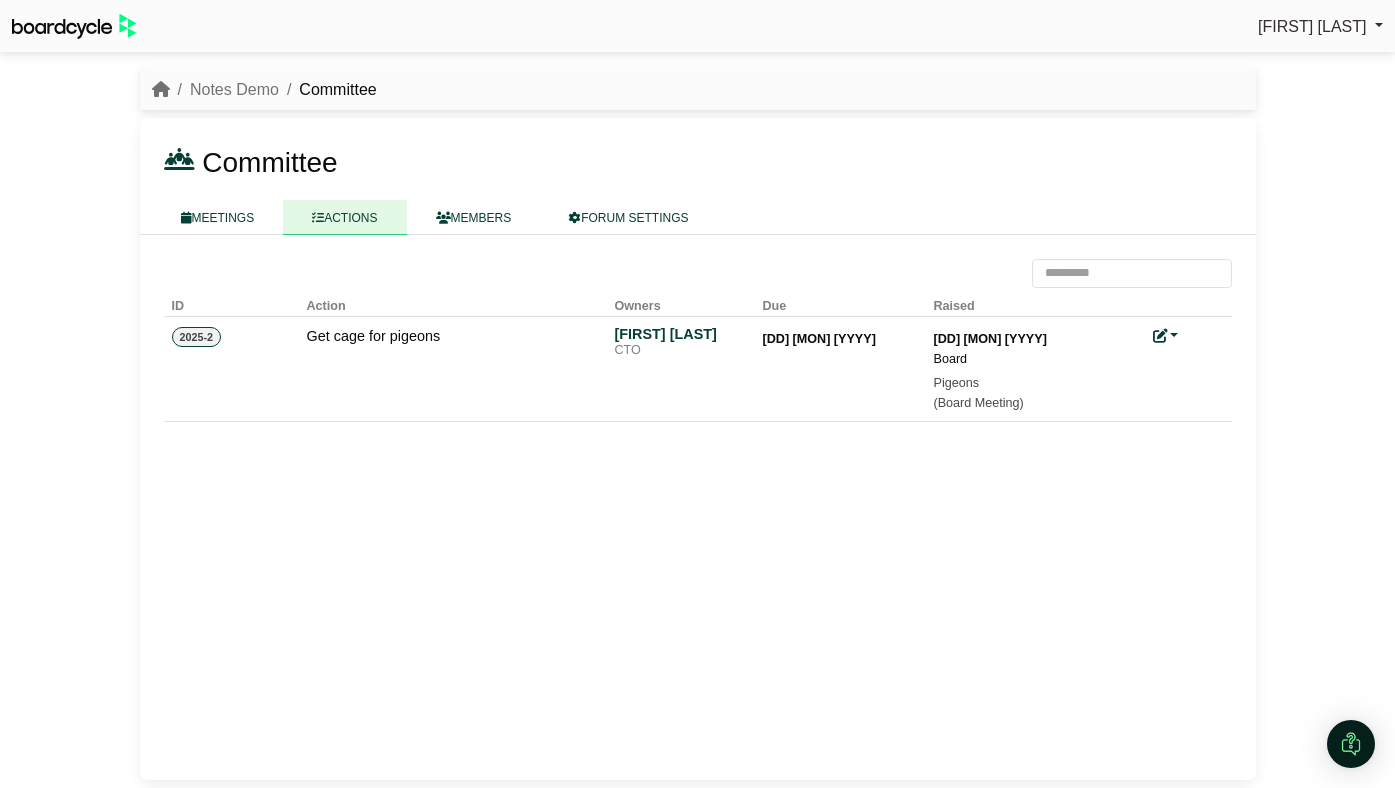 scroll, scrollTop: 0, scrollLeft: 0, axis: both 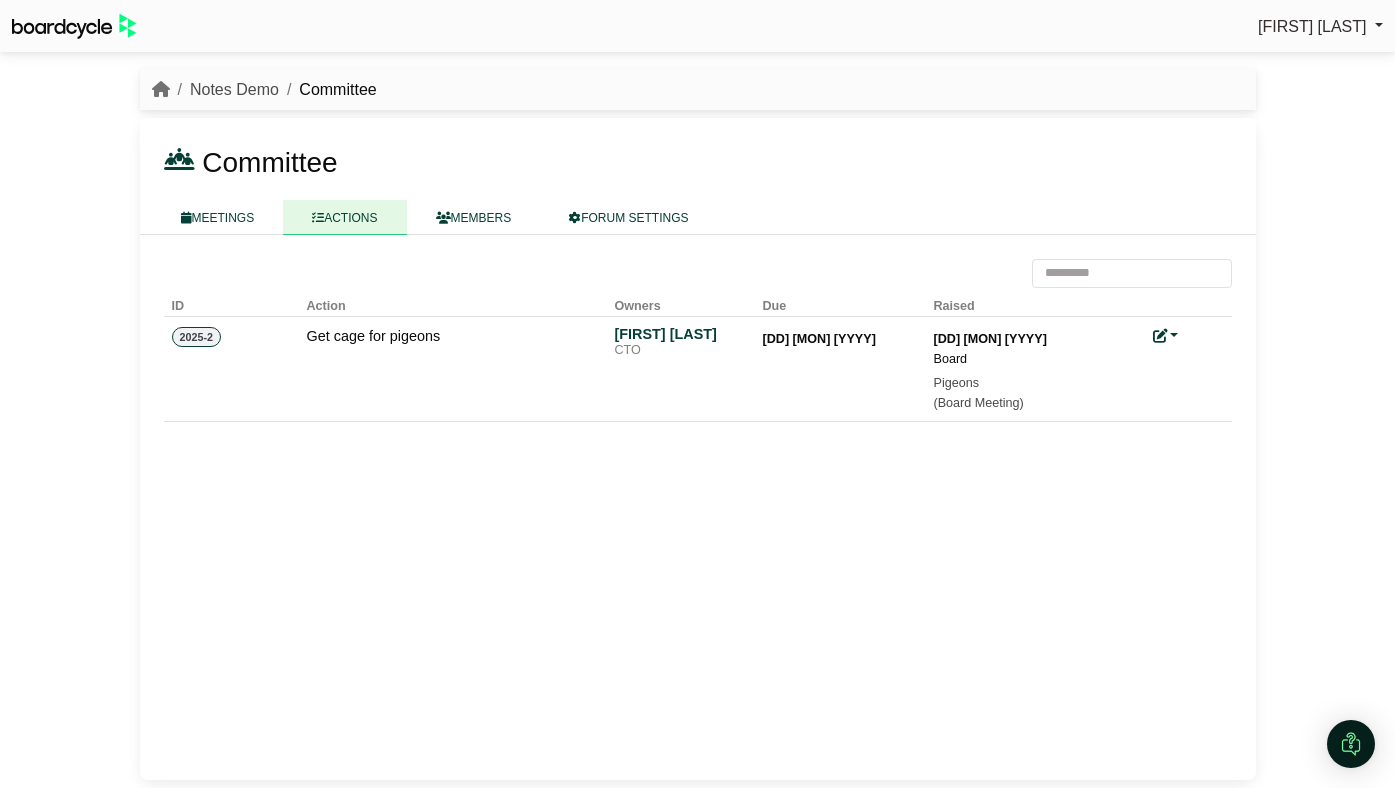 click on "Notes Demo" at bounding box center [234, 89] 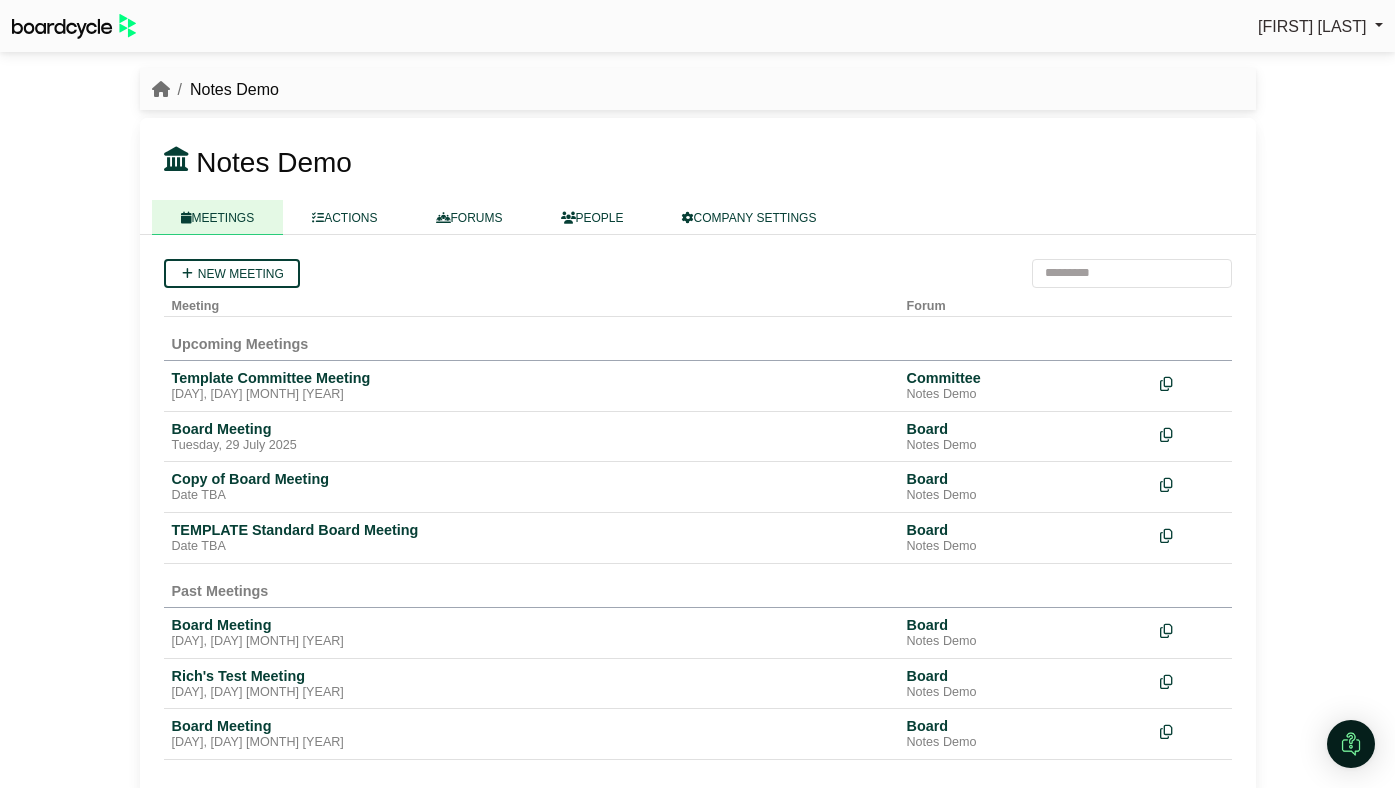 scroll, scrollTop: 0, scrollLeft: 0, axis: both 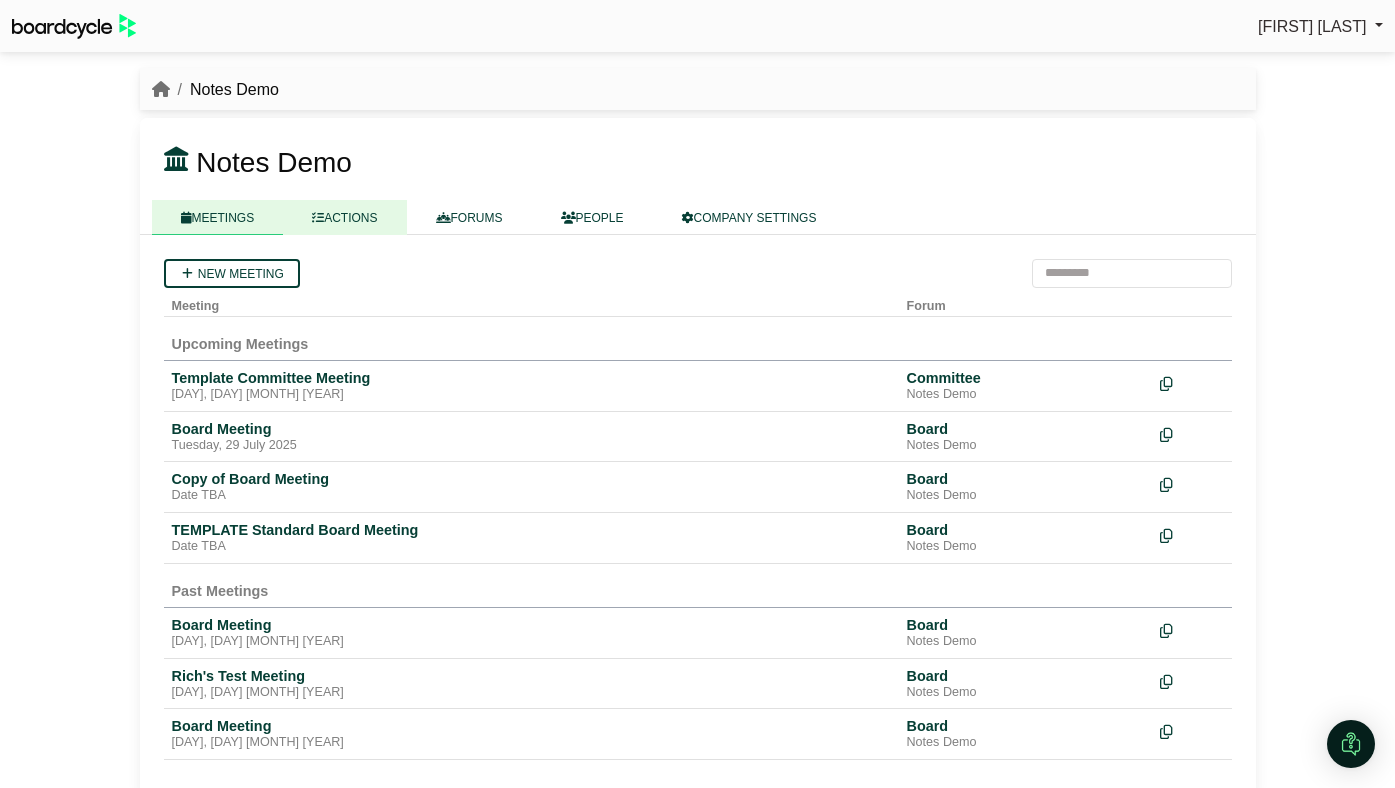 click on "ACTIONS" at bounding box center [344, 217] 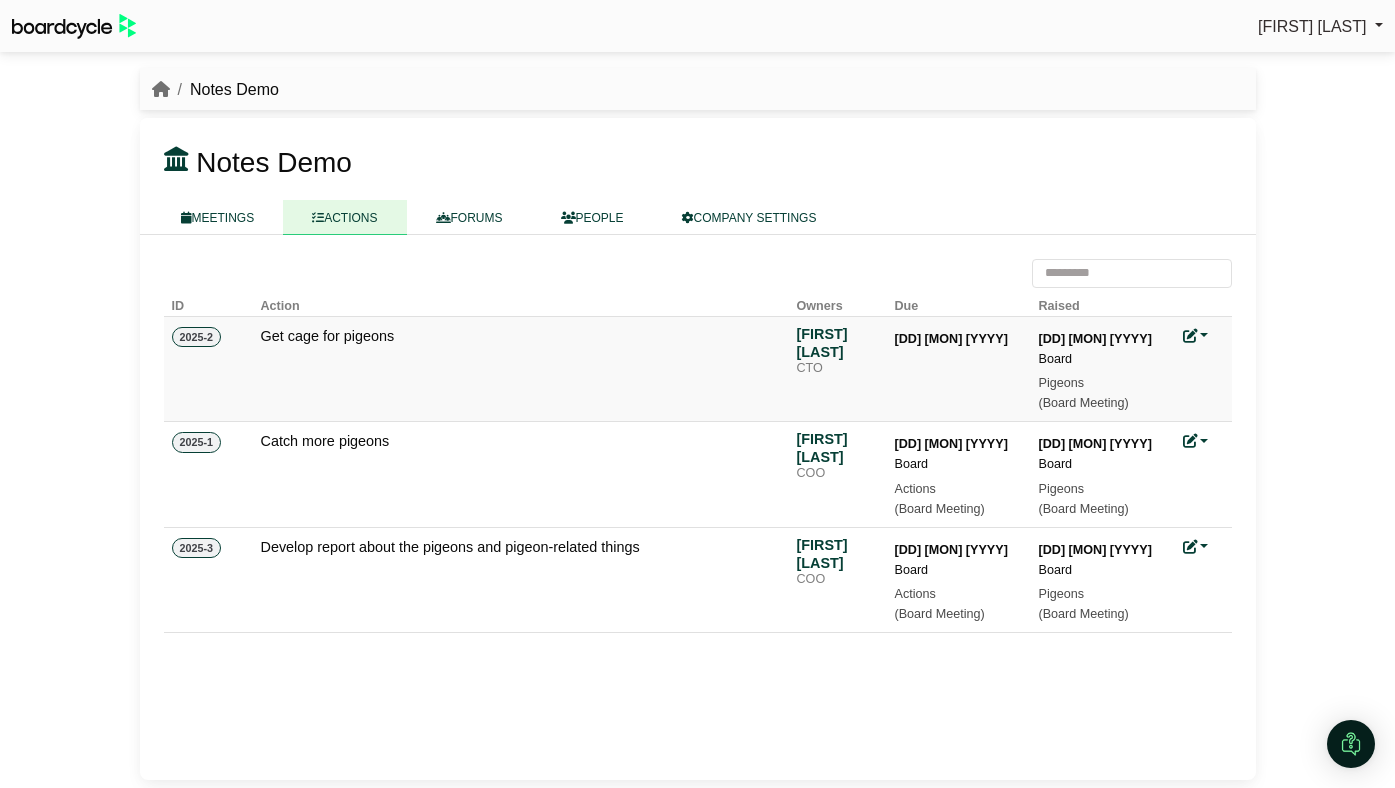 scroll, scrollTop: 0, scrollLeft: 0, axis: both 